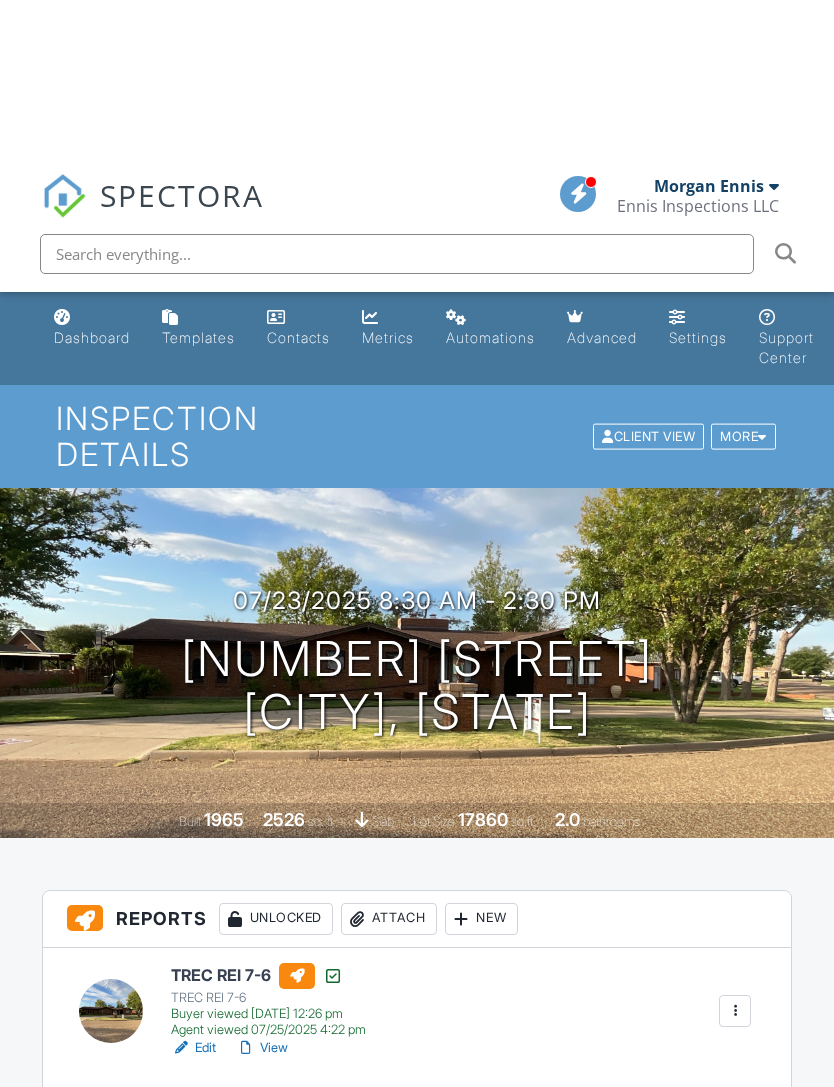 scroll, scrollTop: -16, scrollLeft: 0, axis: vertical 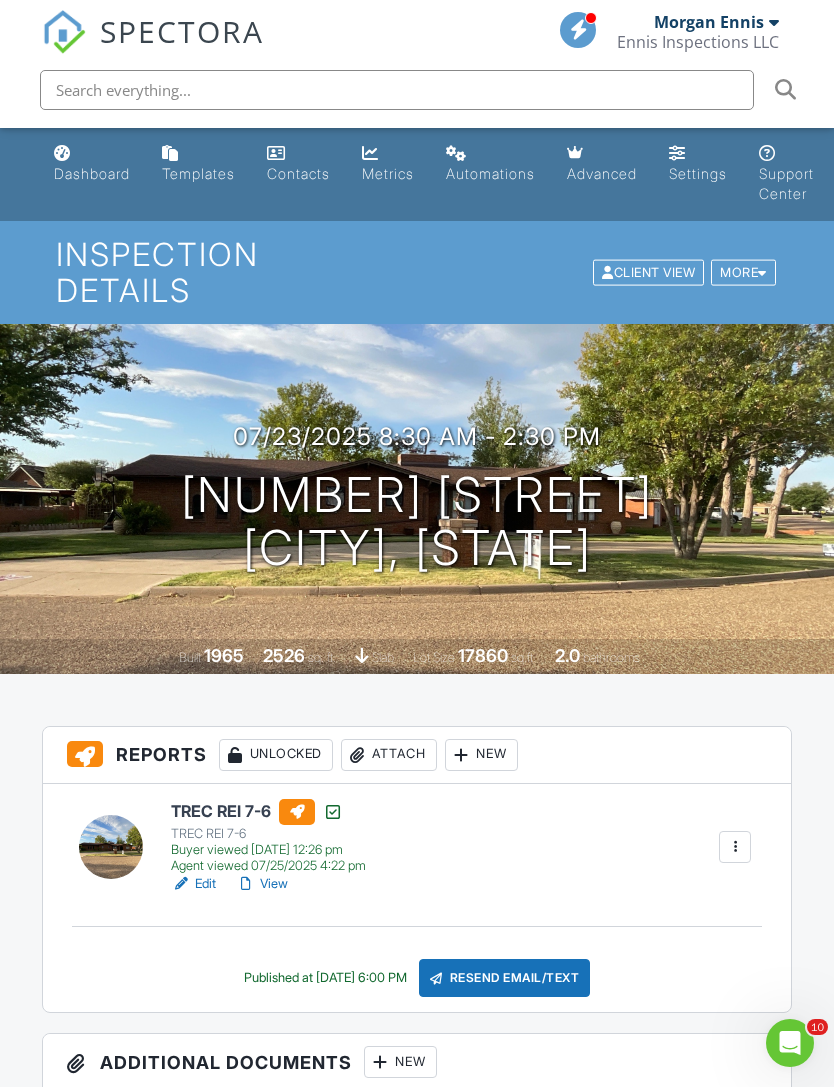 click on "Dashboard" at bounding box center [92, 173] 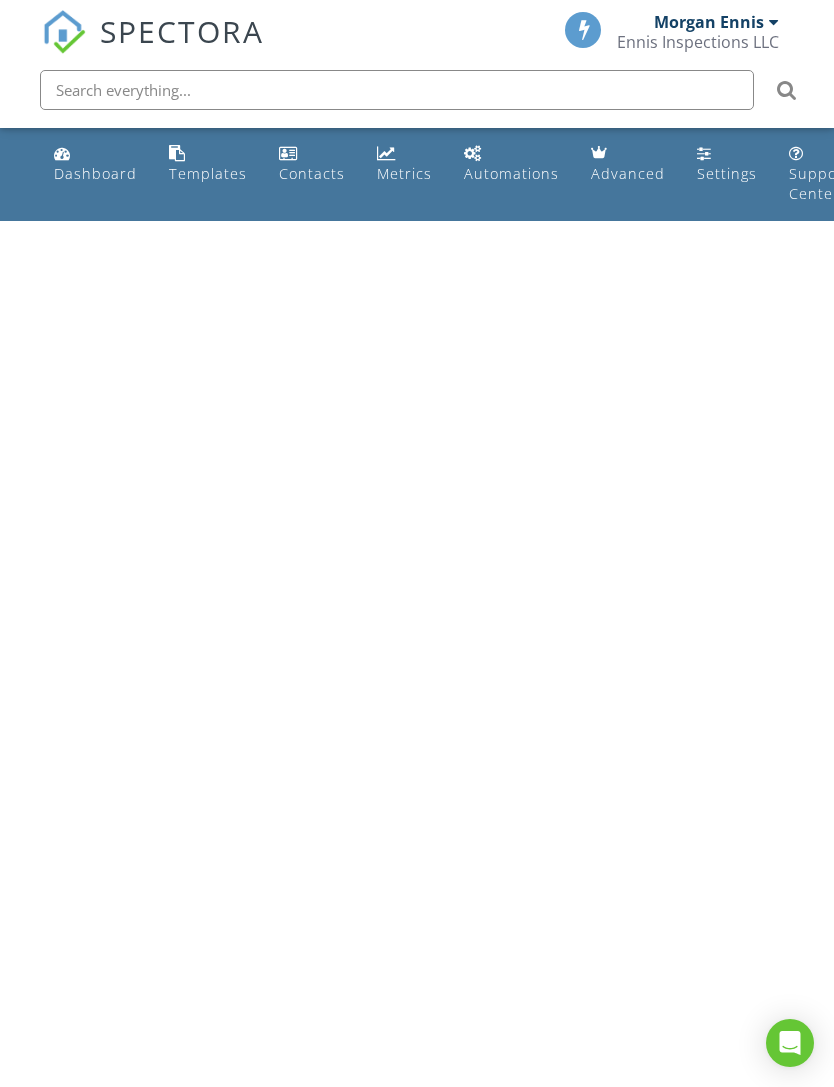 scroll, scrollTop: 0, scrollLeft: 0, axis: both 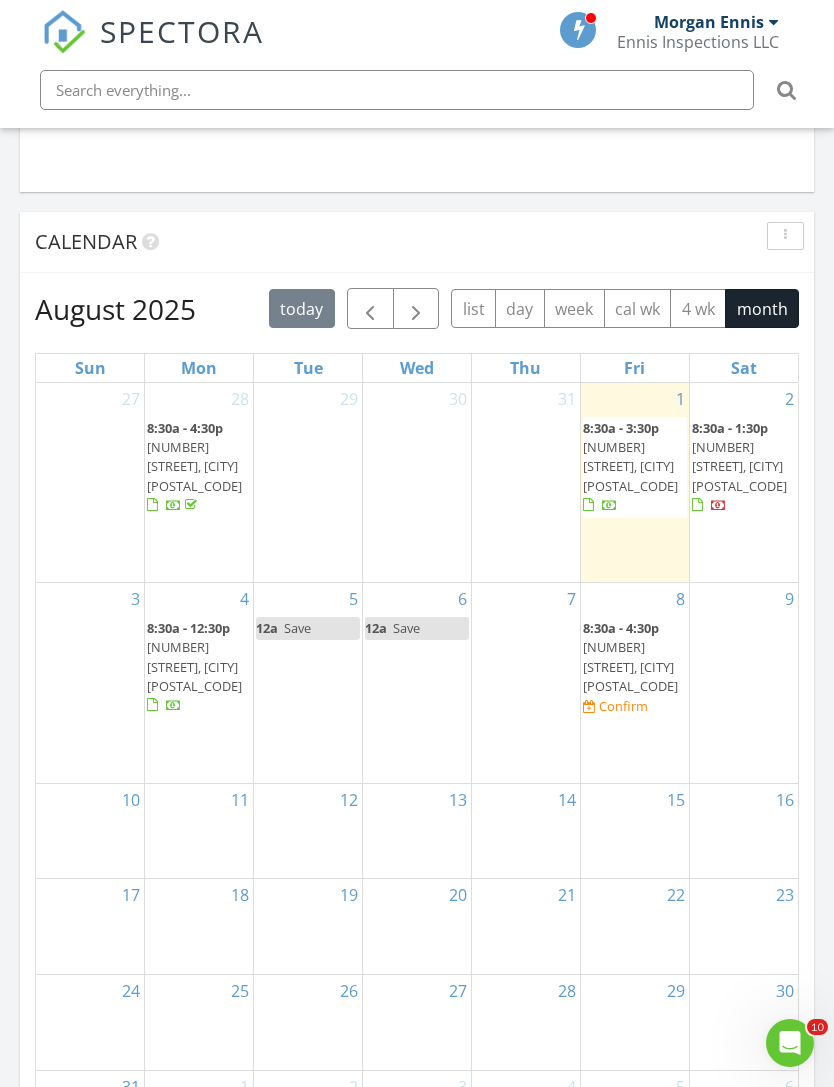 click on "5
12a
Save" at bounding box center [308, 682] 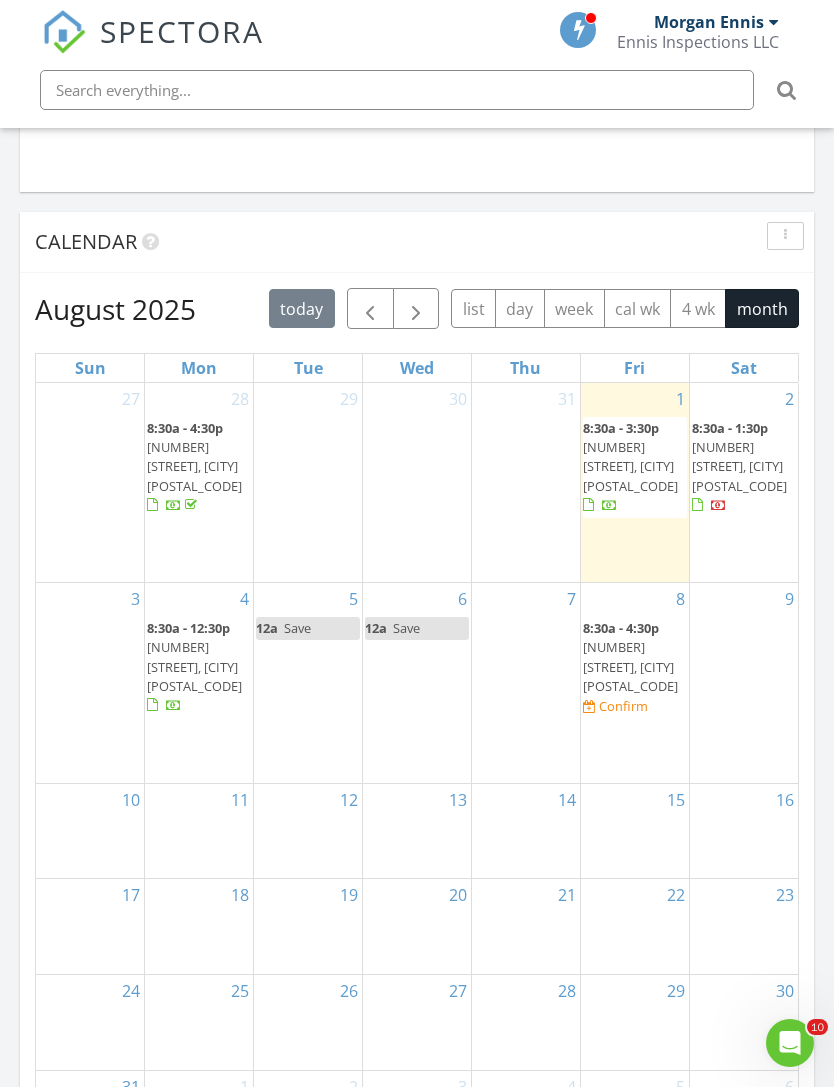 scroll, scrollTop: 3421, scrollLeft: 835, axis: both 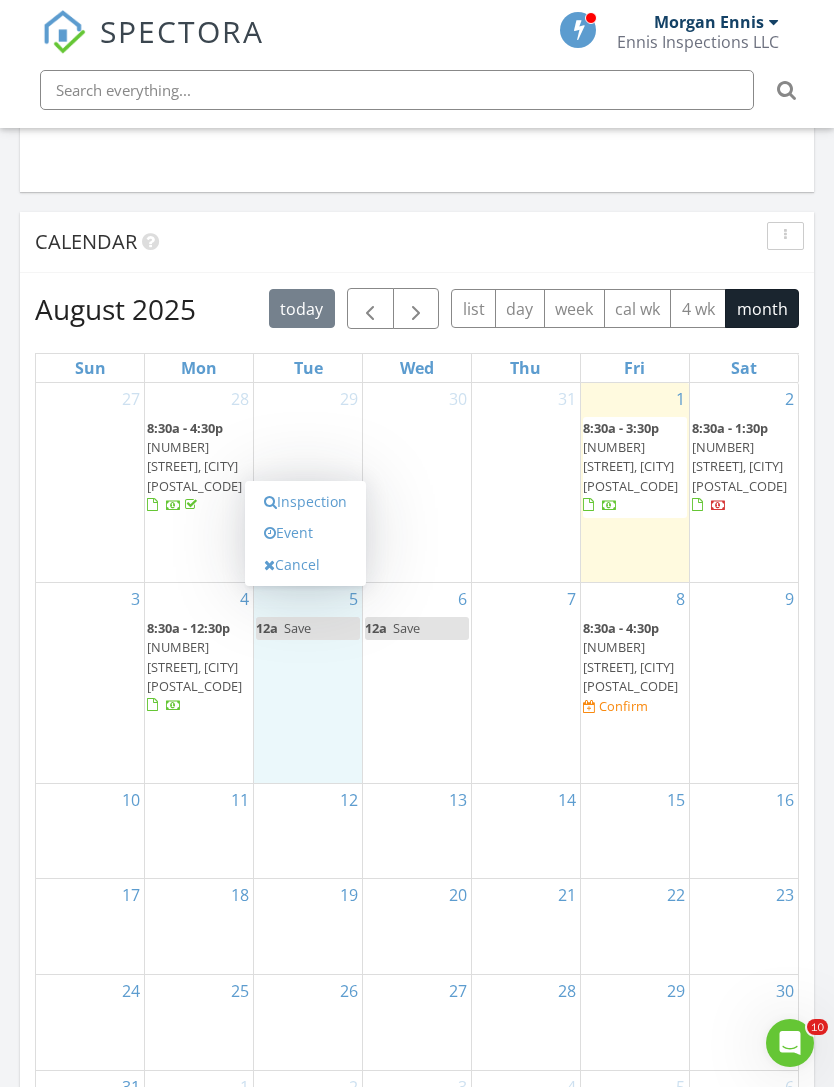 click on "Inspection" at bounding box center [305, 502] 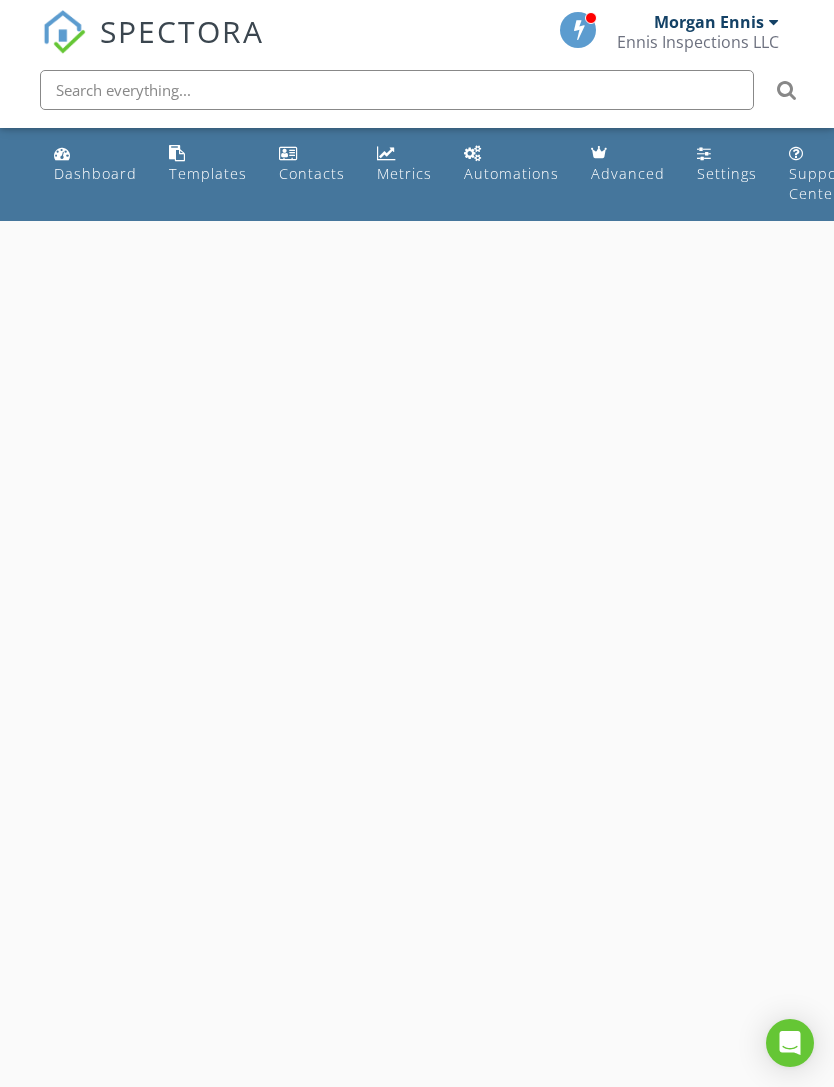 scroll, scrollTop: 0, scrollLeft: 0, axis: both 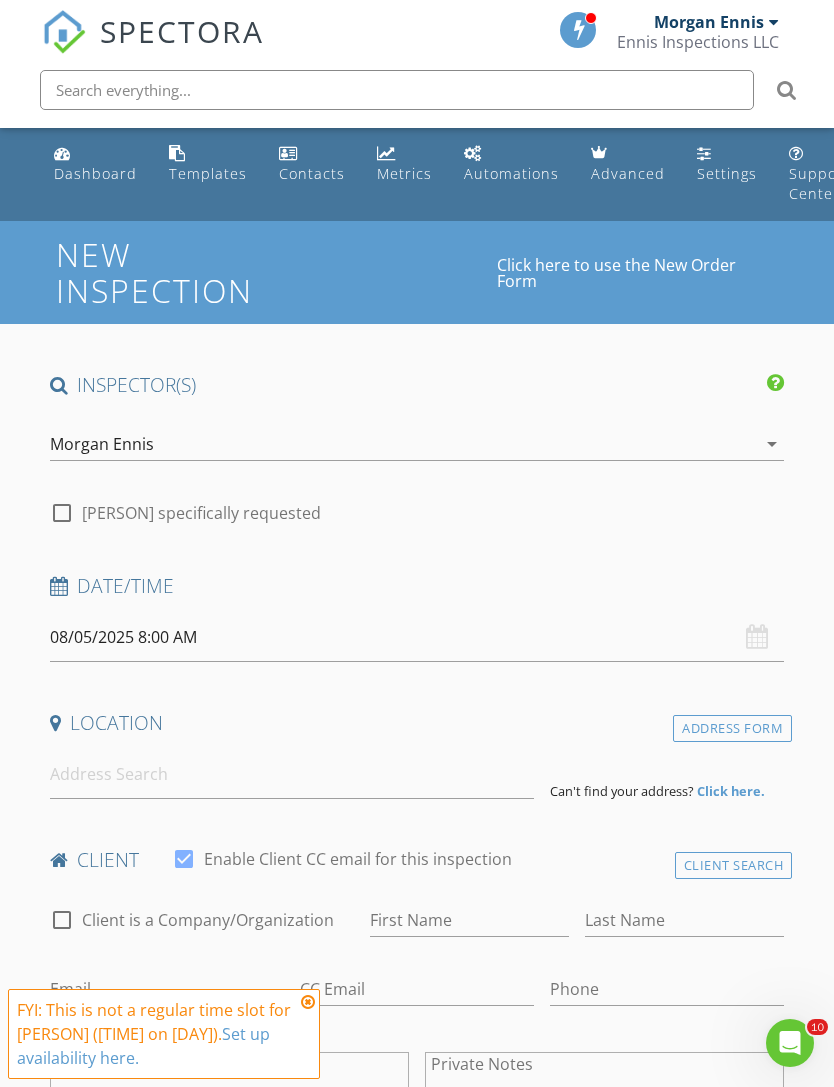 click on "Dashboard" at bounding box center [95, 164] 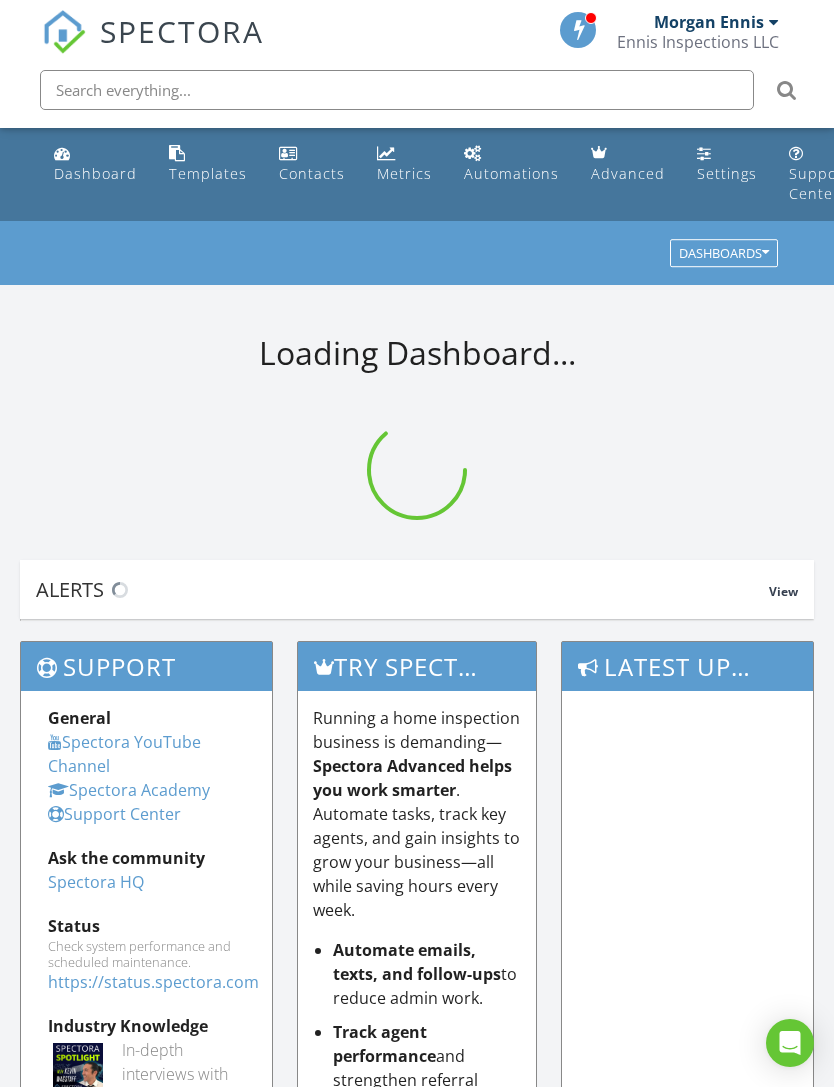 scroll, scrollTop: 0, scrollLeft: 0, axis: both 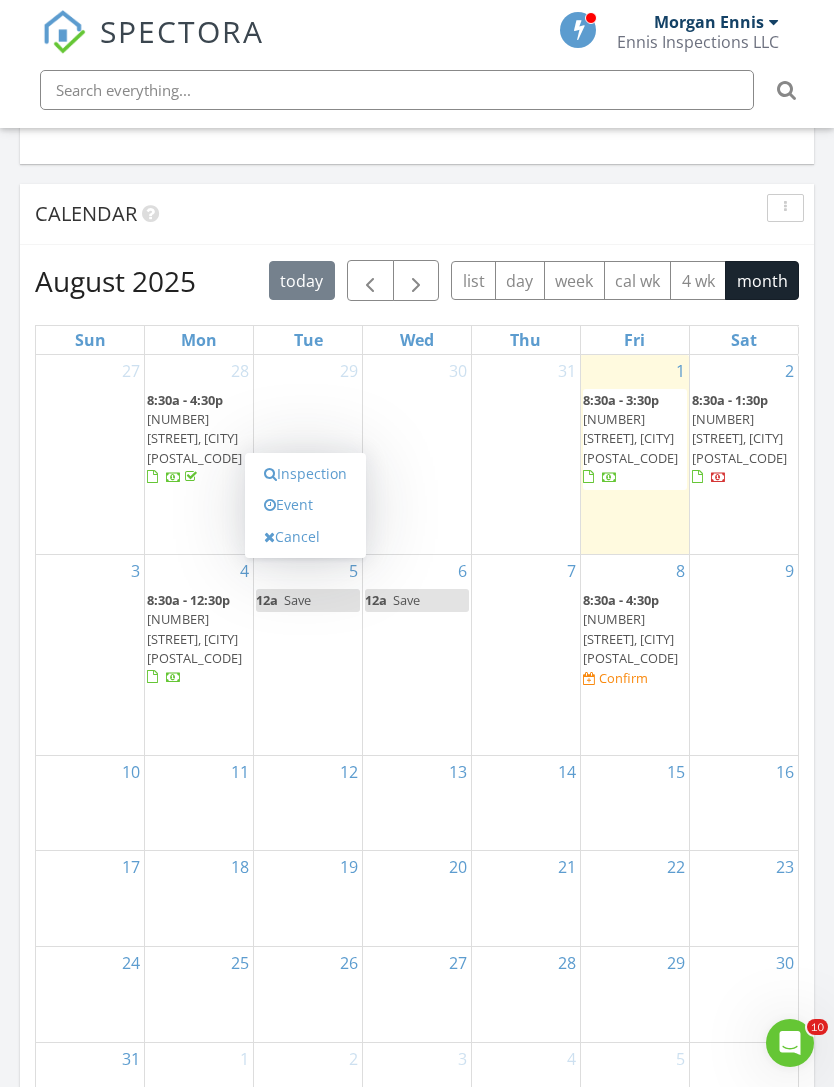 click on "Inspection" at bounding box center (305, 474) 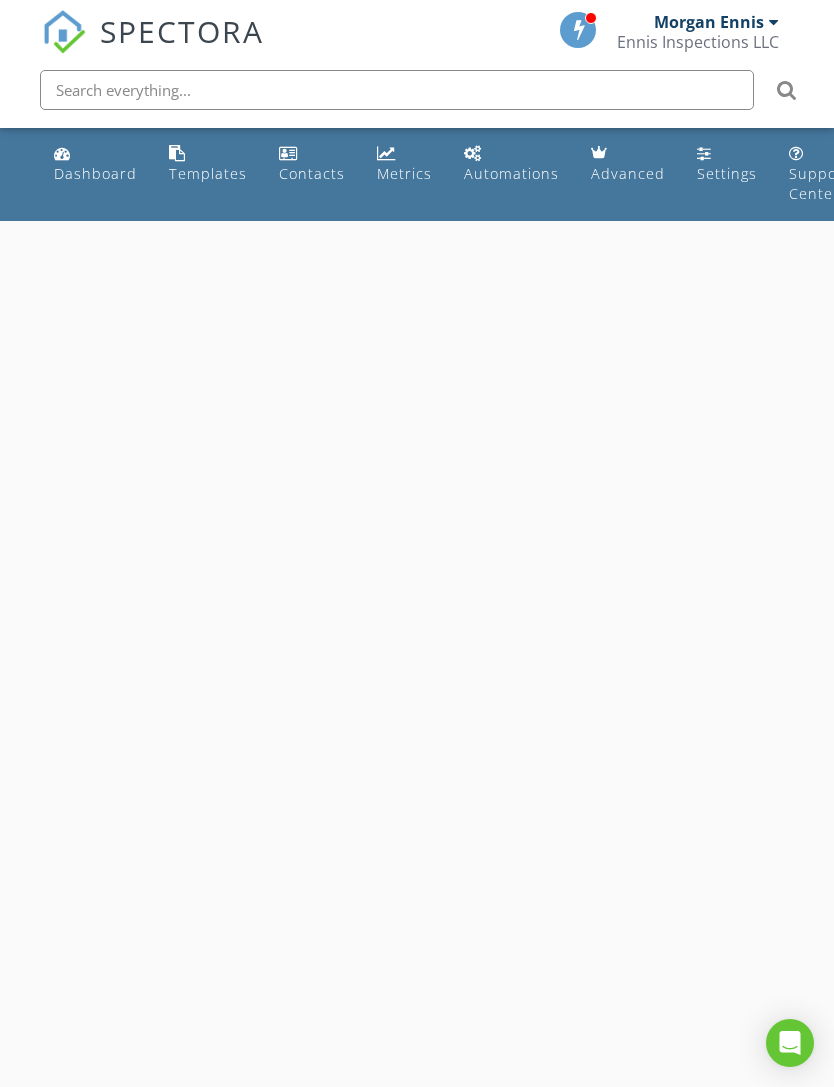 scroll, scrollTop: 0, scrollLeft: 0, axis: both 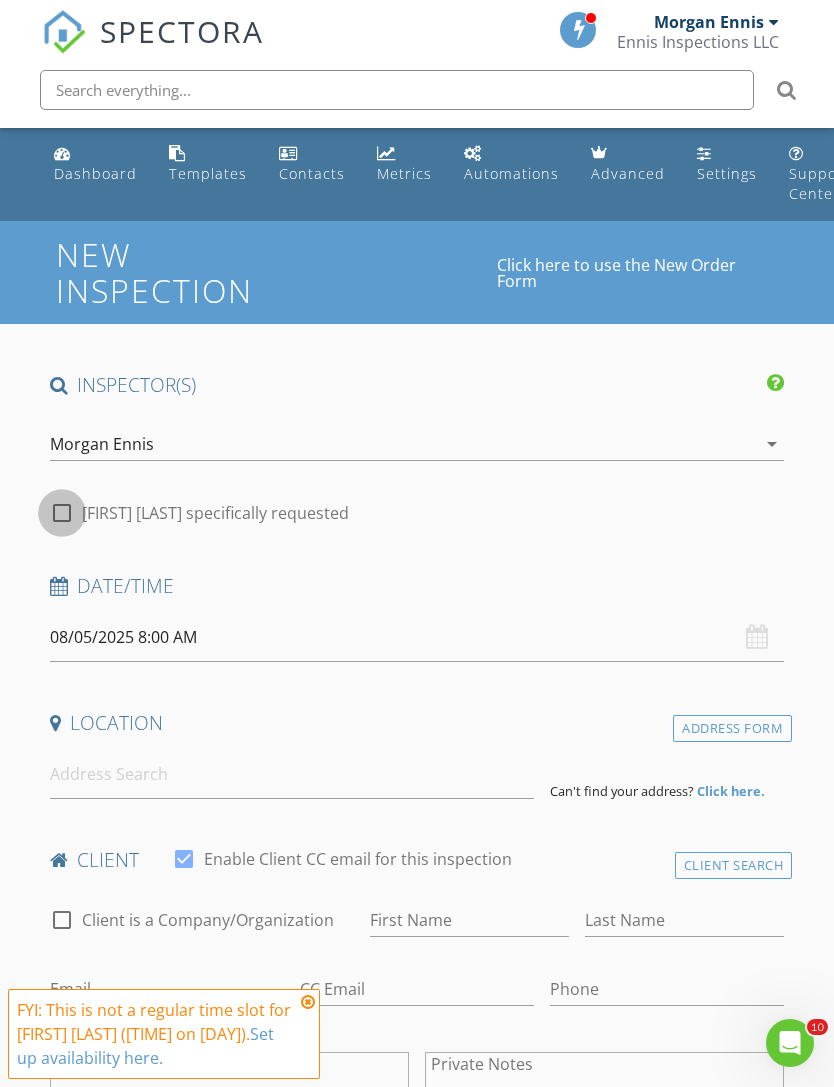 click at bounding box center [62, 513] 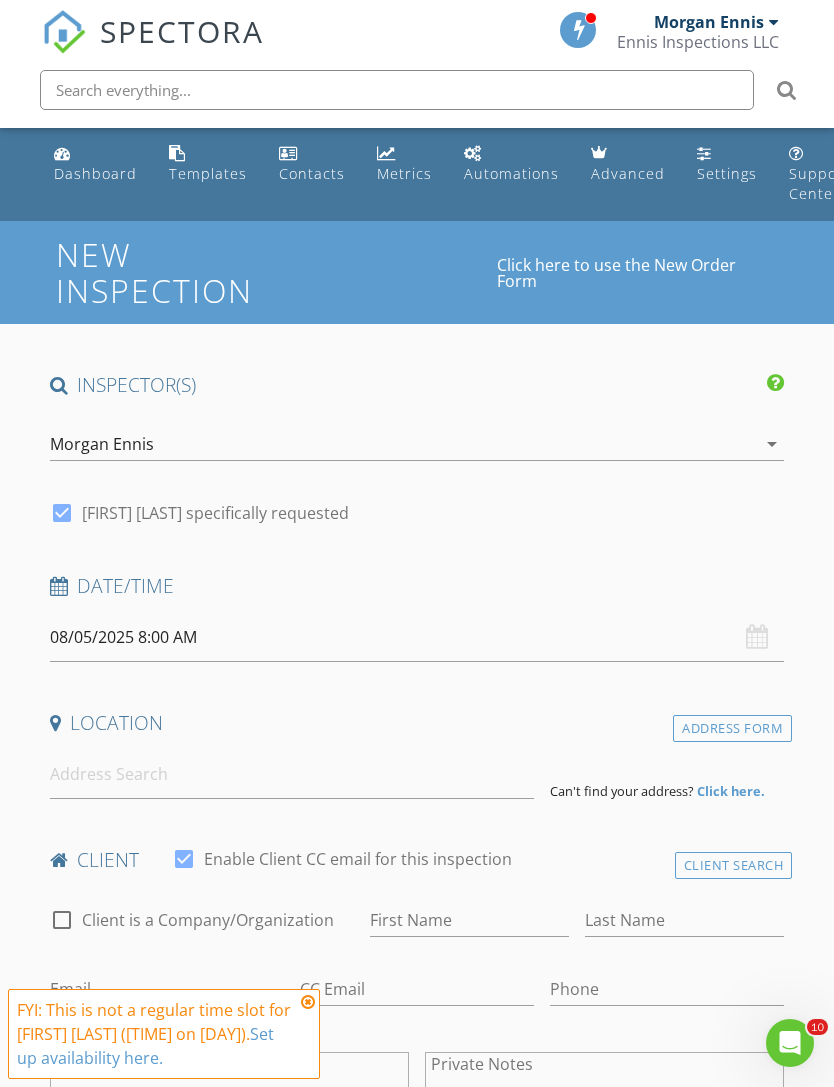 click on "08/05/2025 8:00 AM" at bounding box center [417, 637] 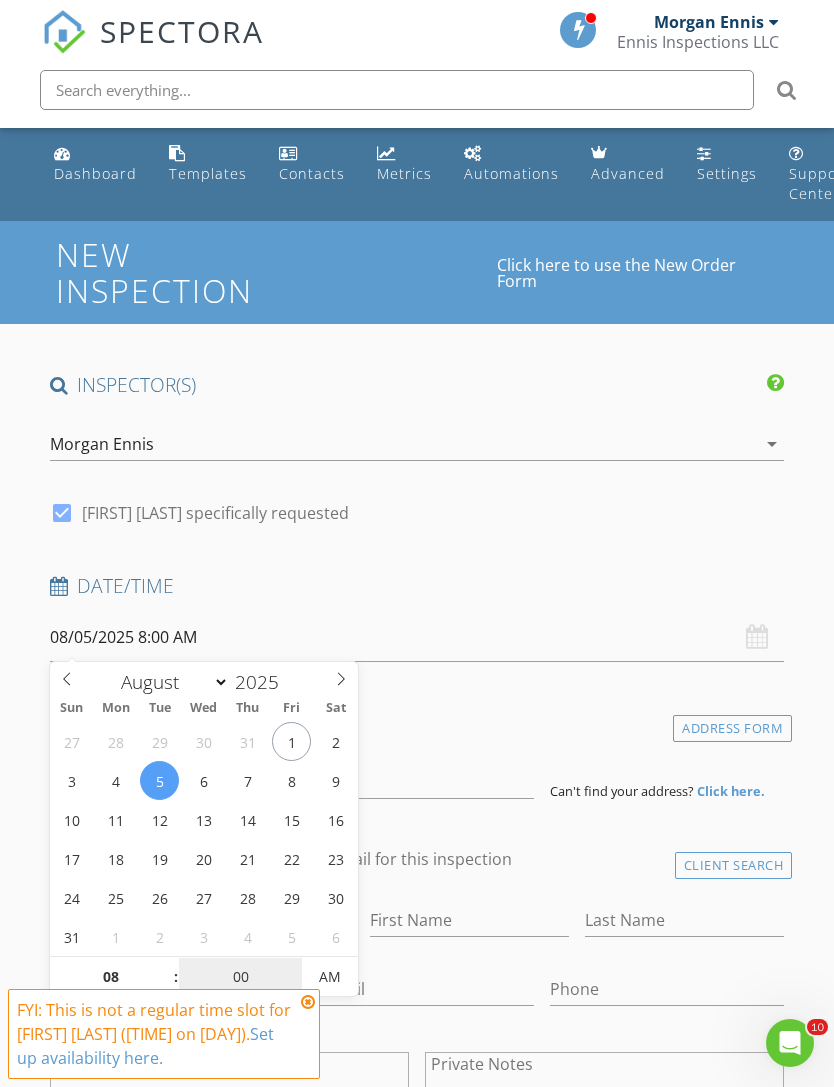 click on "00" at bounding box center [240, 978] 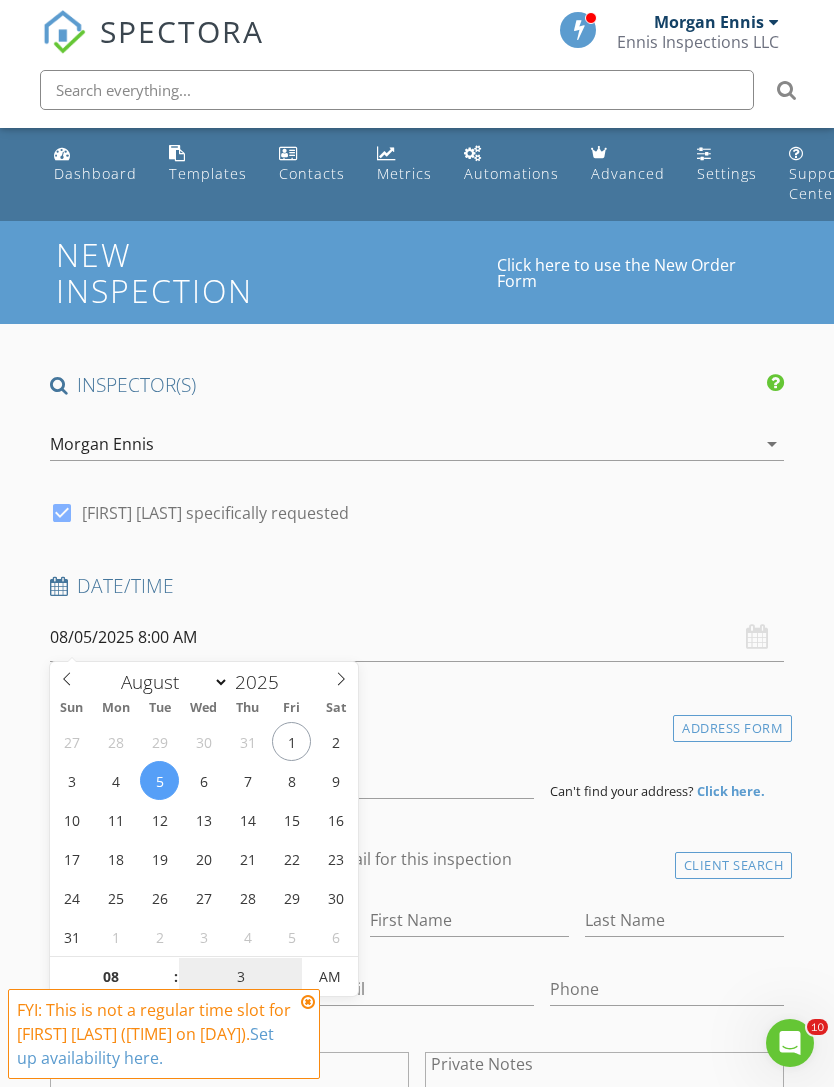 scroll, scrollTop: 264, scrollLeft: 0, axis: vertical 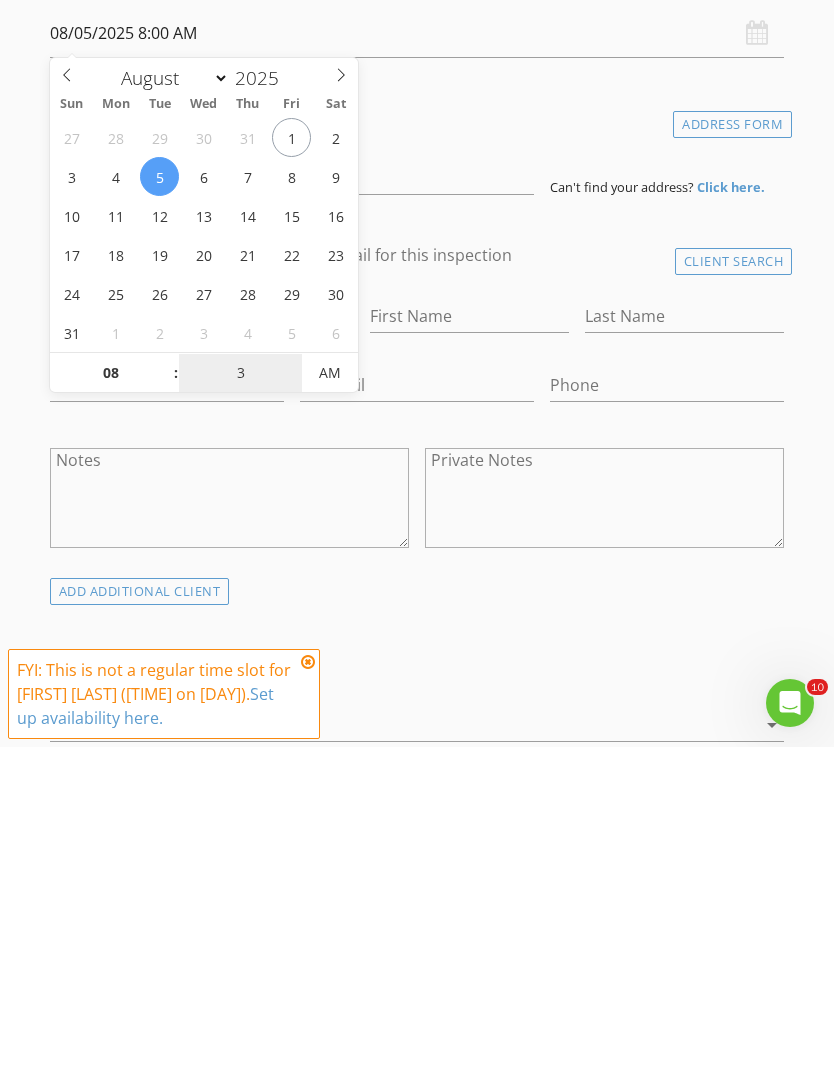 type on "30" 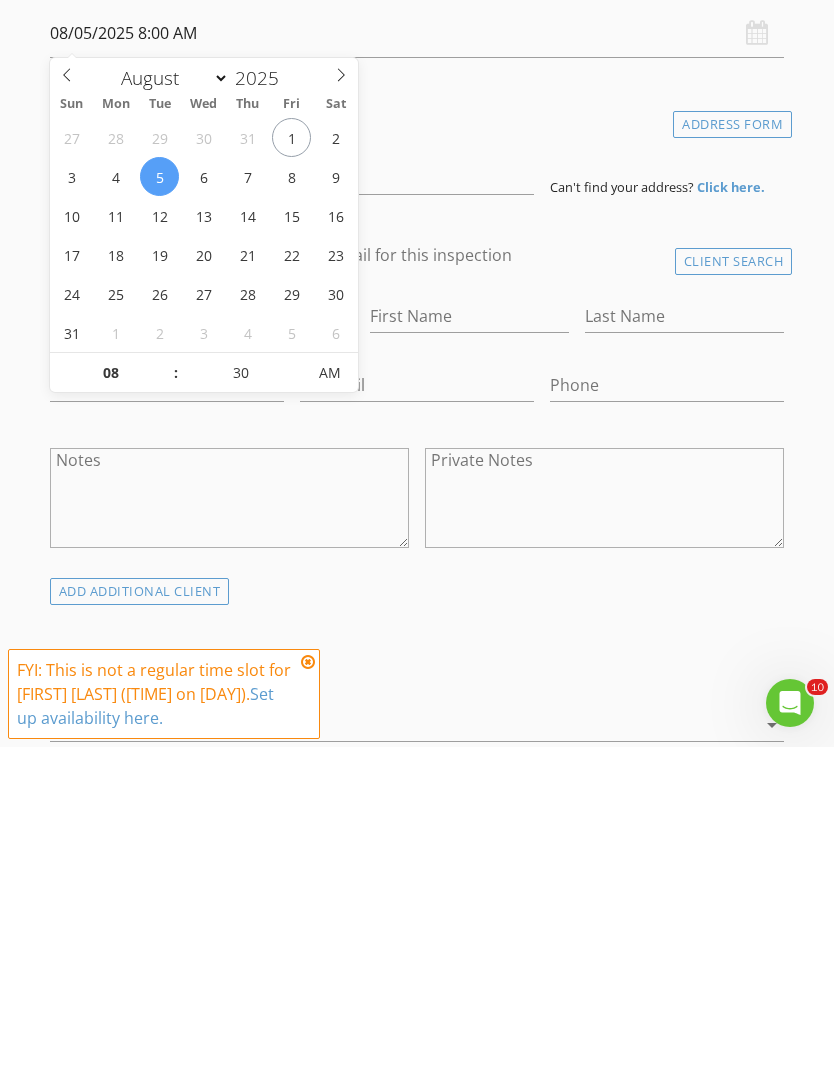 type on "08/05/2025 8:30 AM" 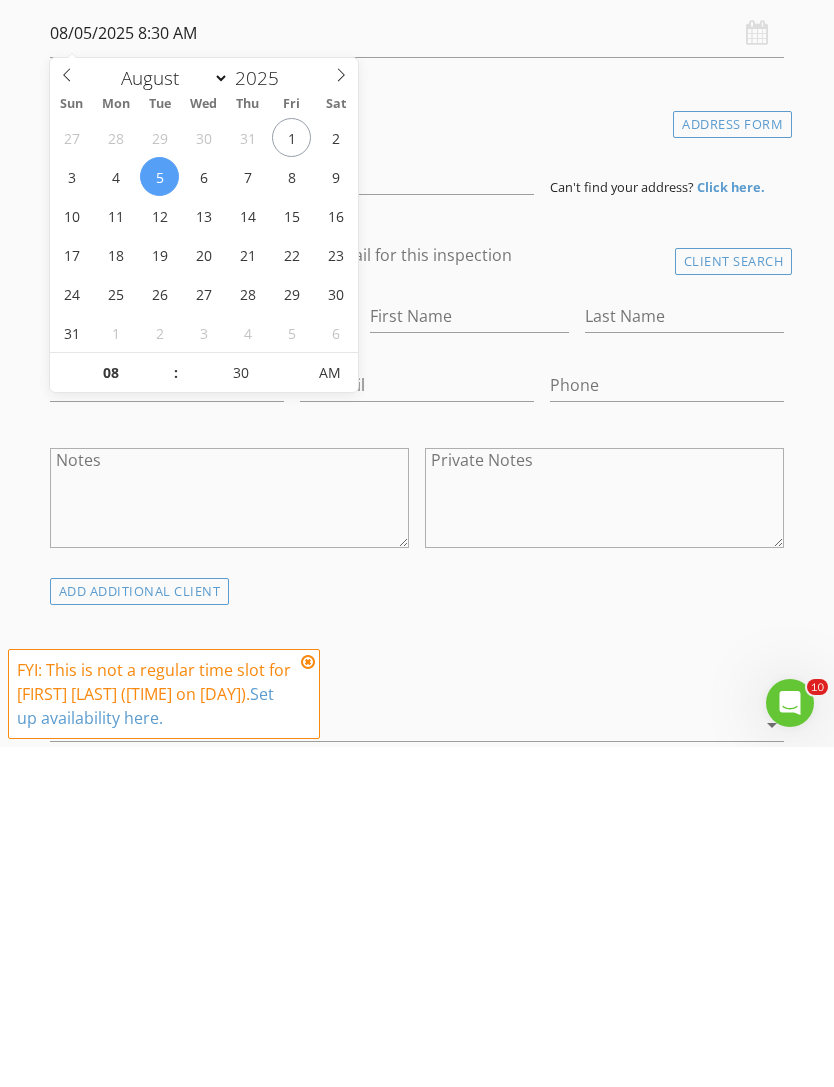 scroll, scrollTop: 604, scrollLeft: 0, axis: vertical 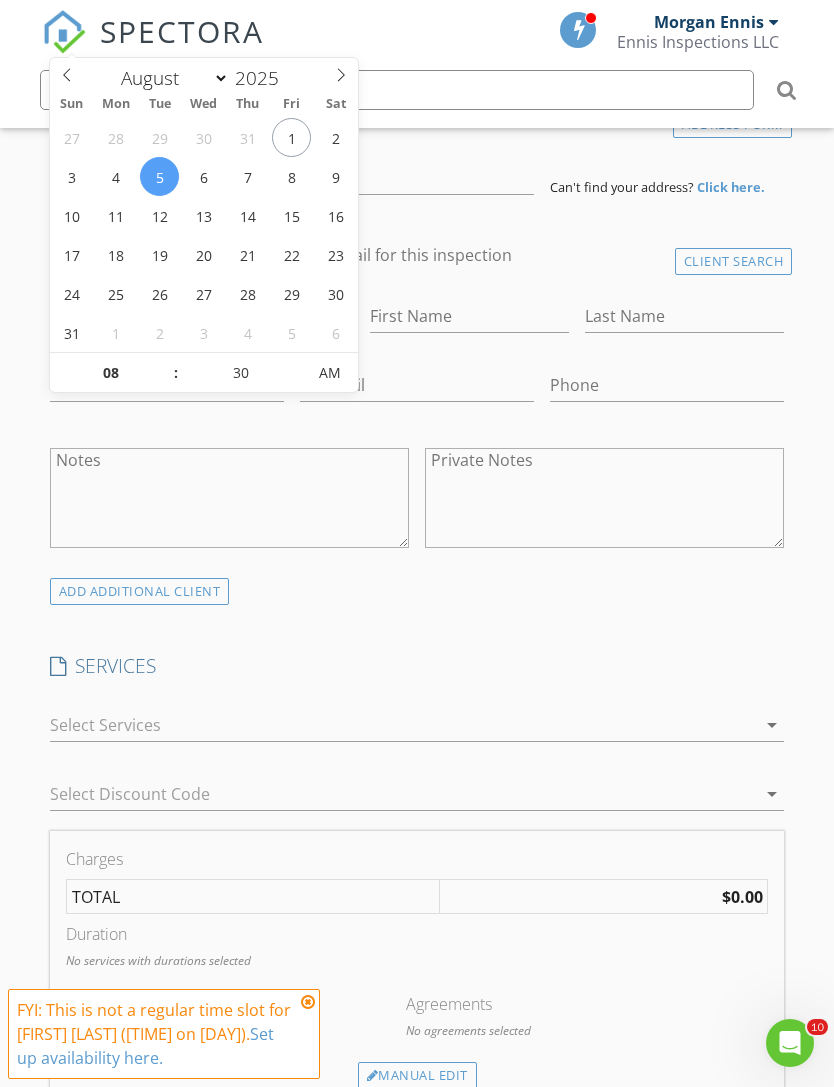 click on "INSPECTOR(S)
check_box   Morgan Ennis   PRIMARY   Morgan Ennis arrow_drop_down   check_box Morgan Ennis specifically requested
Date/Time
08/05/2025 8:30 AM
Location
Address Form       Can't find your address?   Click here.
client
check_box Enable Client CC email for this inspection   Client Search     check_box_outline_blank Client is a Company/Organization     First Name   Last Name   Email   CC Email   Phone           Notes   Private Notes
ADD ADDITIONAL client
SERVICES
check_box_outline_blank   Residential Home Inspection   An inspection of all of the major systems of a home. check_box_outline_blank   Storage Building Inspection   Any building used for storage without any electrical or plumbing check_box_outline_blank   Detached Living Quarters Inspection     Re-Inspection" at bounding box center [417, 1108] 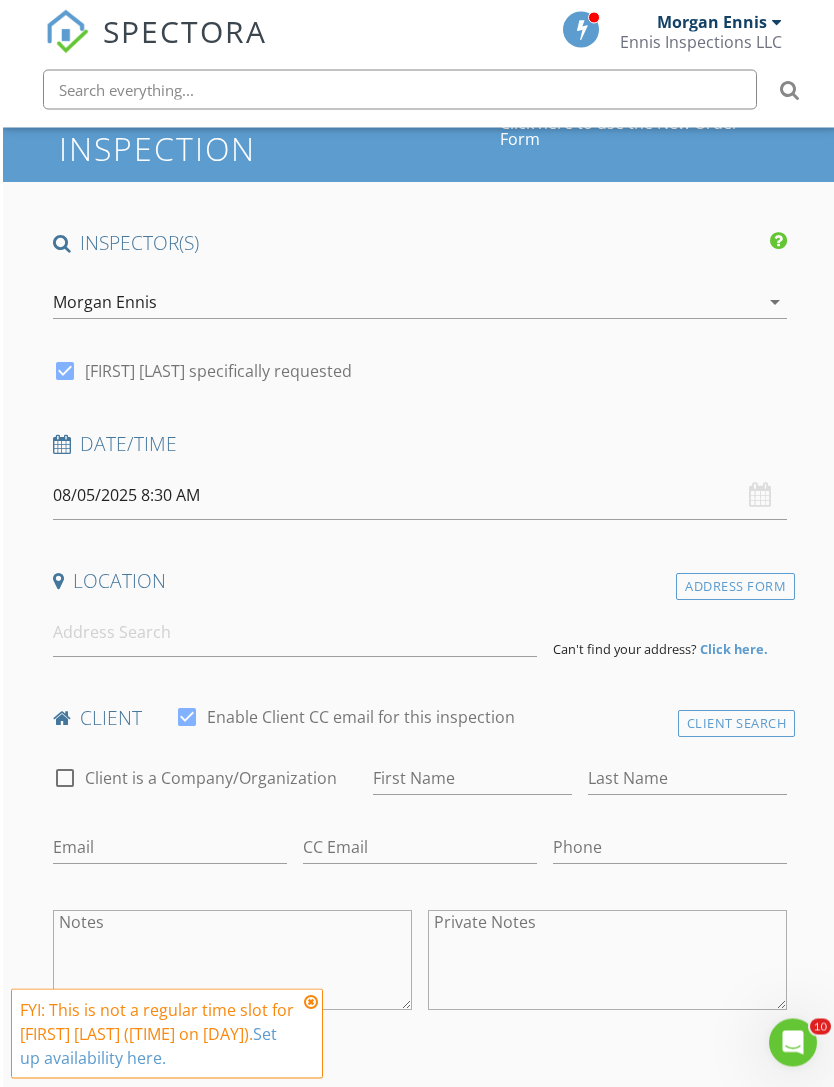 scroll, scrollTop: 147, scrollLeft: 0, axis: vertical 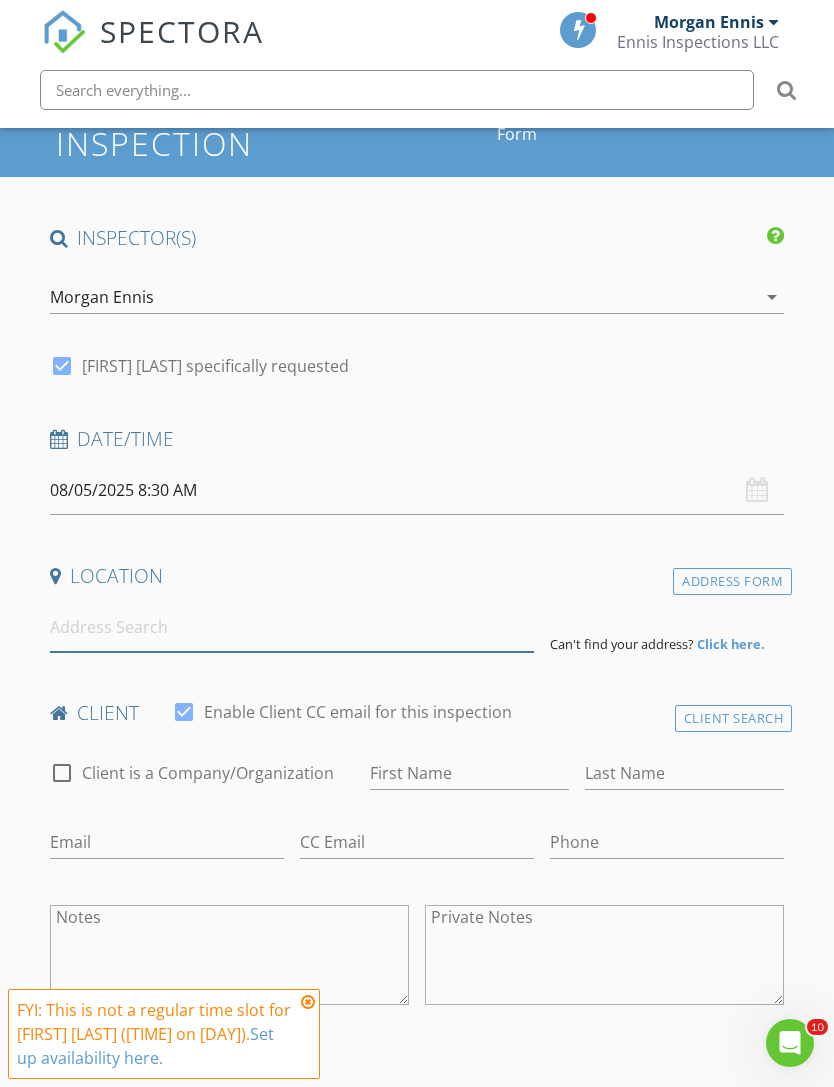 click at bounding box center (292, 627) 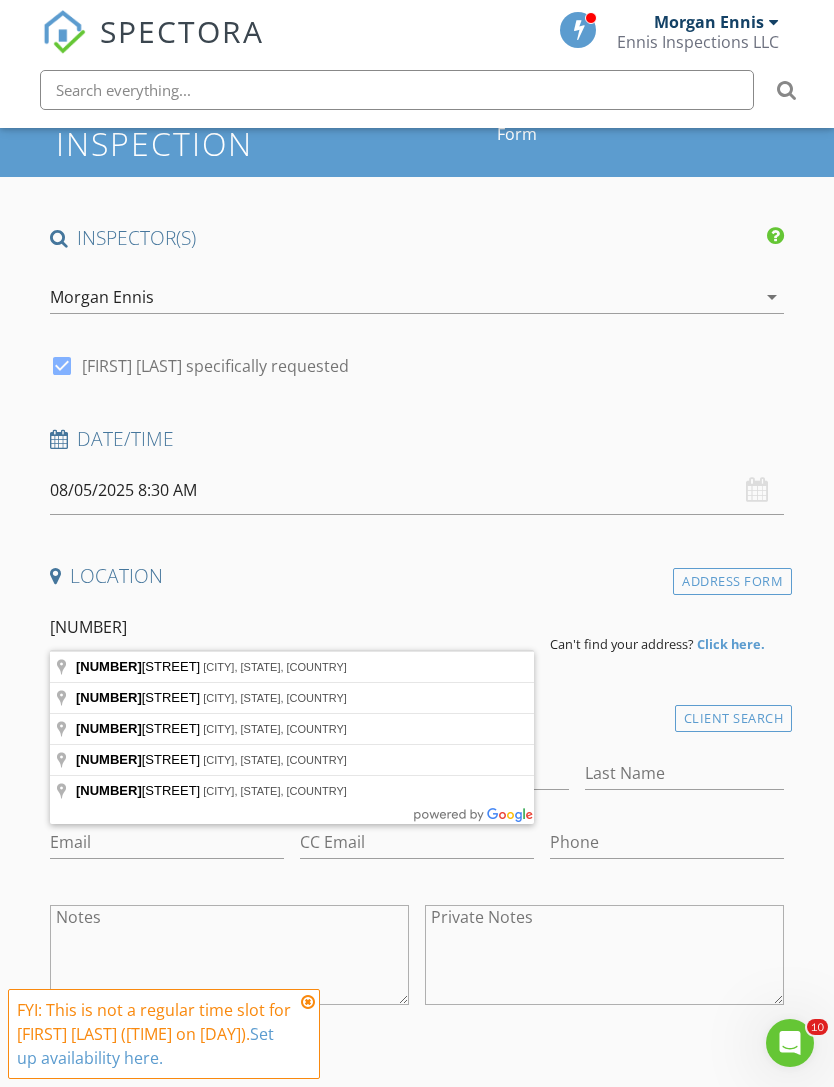 type on "9702 Rockwood Dr, Amarillo, TX, USA" 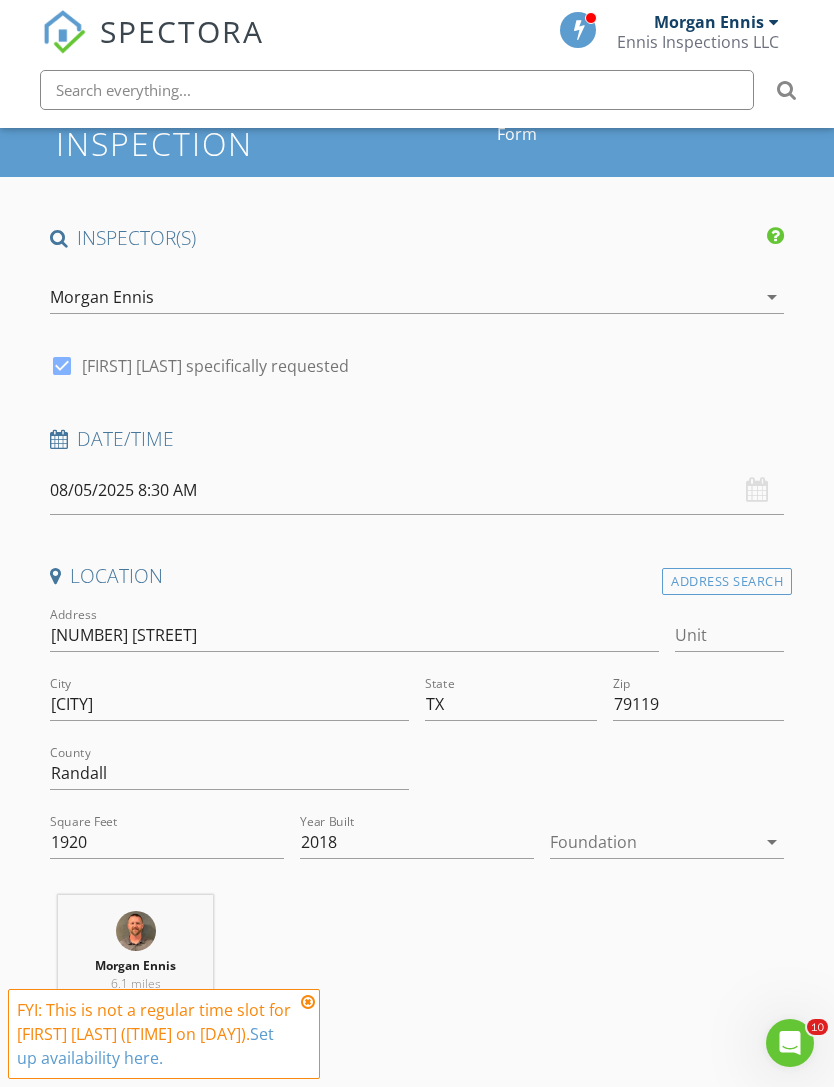 click on "arrow_drop_down" at bounding box center [772, 842] 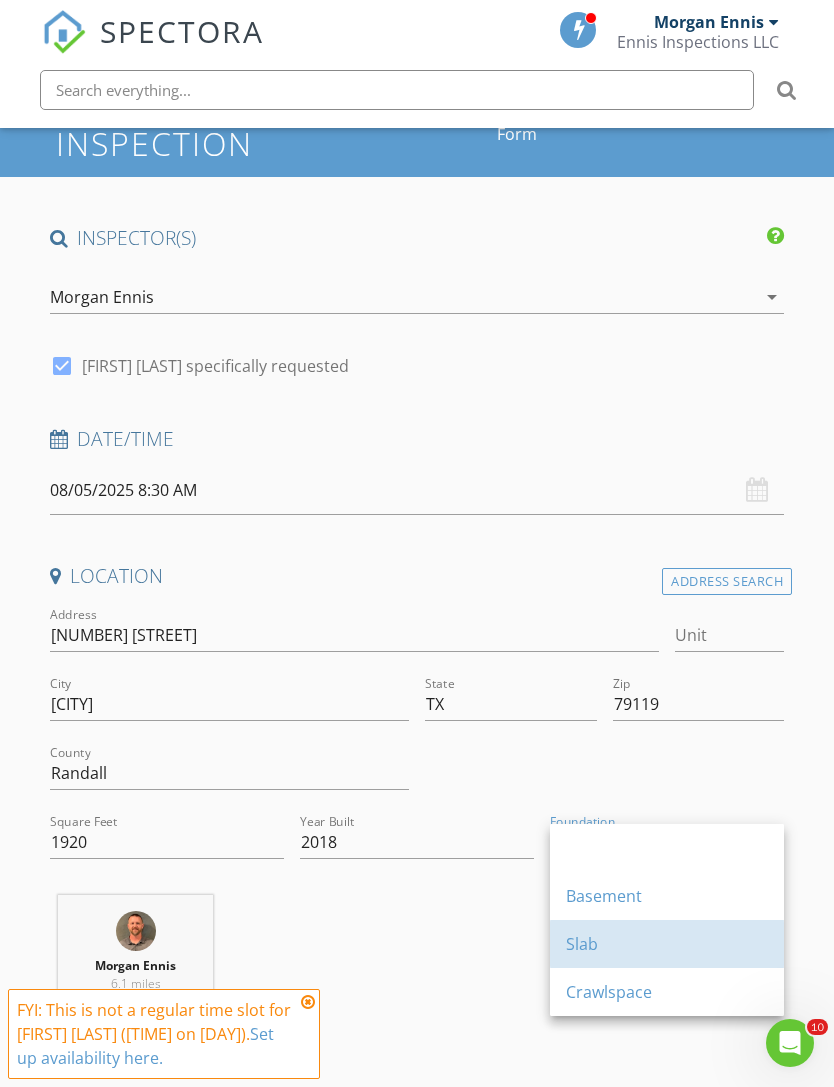click on "Slab" at bounding box center (667, 944) 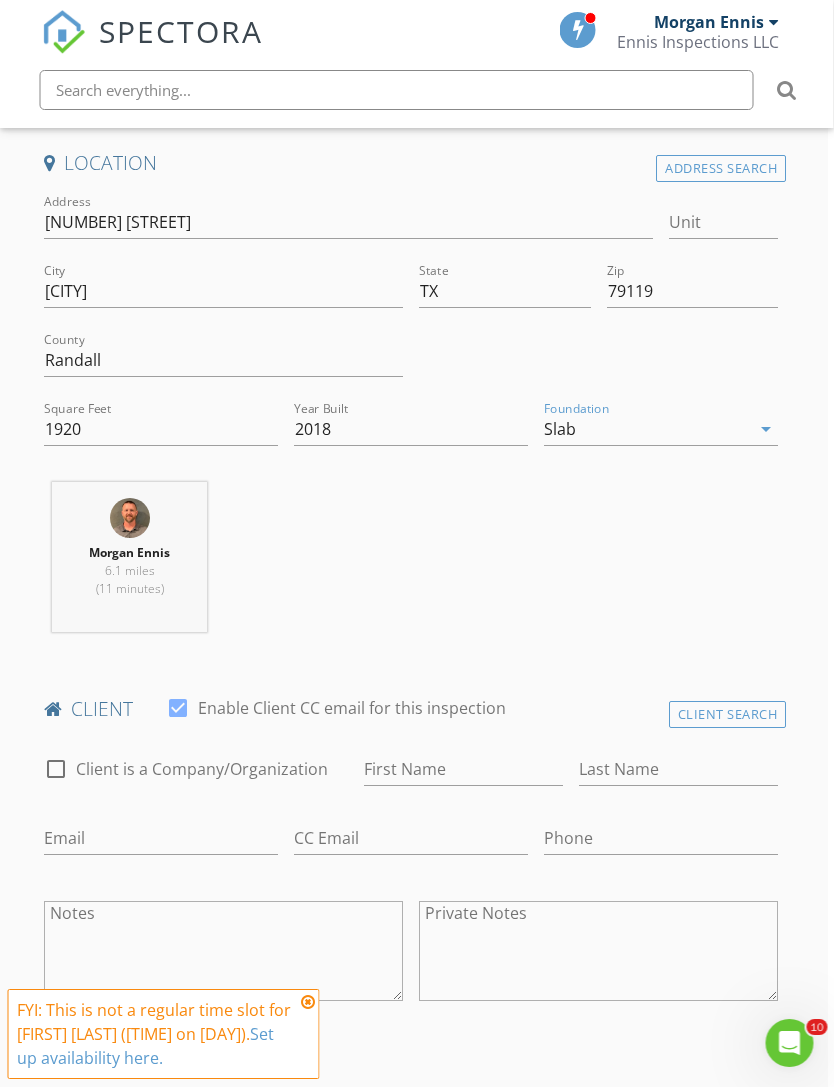 scroll, scrollTop: 560, scrollLeft: 6, axis: both 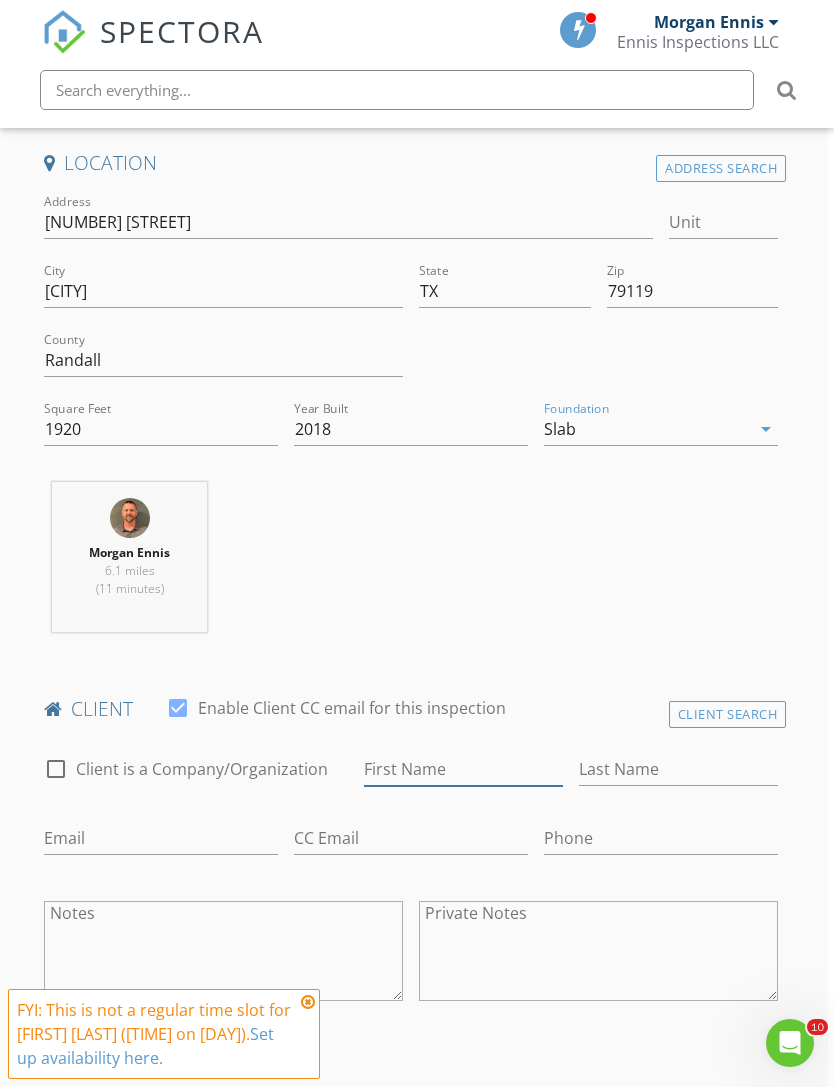 click on "First Name" at bounding box center [463, 769] 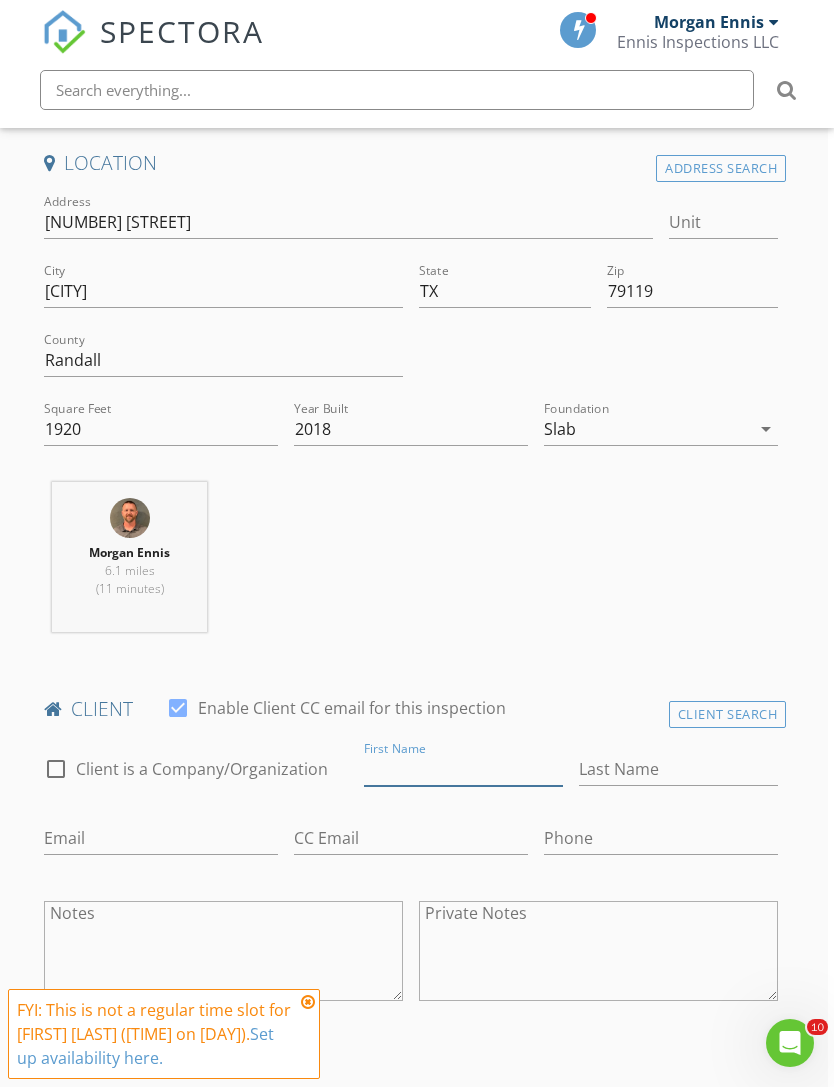 scroll, scrollTop: 580, scrollLeft: 15, axis: both 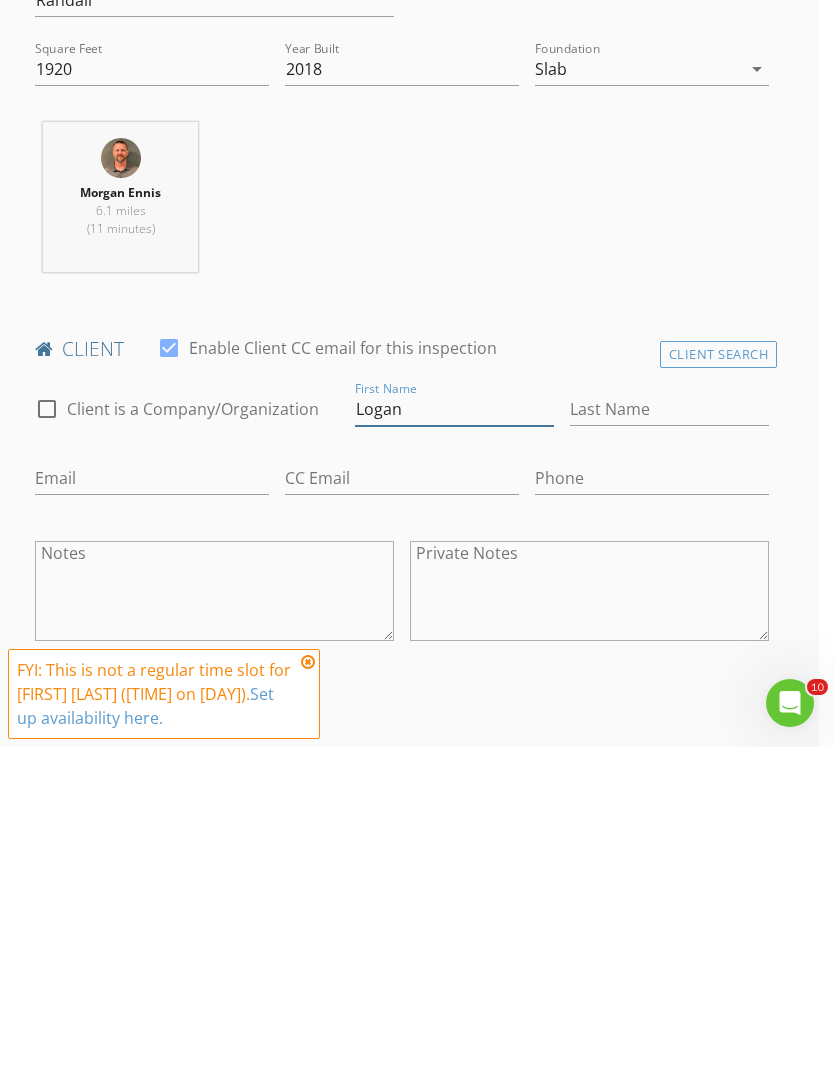 type on "Logan" 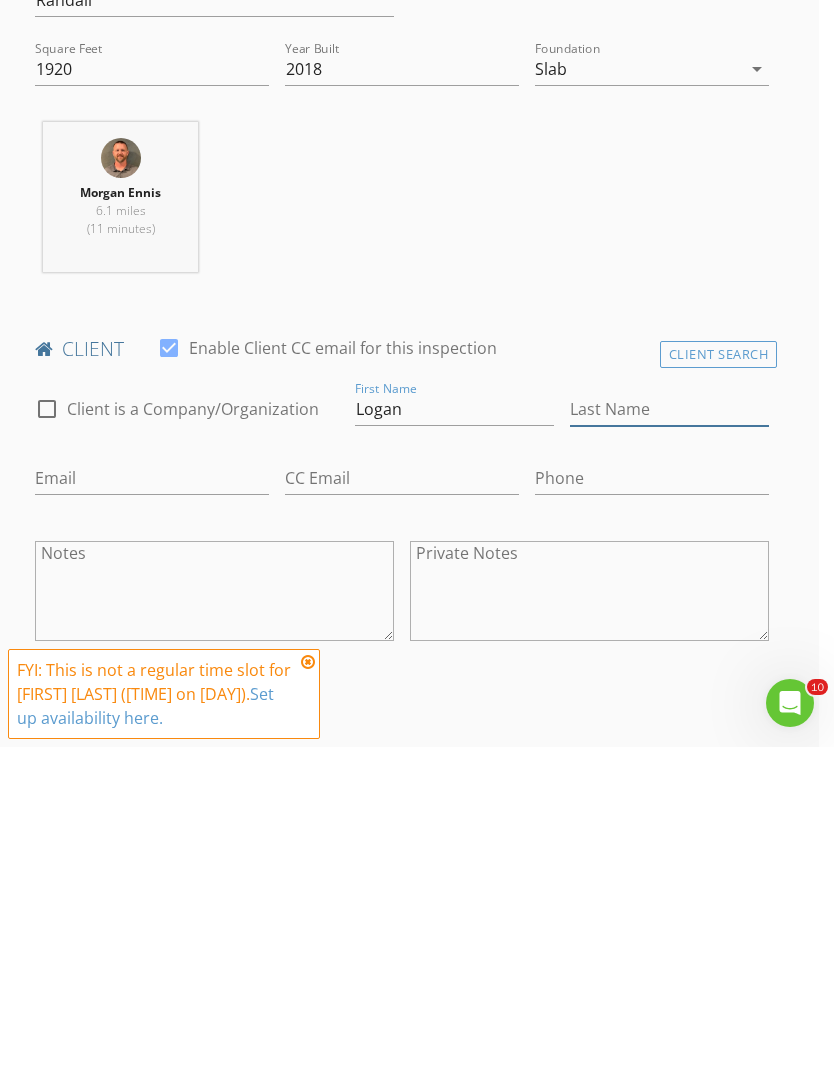 click on "Last Name" at bounding box center (669, 749) 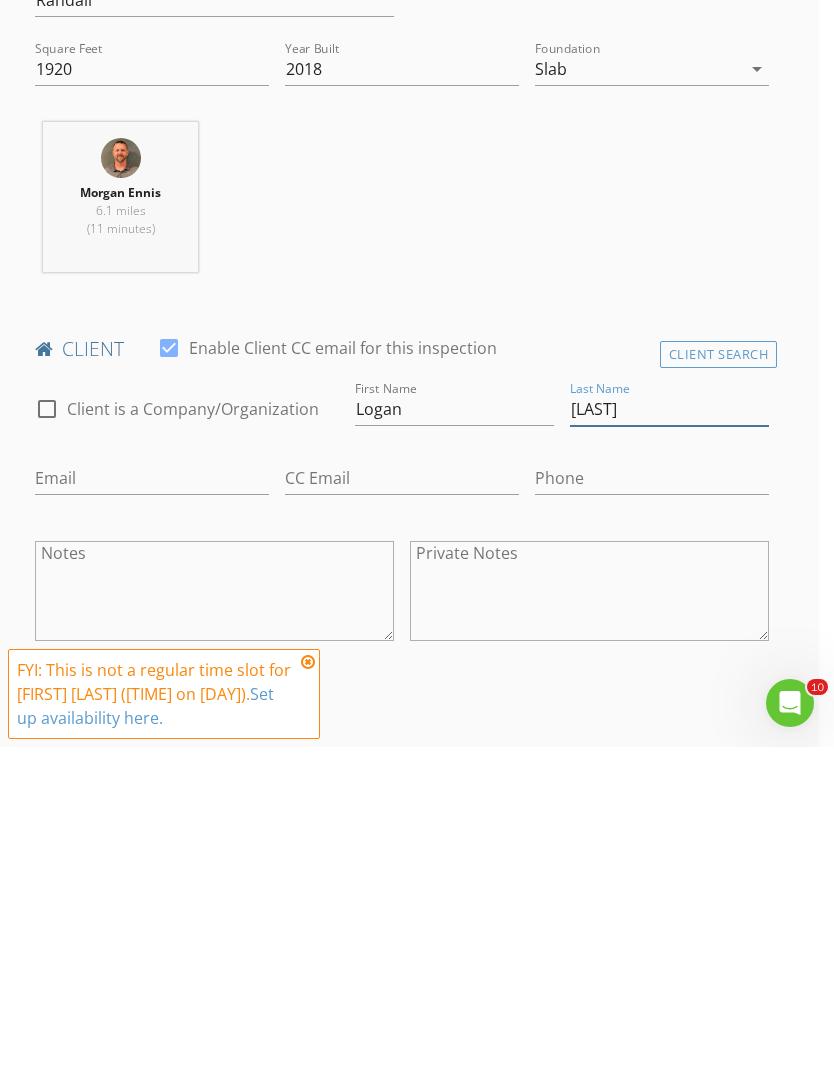 type on "[NAME]" 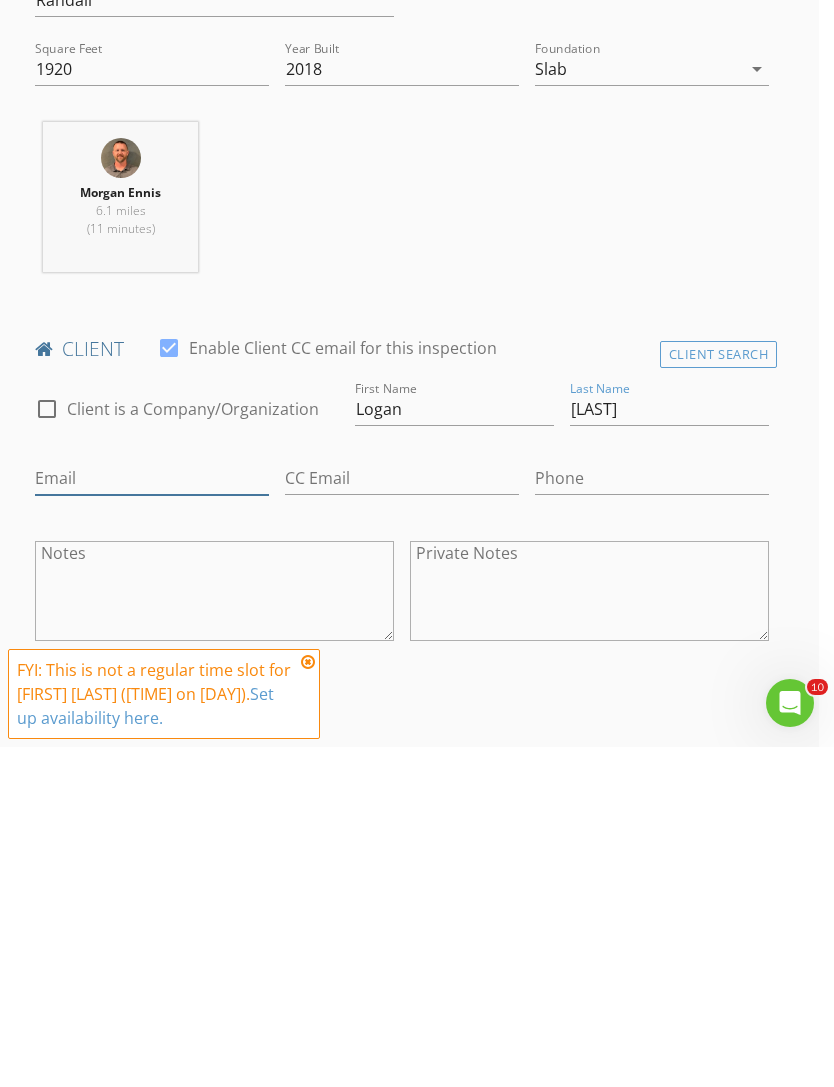 click on "Email" at bounding box center [152, 818] 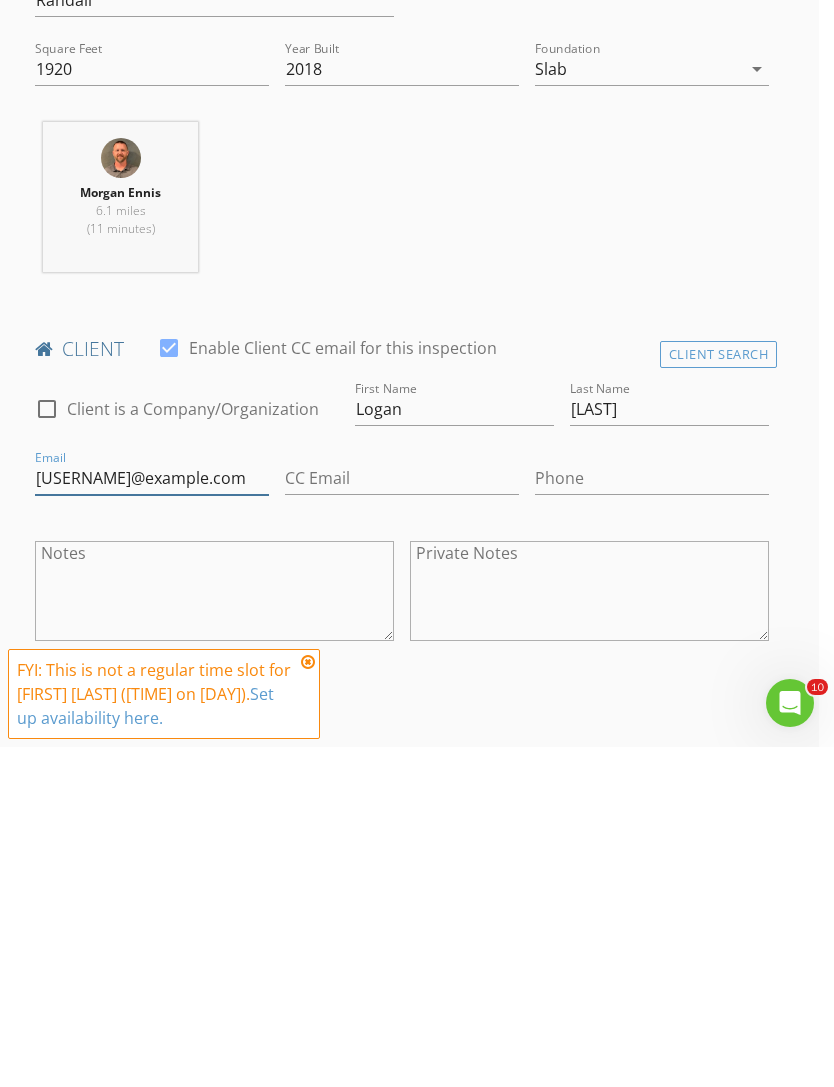 type on "Loganbaize11384@gmail.com" 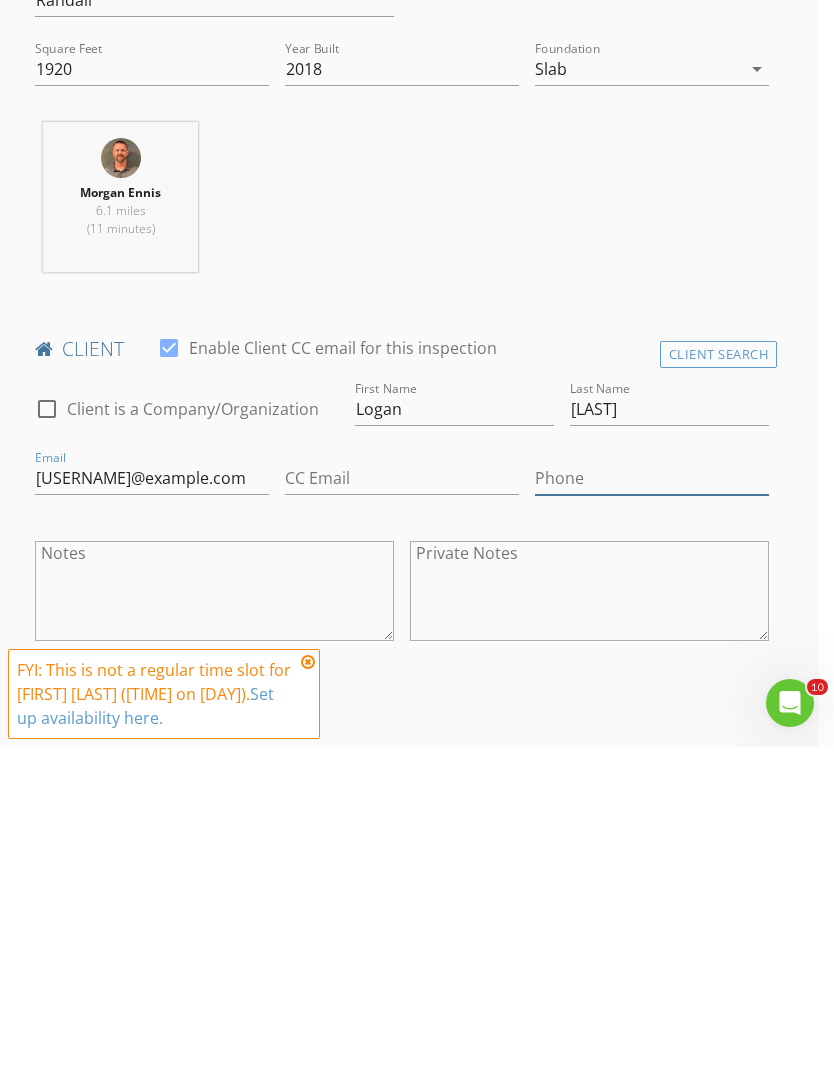 click on "Phone" at bounding box center [652, 818] 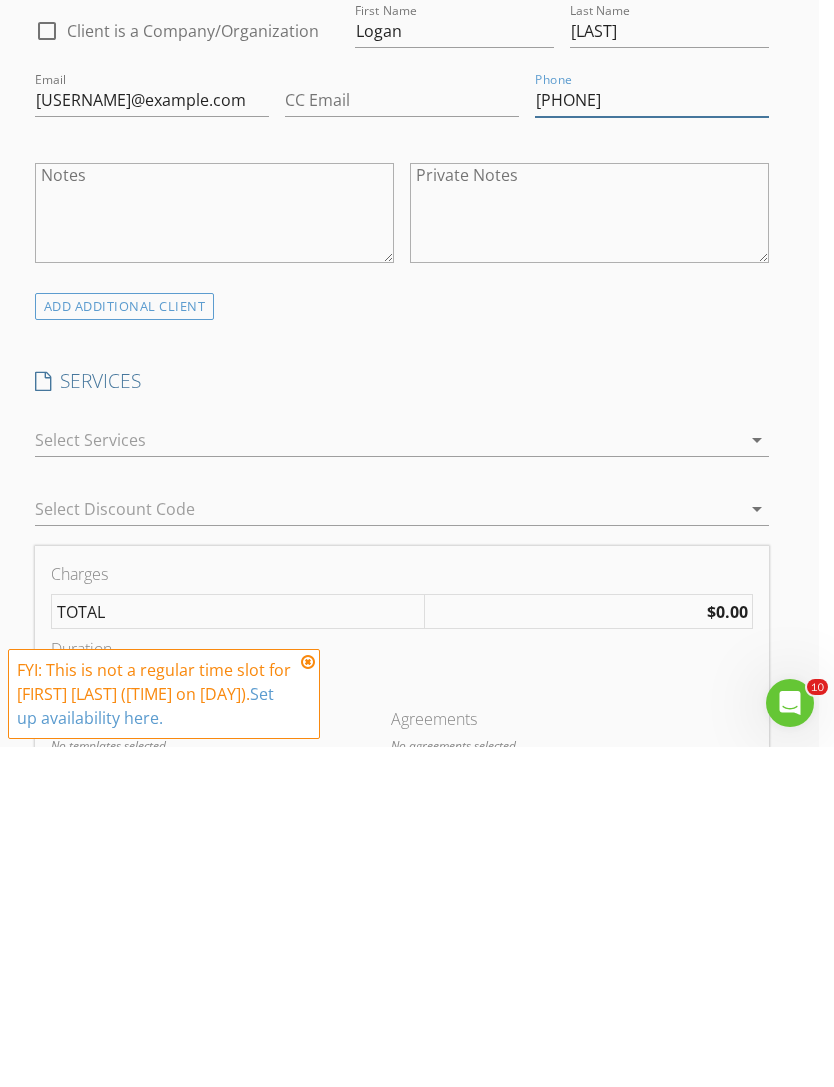 scroll, scrollTop: 971, scrollLeft: 15, axis: both 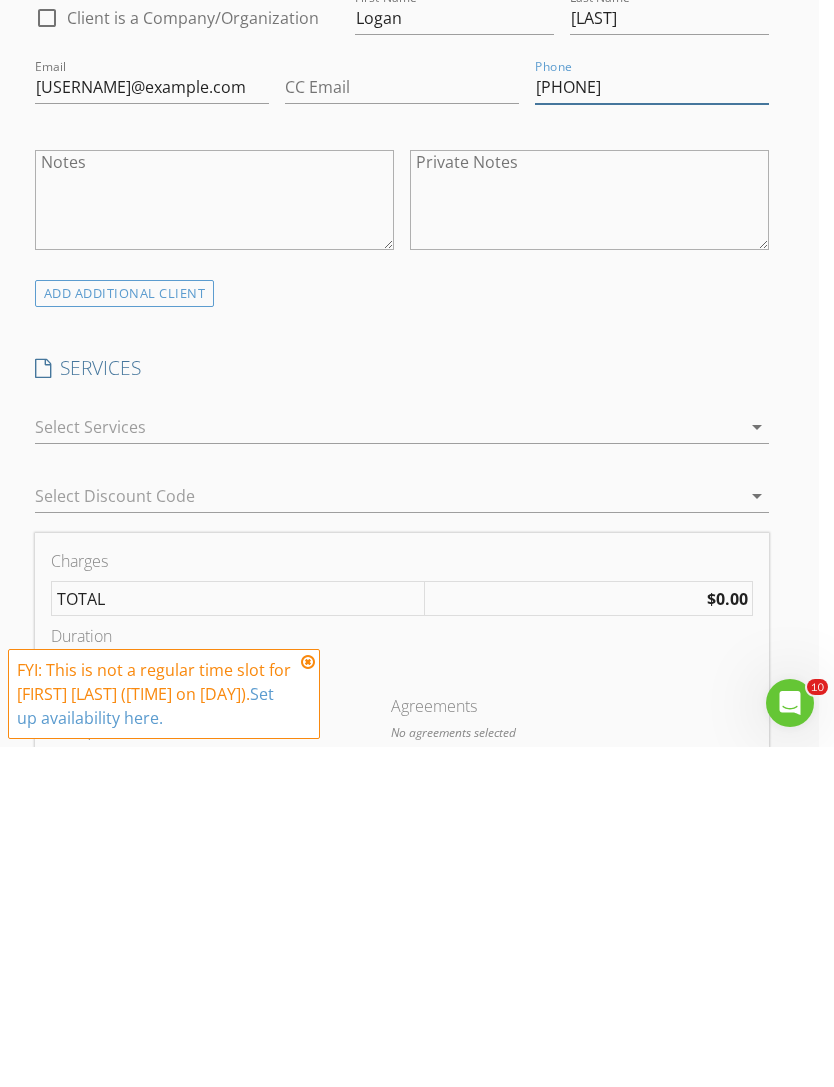 type on "[PHONE]" 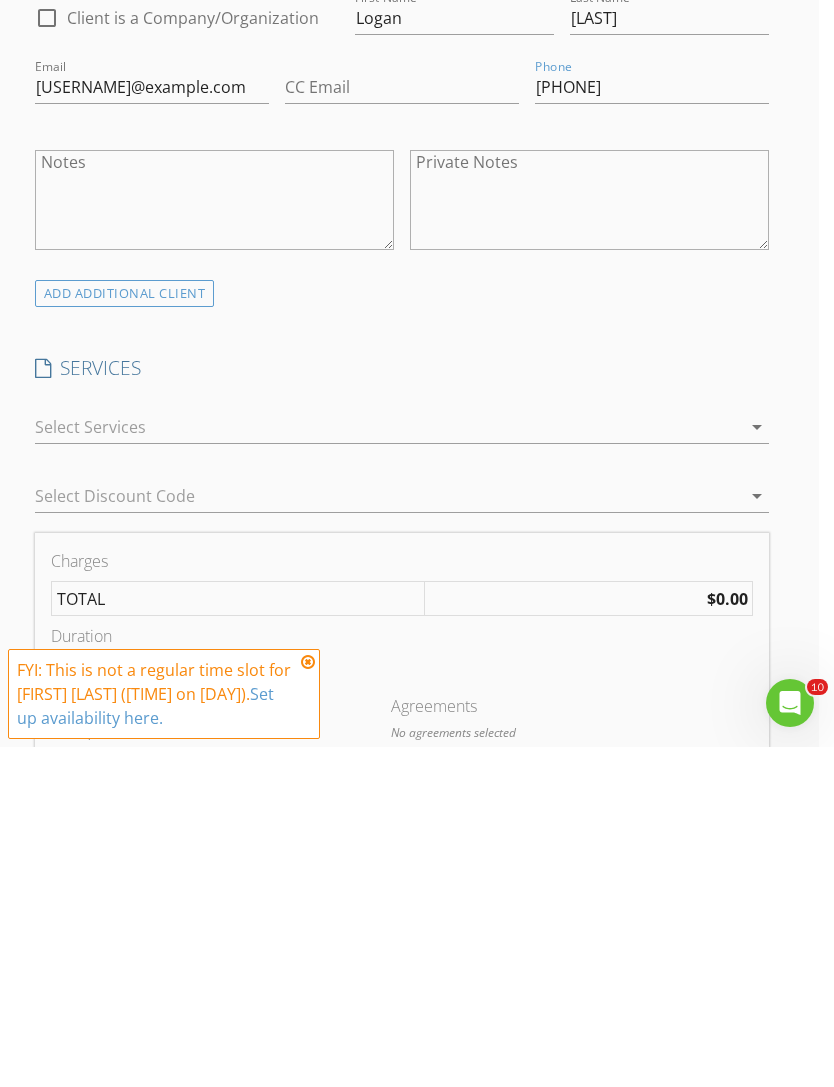 click on "arrow_drop_down" at bounding box center [757, 767] 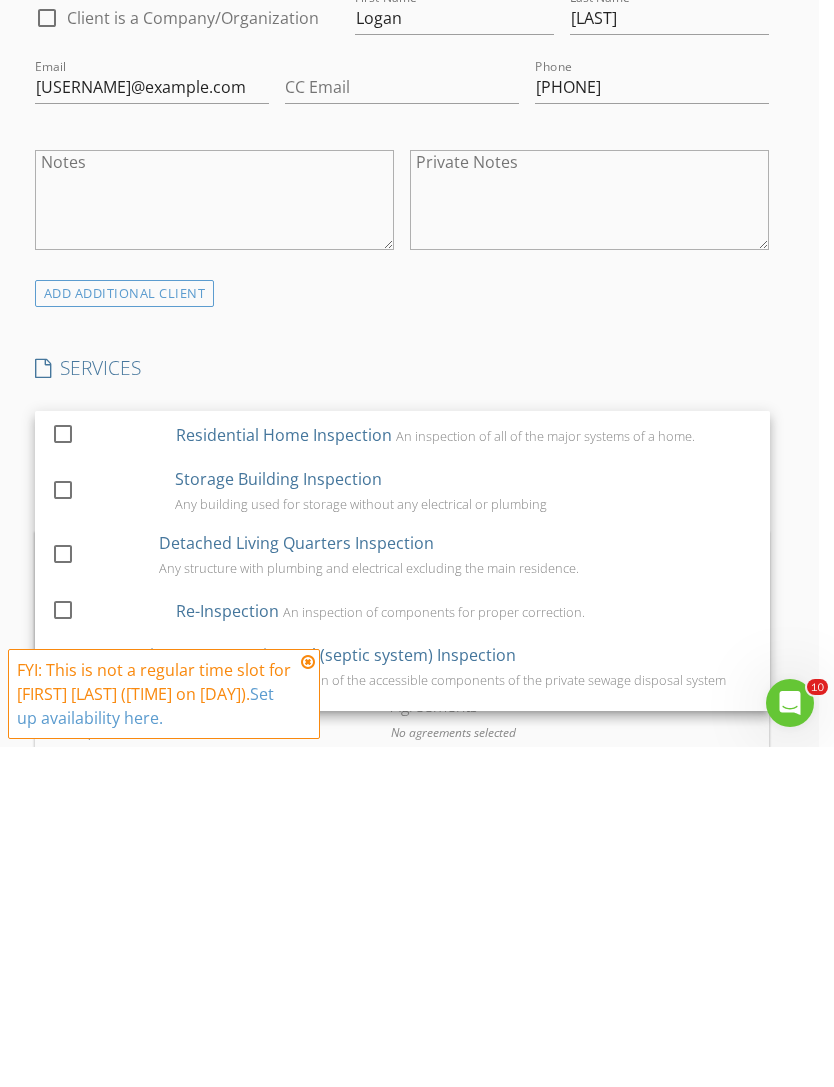 scroll, scrollTop: 1311, scrollLeft: 15, axis: both 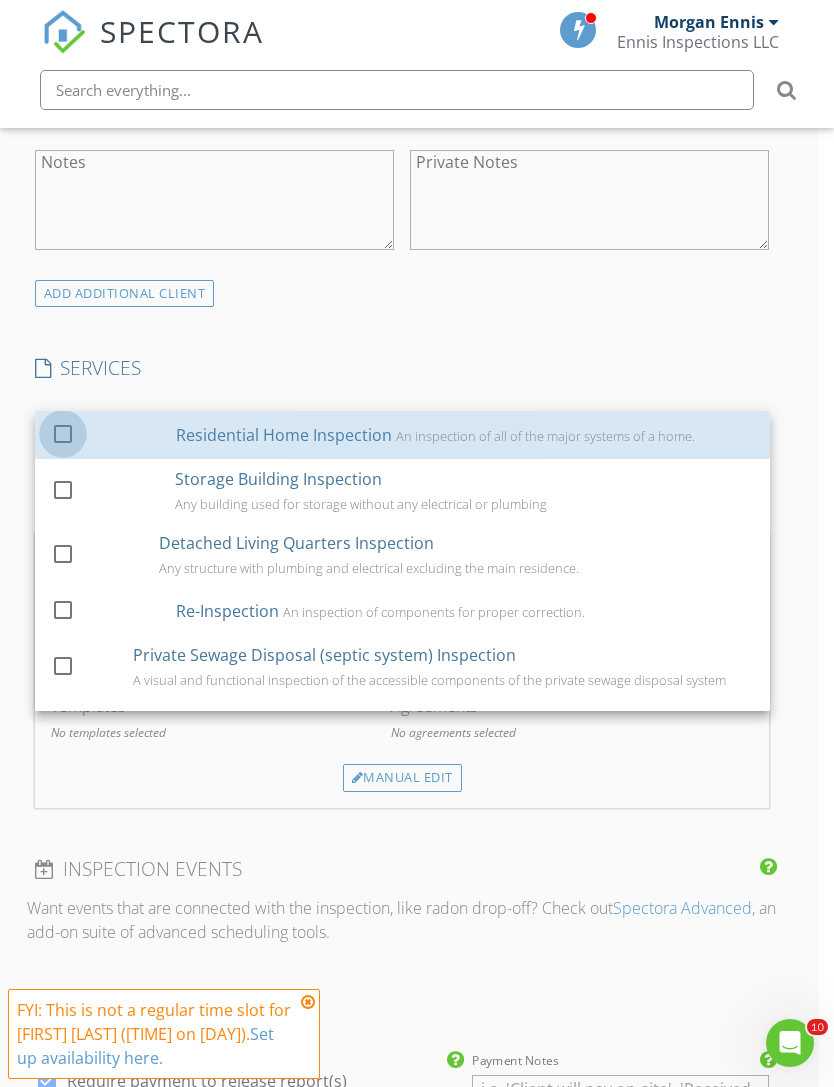 click at bounding box center (63, 433) 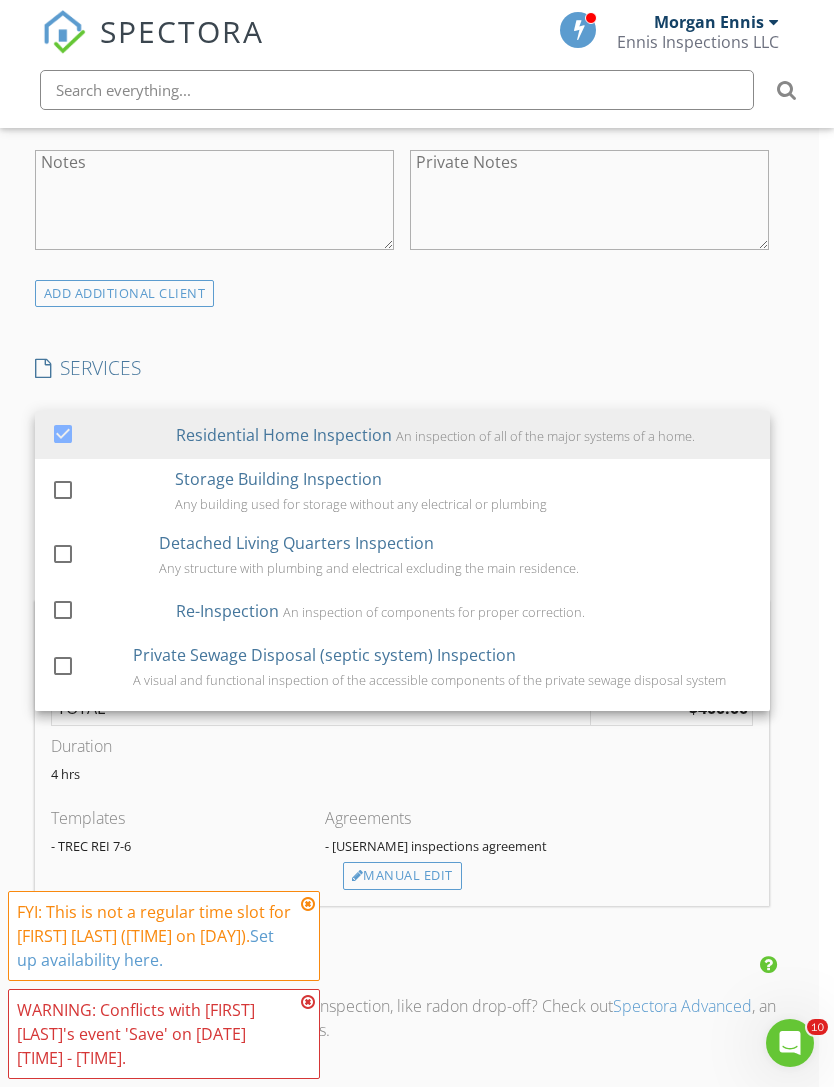 click on "INSPECTOR(S)
check_box   Morgan Ennis   PRIMARY   Morgan Ennis arrow_drop_down   check_box Morgan Ennis specifically requested
Date/Time
08/05/2025 8:30 AM
Location
Address Search       Address 9702 Rockwood Dr   Unit   City Amarillo   State TX   Zip 79119   County Randall     Square Feet 1920   Year Built 2018   Foundation Slab arrow_drop_down     Morgan Ennis     6.1 miles     (11 minutes)
client
check_box Enable Client CC email for this inspection   Client Search     check_box_outline_blank Client is a Company/Organization     First Name Logan   Last Name Baize   Email Loganbaize11384@gmail.com   CC Email   Phone 806-673-1699           Notes   Private Notes
ADD ADDITIONAL client
SERVICES
check_box   Residential Home Inspection   check_box_outline_blank           Re-Inspection" at bounding box center (402, 654) 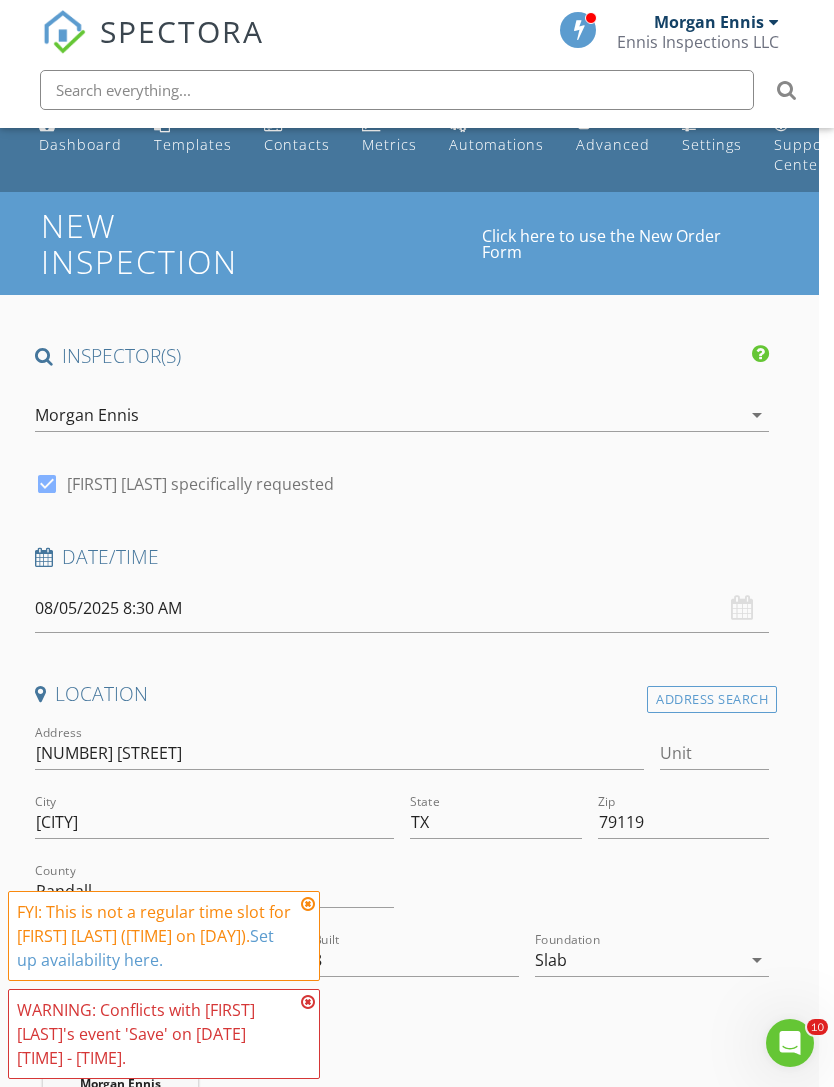scroll, scrollTop: 0, scrollLeft: 15, axis: horizontal 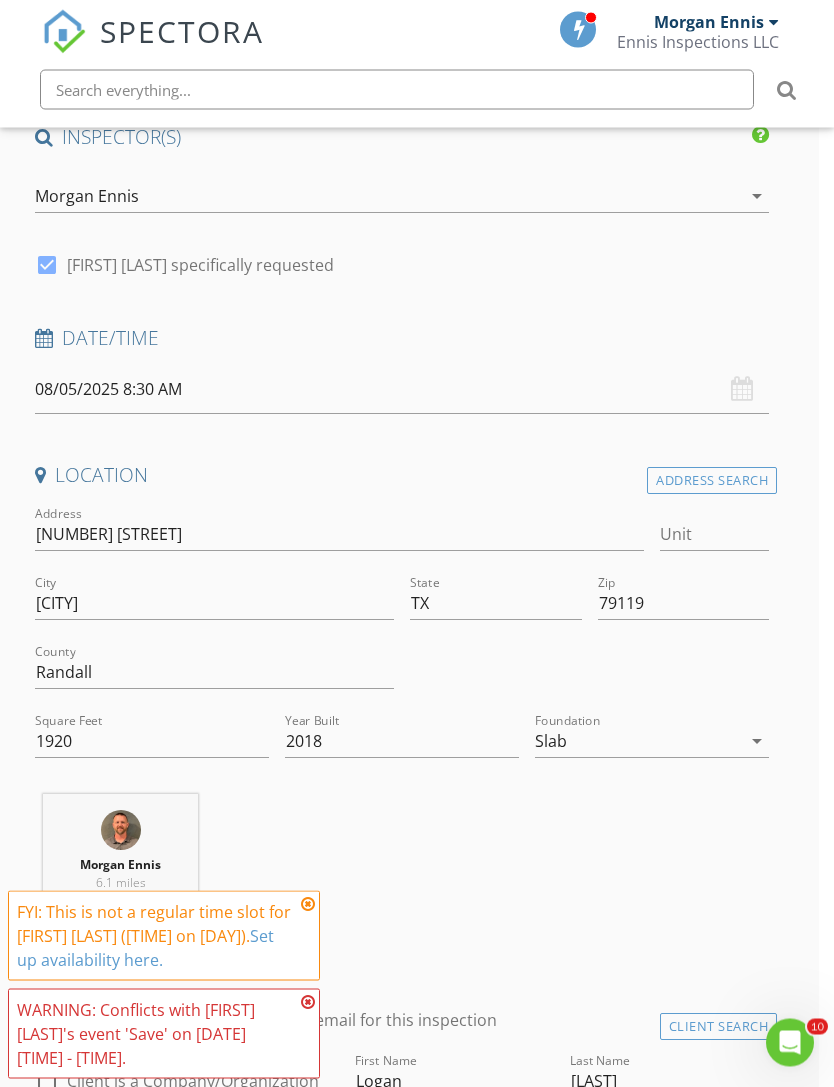 click on "08/05/2025 8:30 AM" at bounding box center (402, 390) 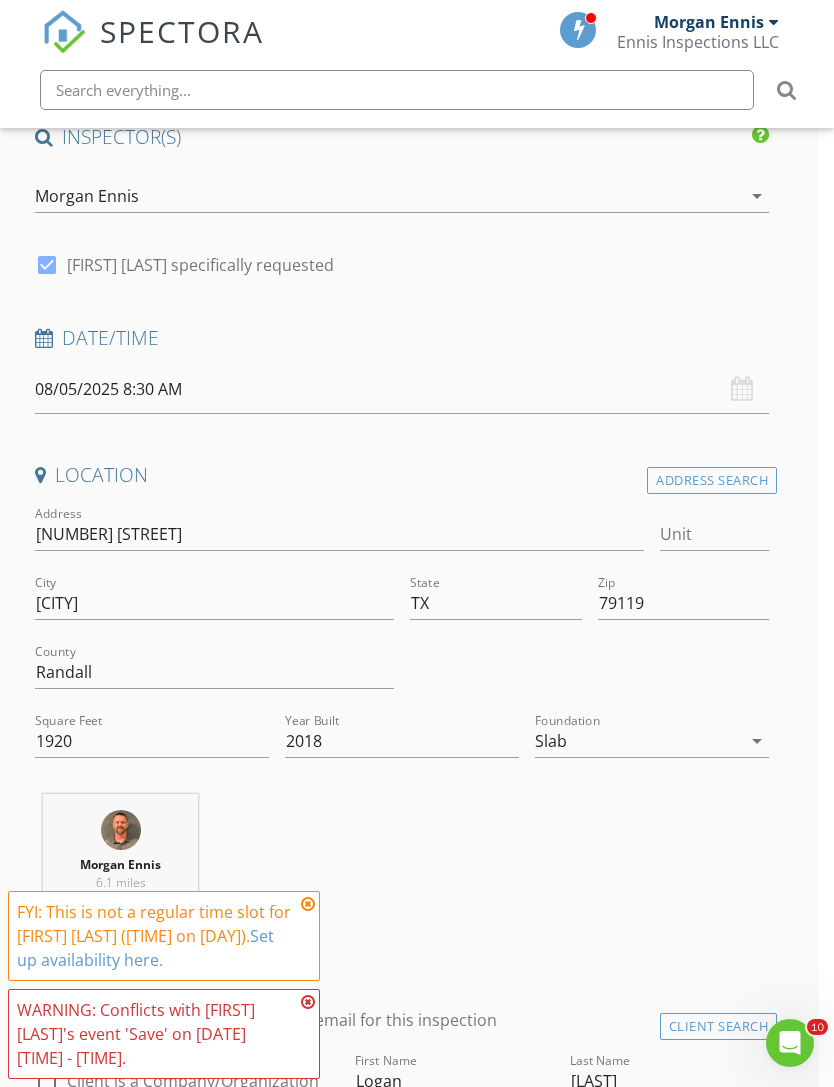 click on "Morgan Ennis     6.1 miles     (11 minutes)" at bounding box center (402, 877) 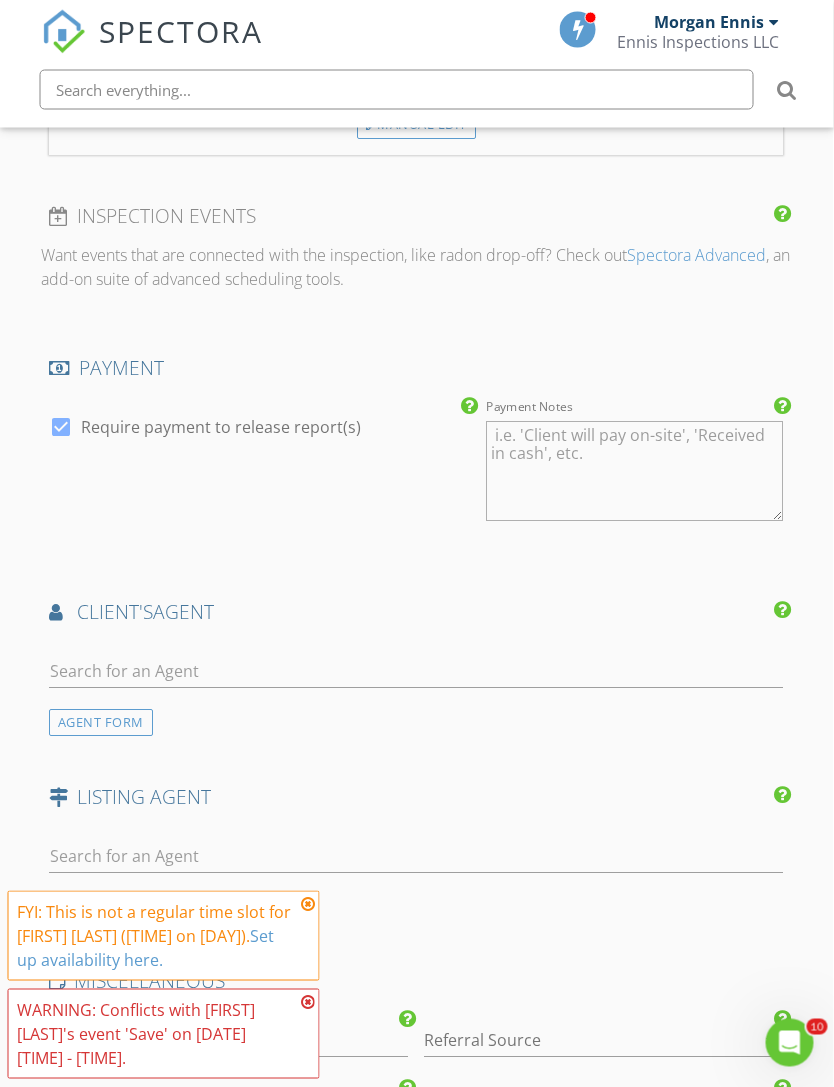 scroll, scrollTop: 2062, scrollLeft: 0, axis: vertical 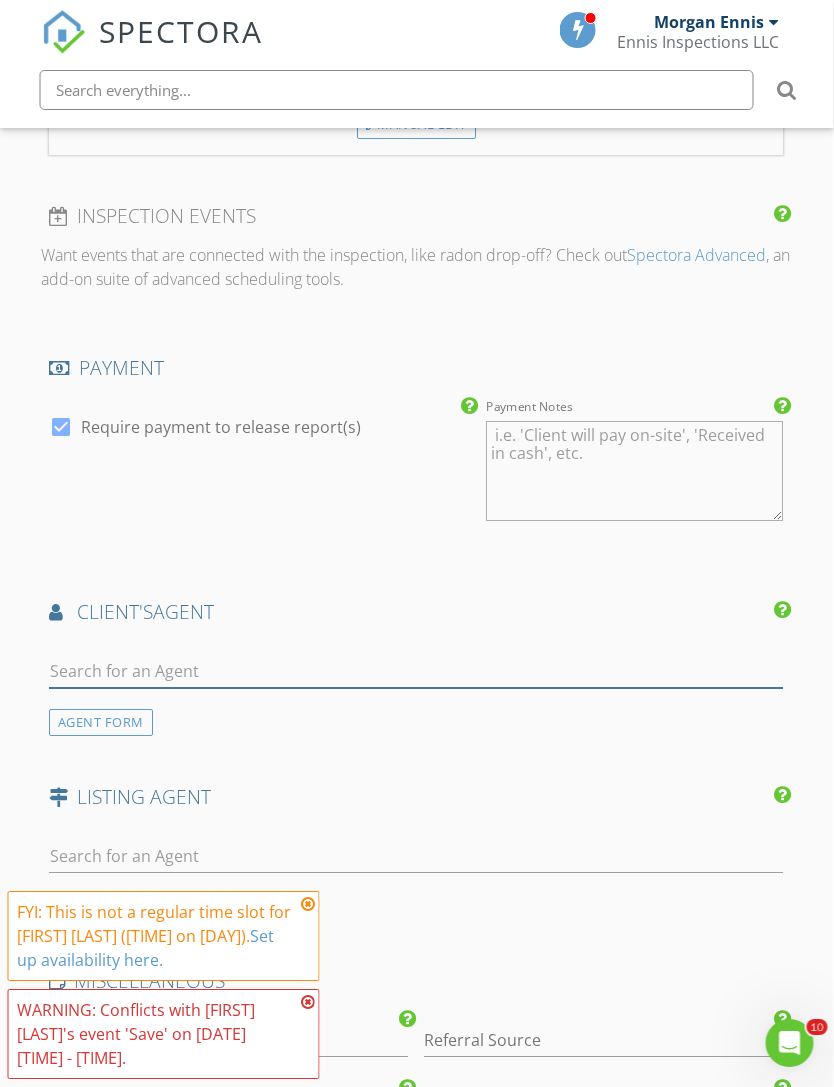 click at bounding box center [417, 671] 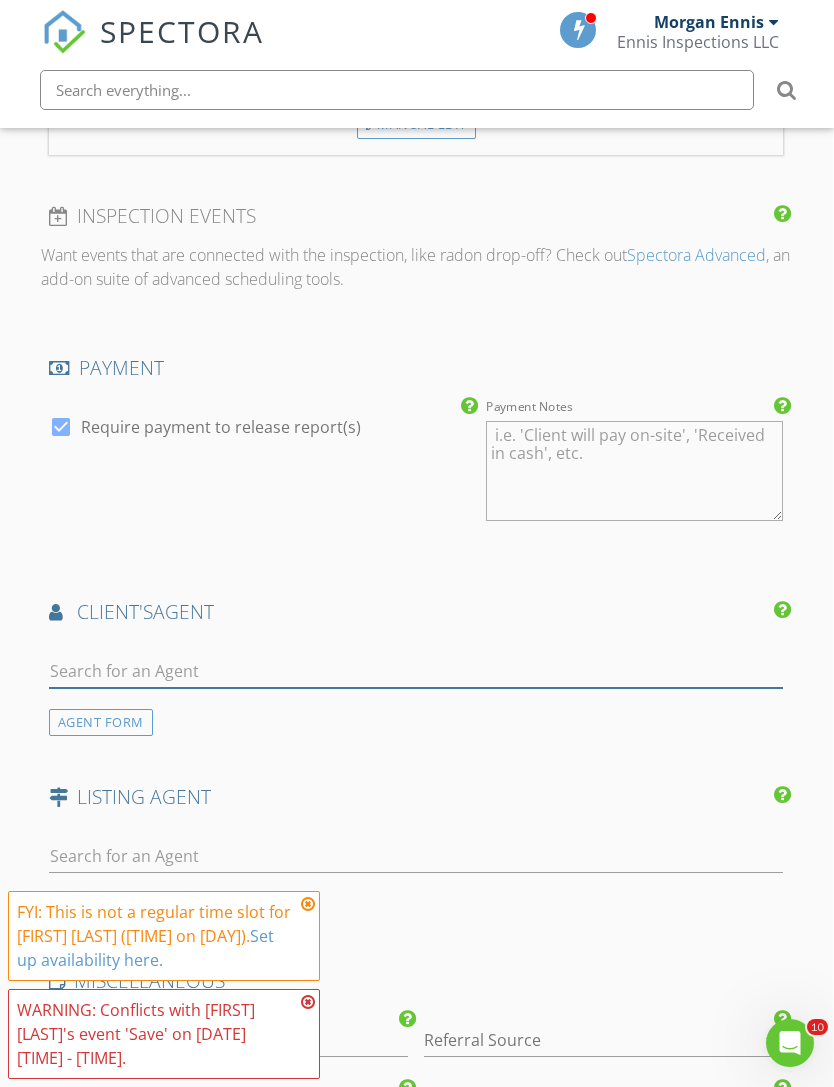 scroll, scrollTop: 2062, scrollLeft: 0, axis: vertical 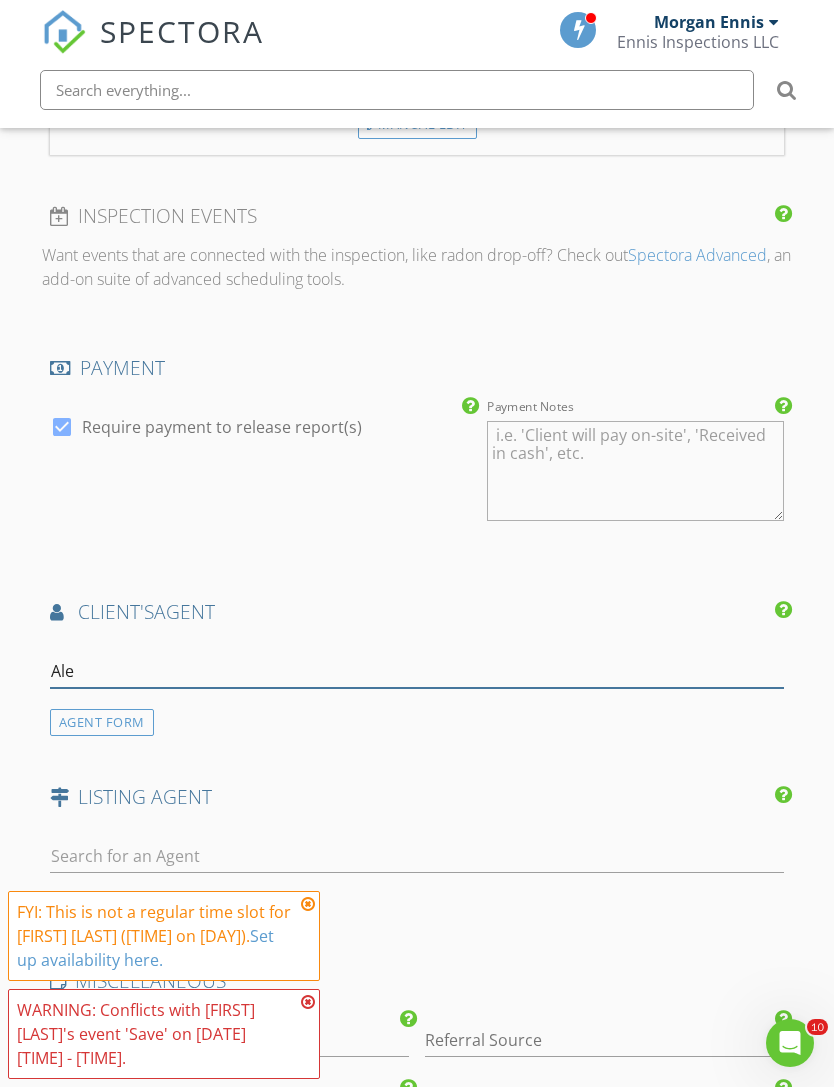 type on "Alex" 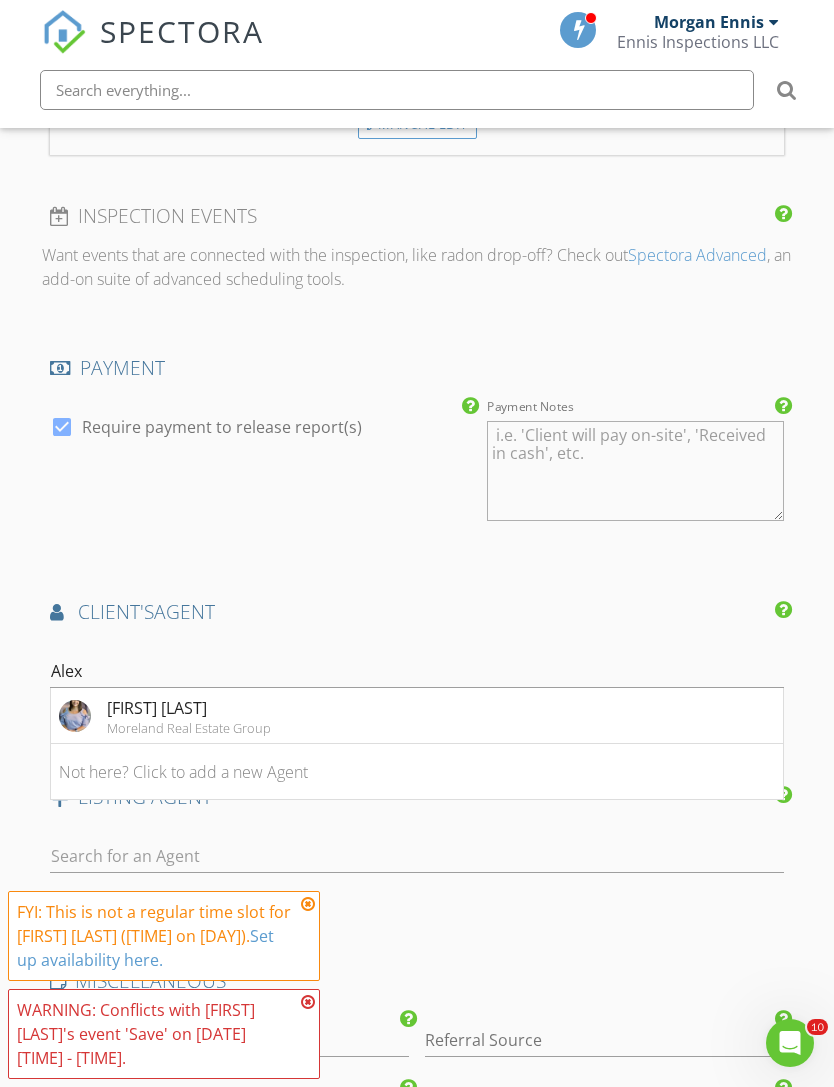 click on "Alexis Baer
Moreland Real Estate Group" at bounding box center (417, 716) 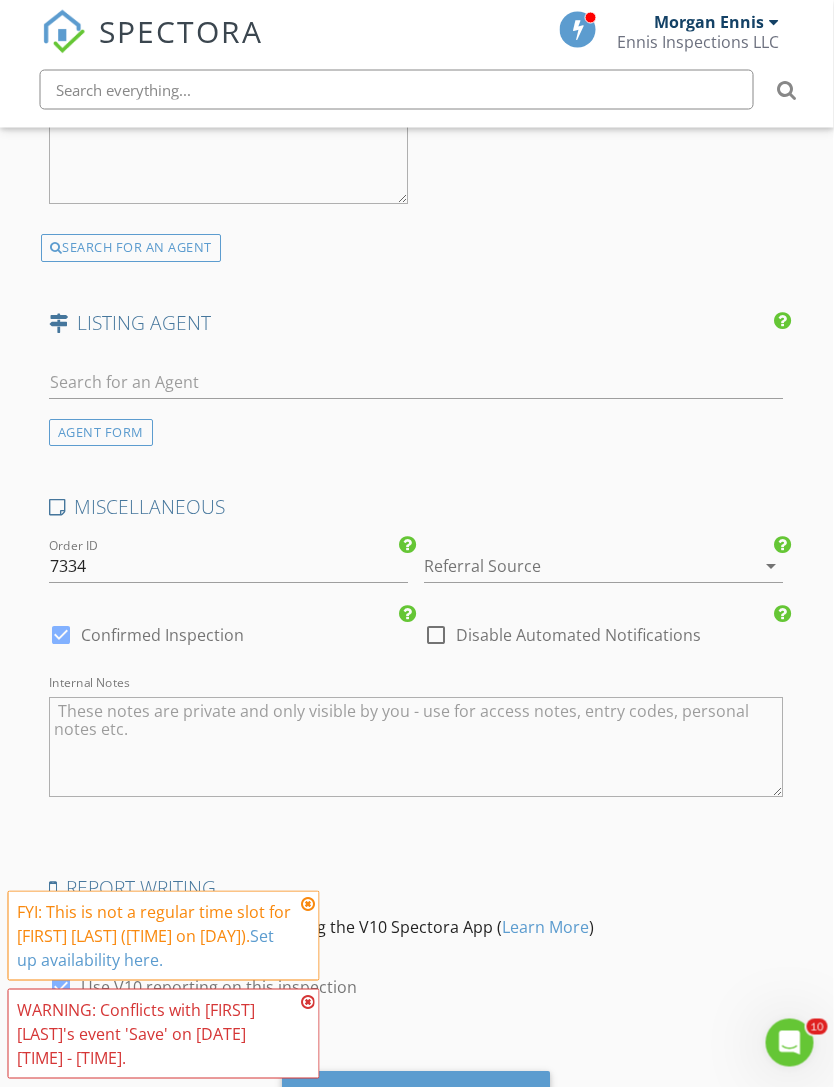 scroll, scrollTop: 2922, scrollLeft: 0, axis: vertical 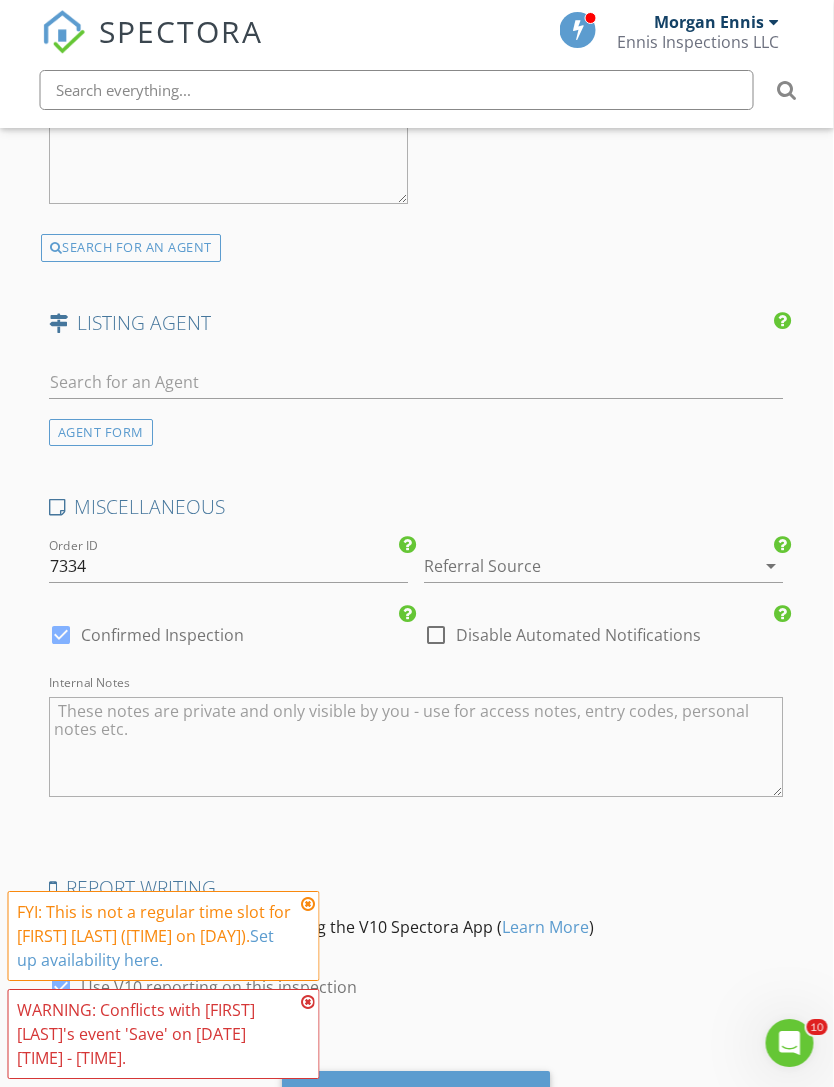 click on "arrow_drop_down" at bounding box center [772, 566] 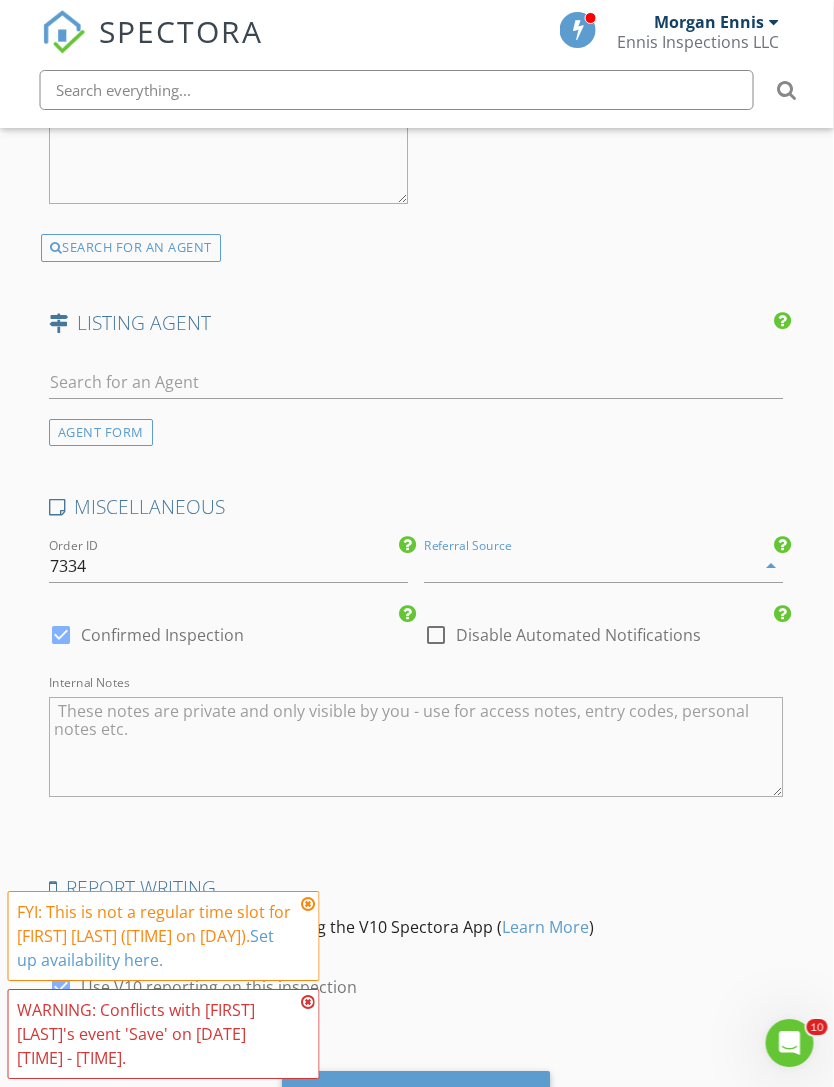 scroll, scrollTop: 2922, scrollLeft: 1, axis: both 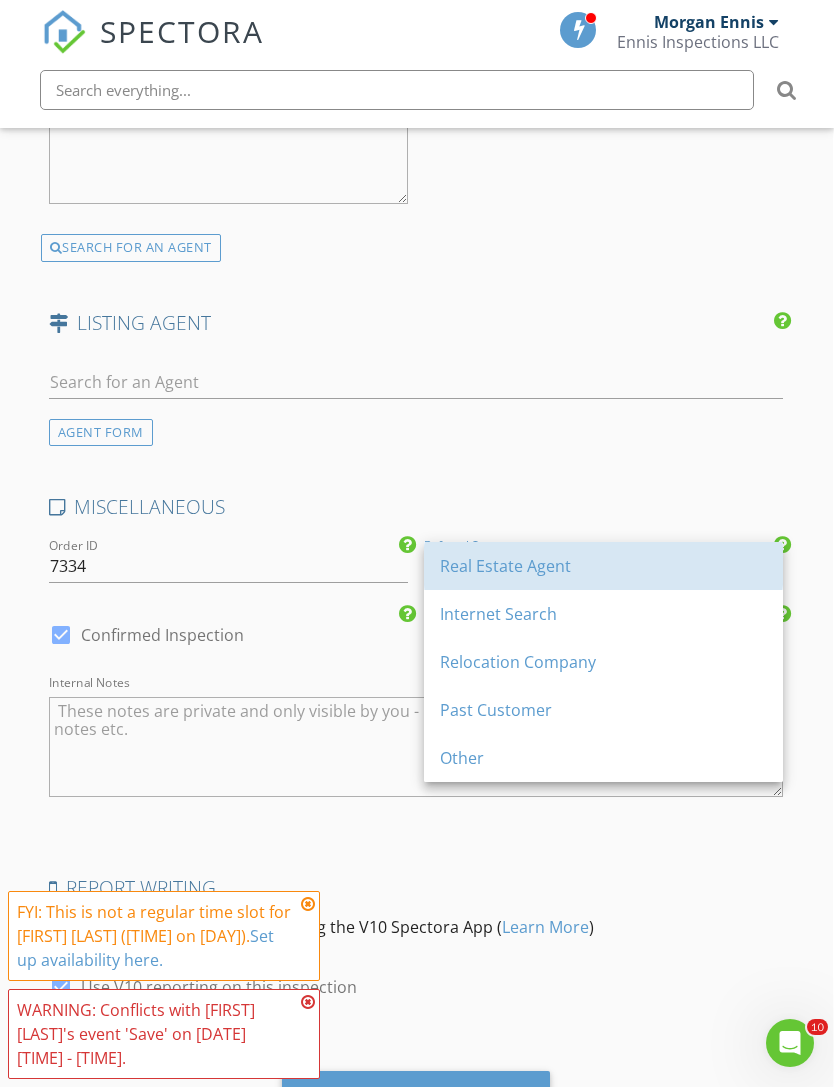 click on "Real Estate Agent" at bounding box center (603, 566) 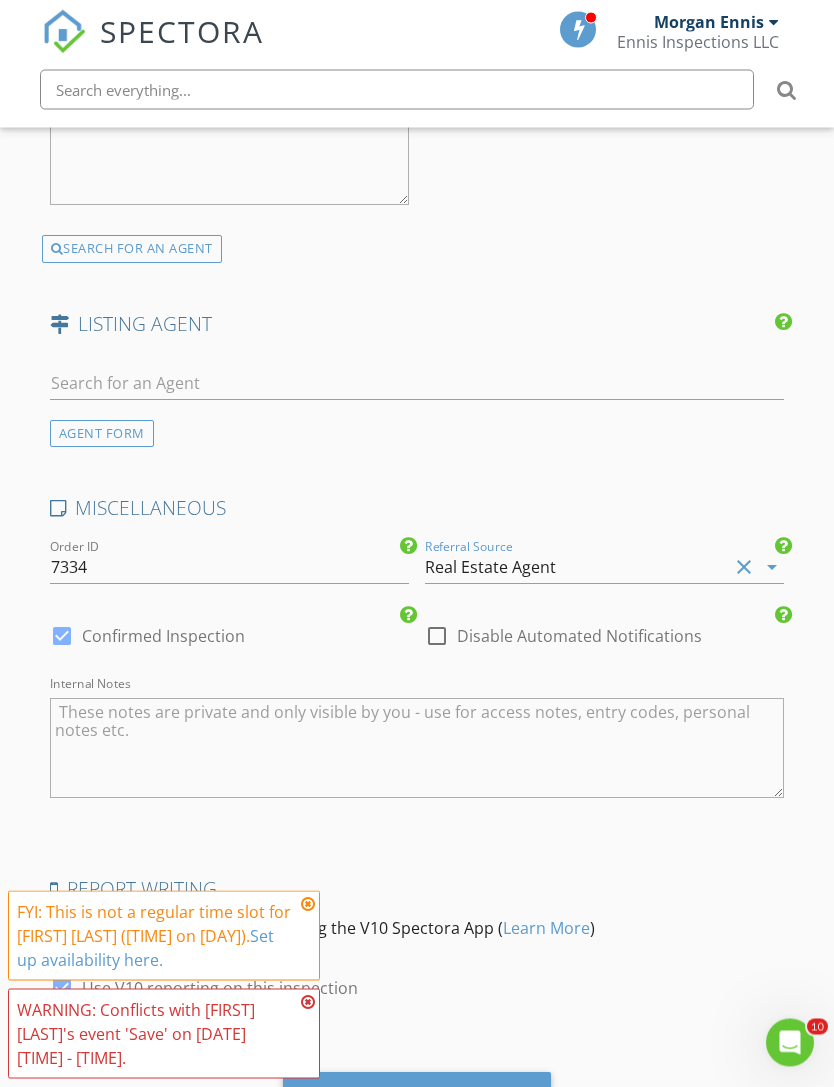 scroll, scrollTop: 2951, scrollLeft: 0, axis: vertical 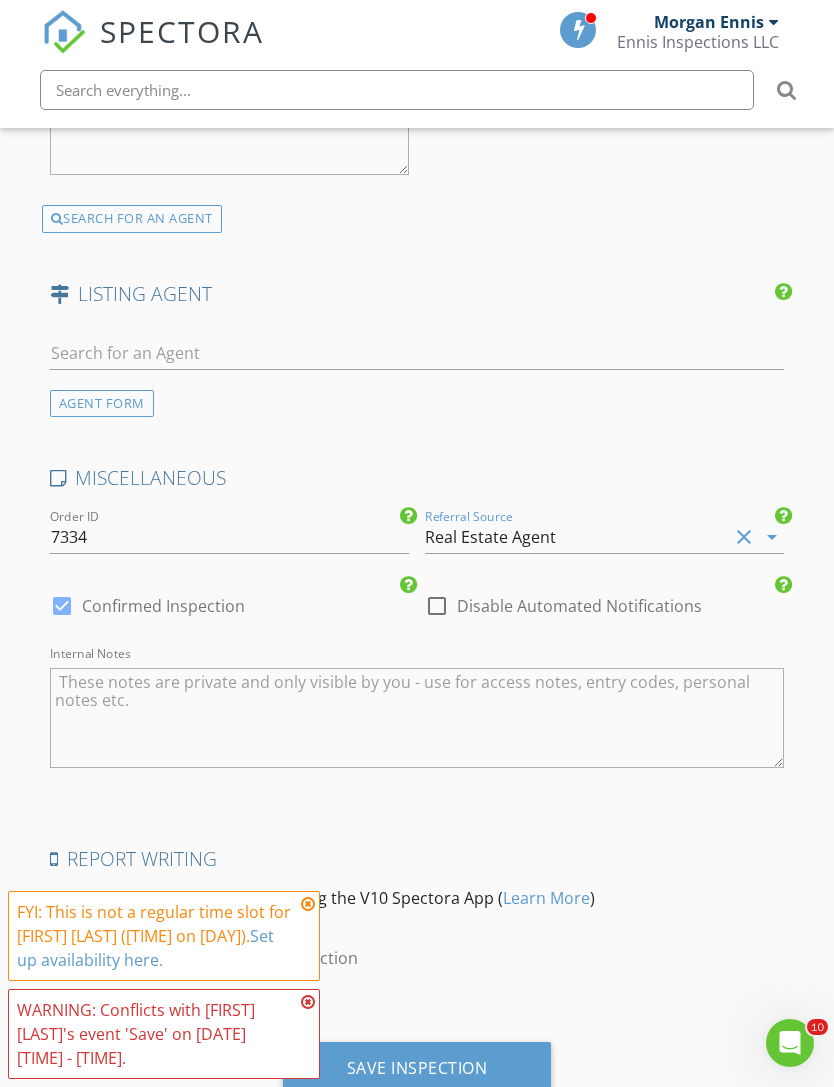 click on "Save Inspection" at bounding box center (417, 1068) 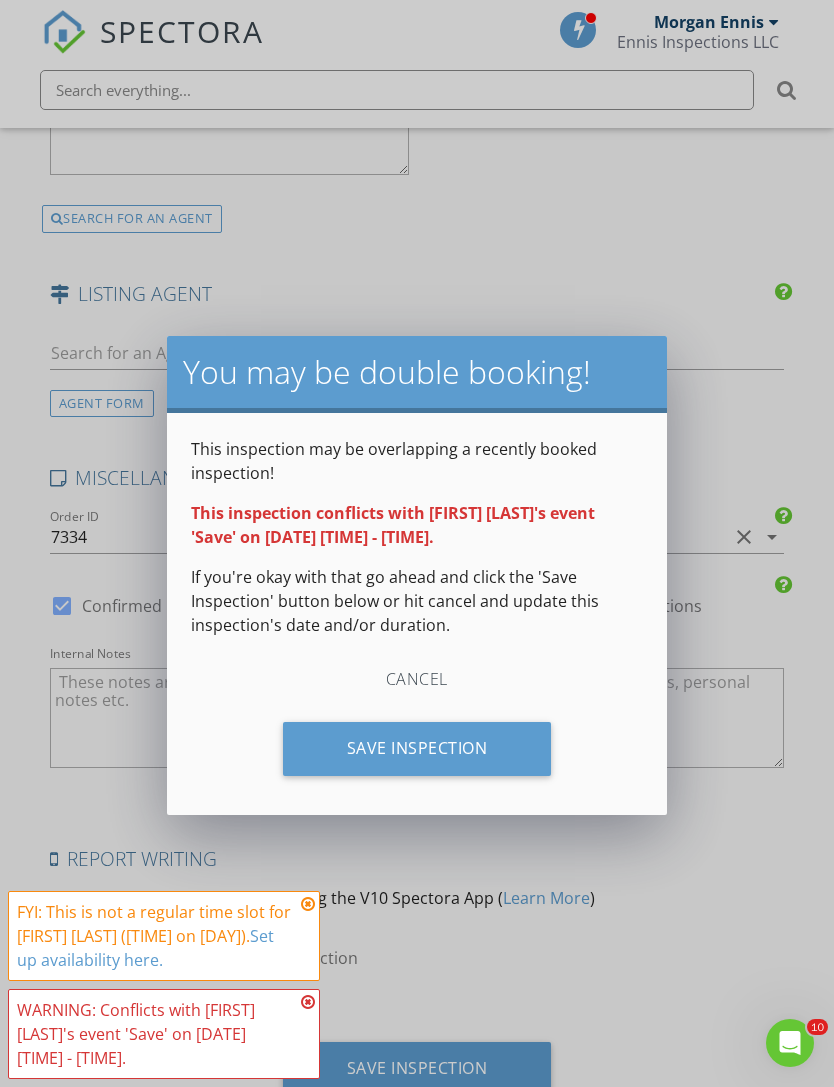 click on "Save Inspection" at bounding box center (417, 749) 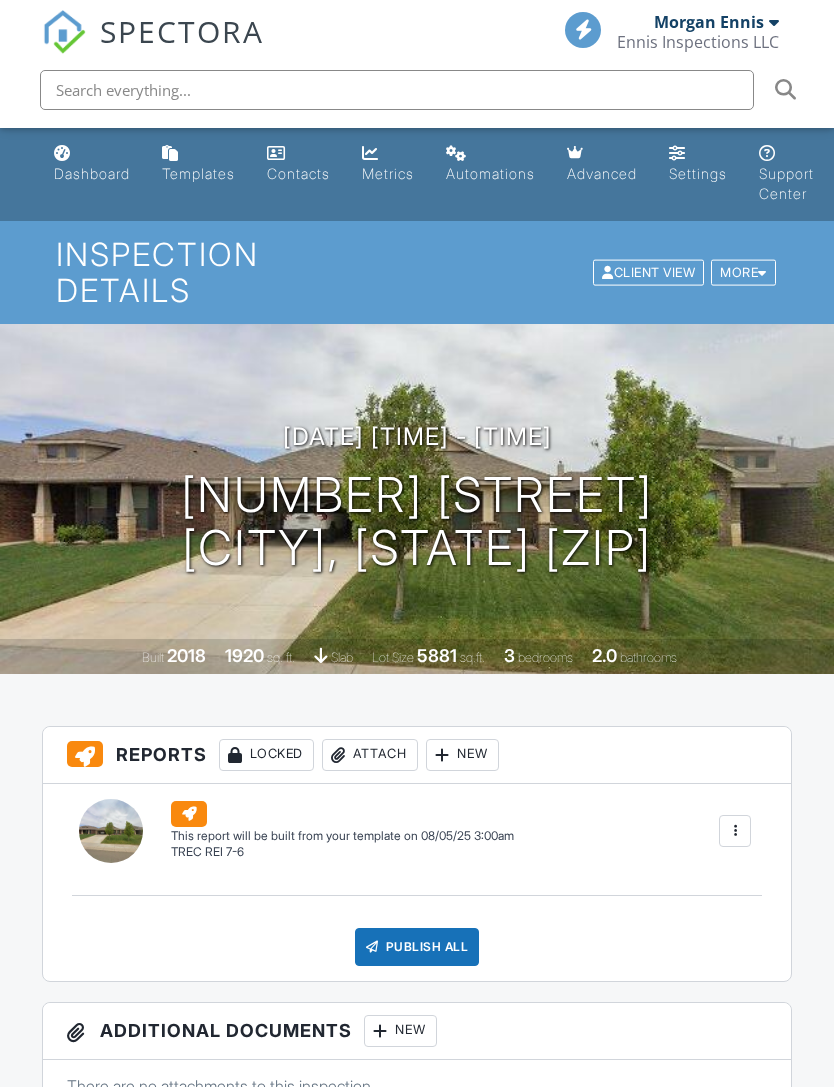 scroll, scrollTop: 0, scrollLeft: 0, axis: both 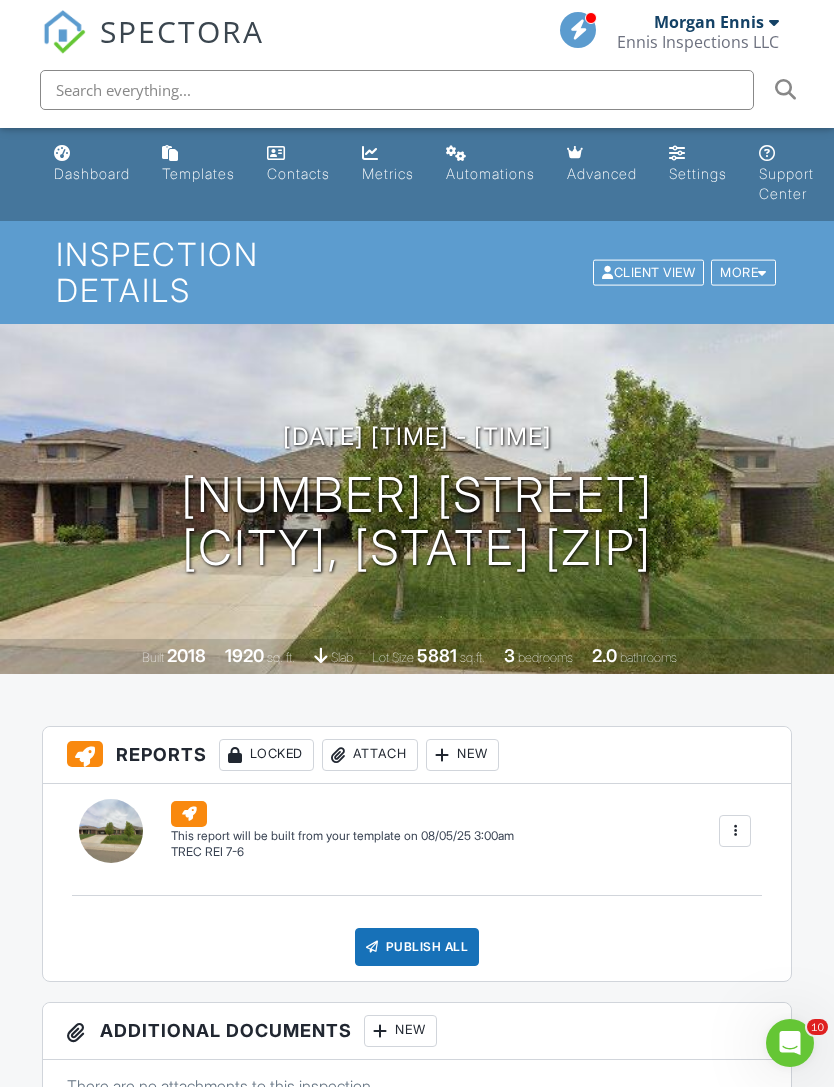 click on "Dashboard" at bounding box center (92, 164) 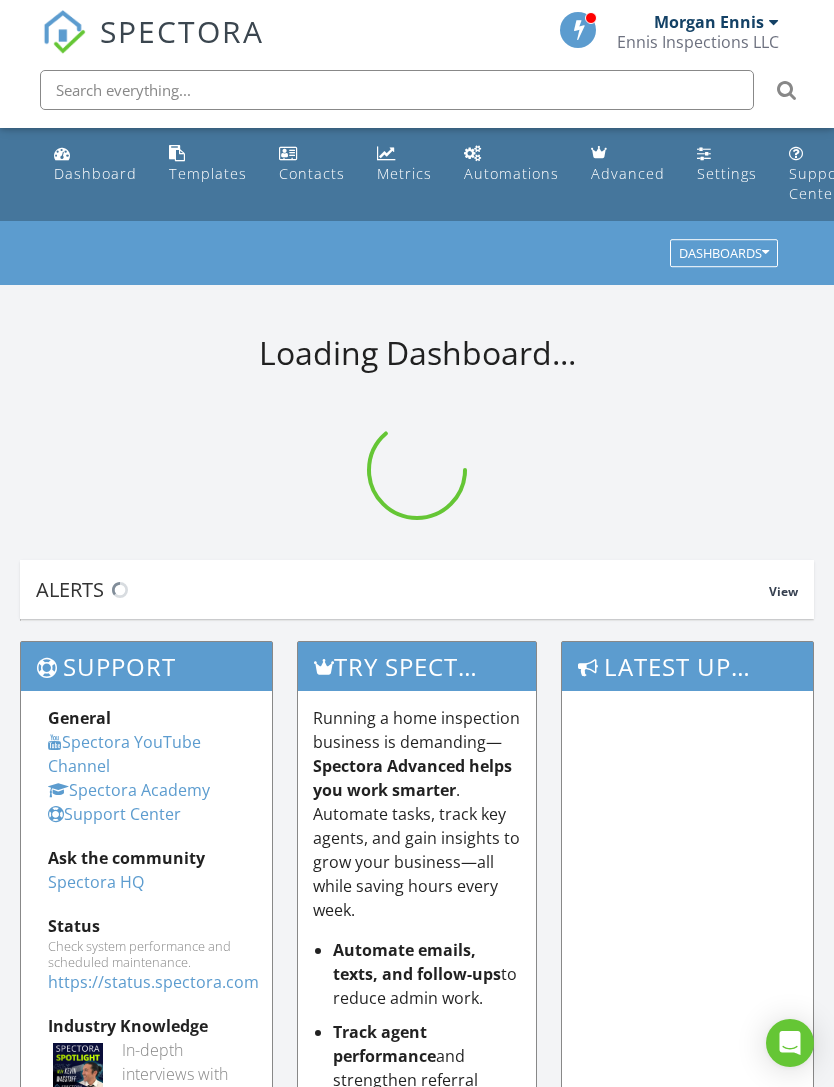 scroll, scrollTop: 0, scrollLeft: 0, axis: both 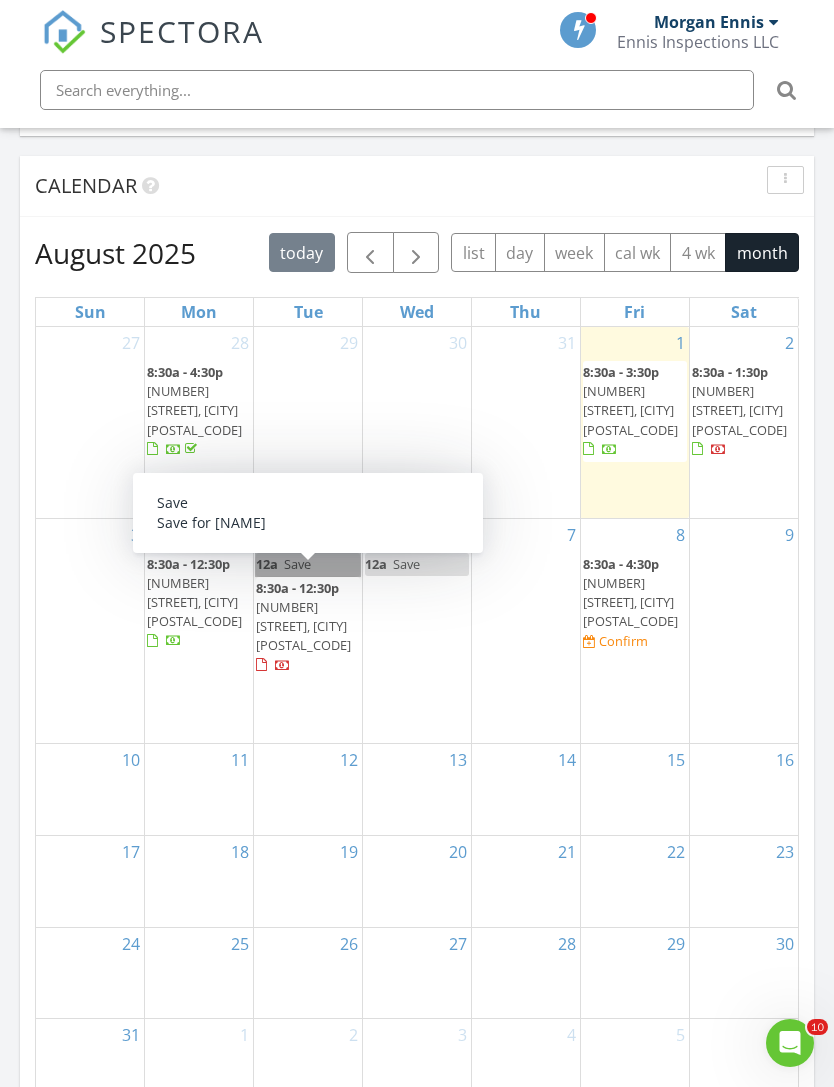 click on "12a
Save" at bounding box center (308, 564) 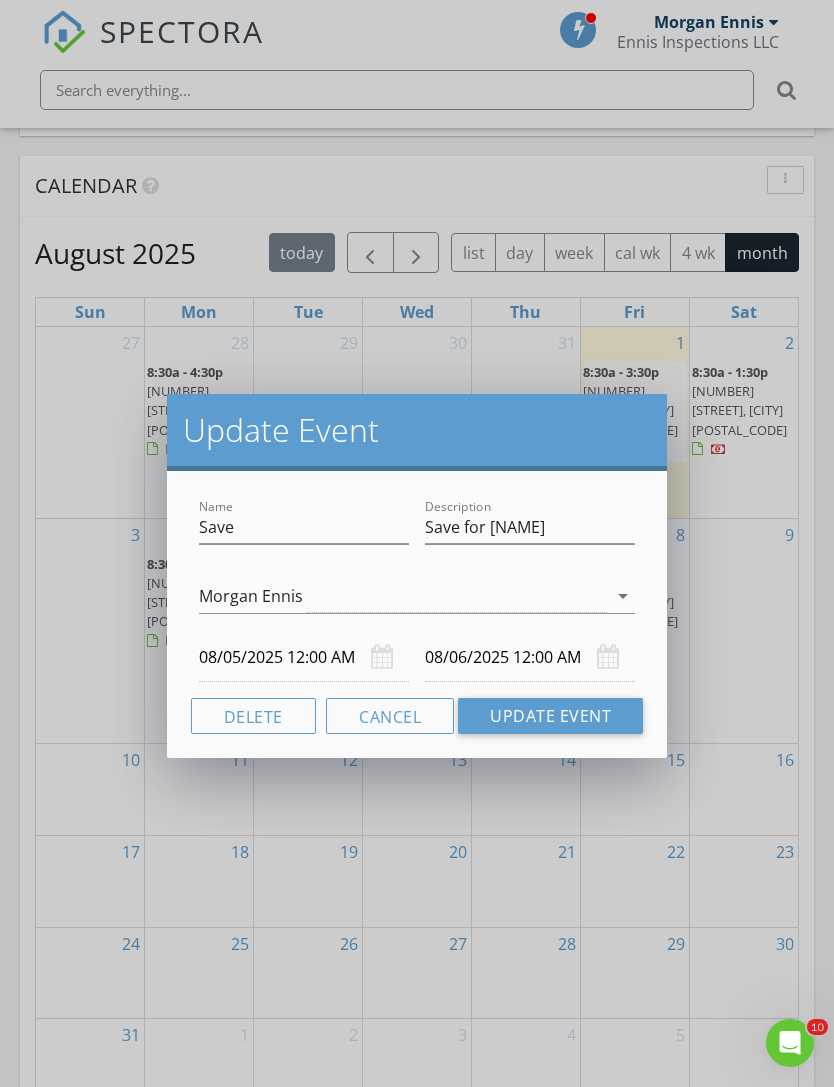 click on "Delete" at bounding box center (253, 716) 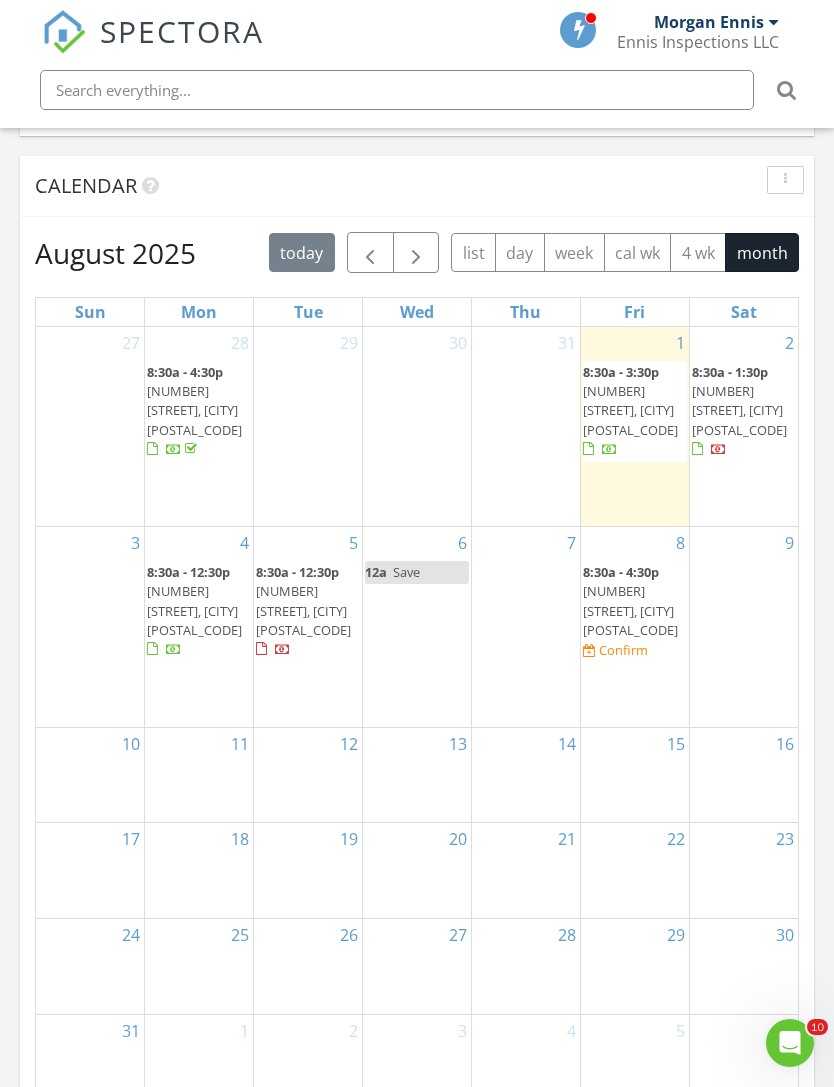 click on "6
12a
Save" at bounding box center [417, 626] 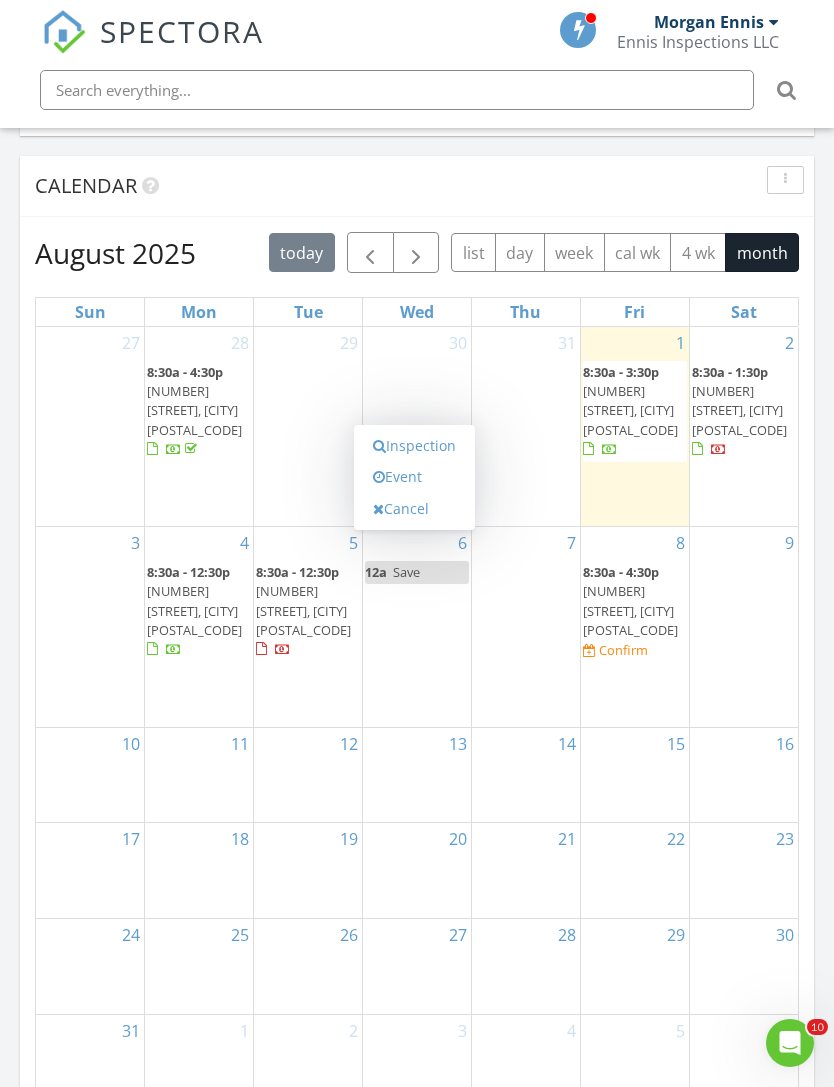 click on "Inspection" at bounding box center [414, 446] 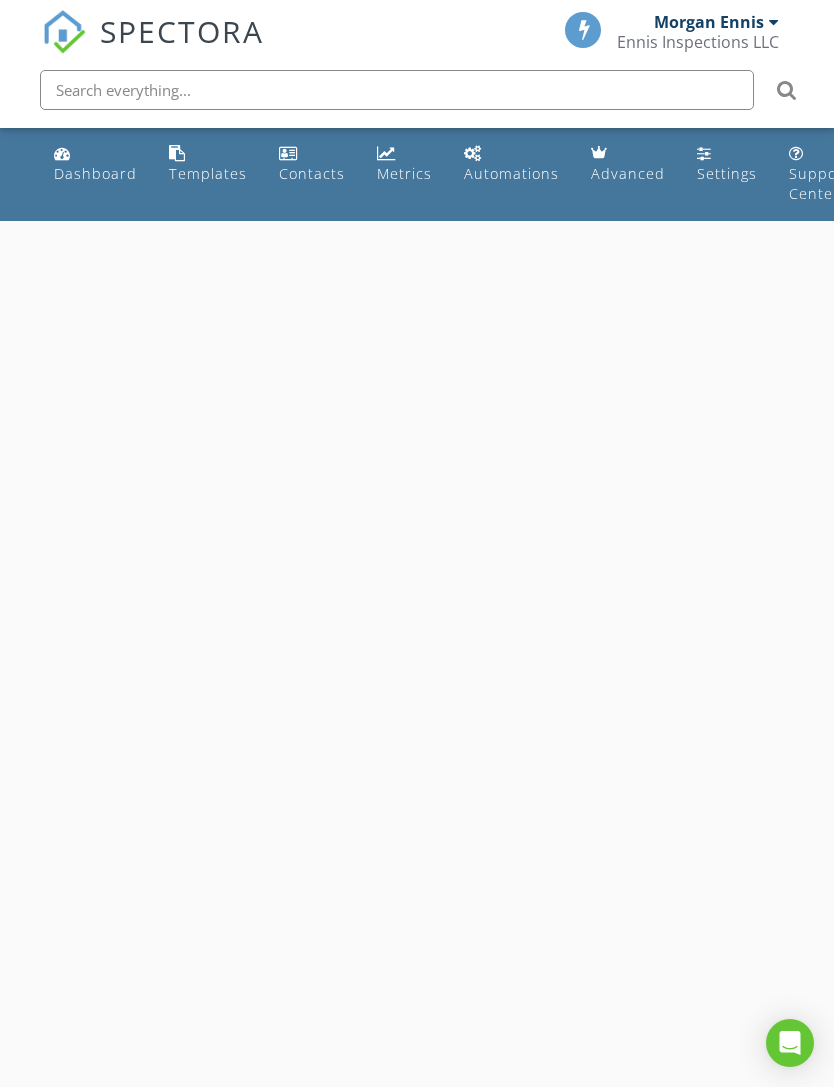 scroll, scrollTop: 0, scrollLeft: 0, axis: both 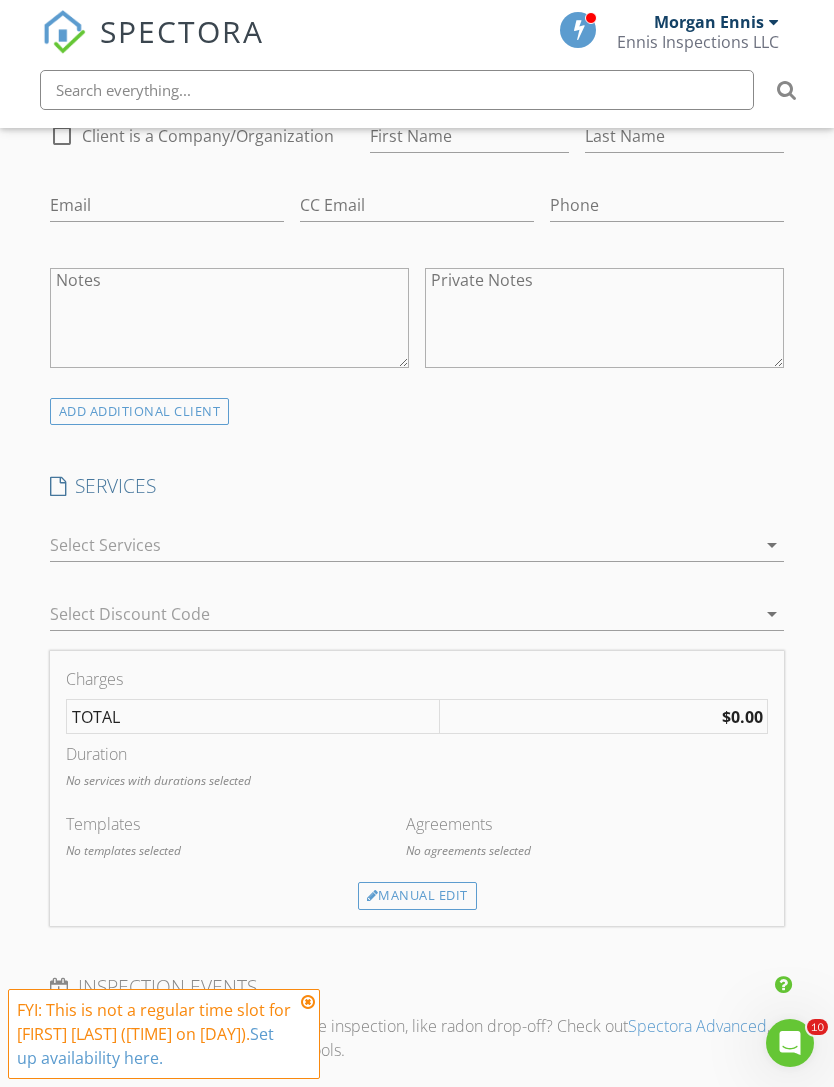 click on "arrow_drop_down" at bounding box center [772, 545] 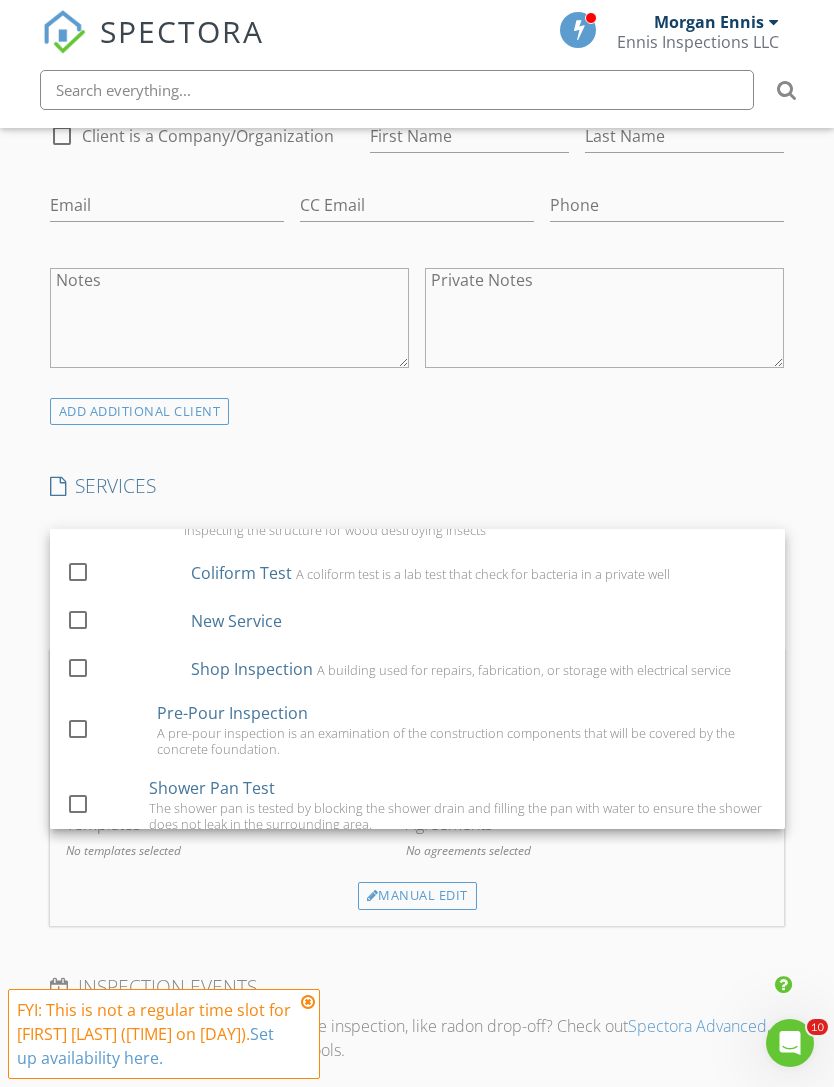 scroll, scrollTop: 474, scrollLeft: 0, axis: vertical 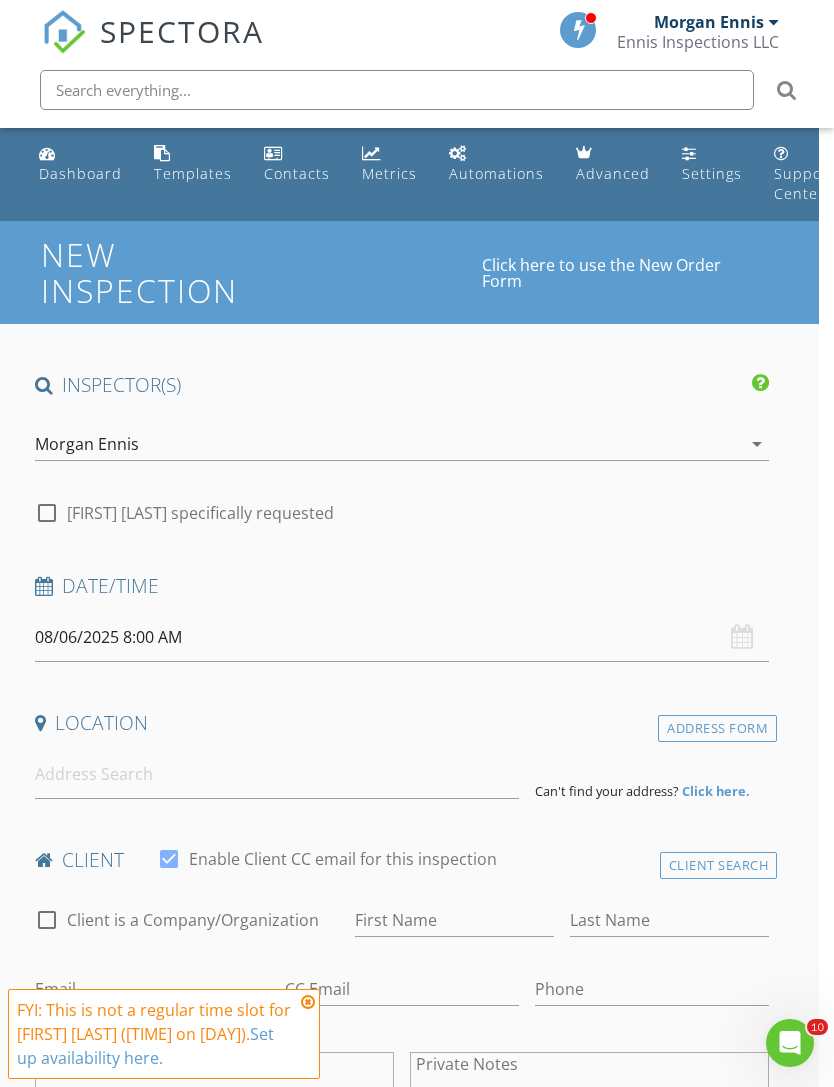 click on "Dashboard" at bounding box center [80, 173] 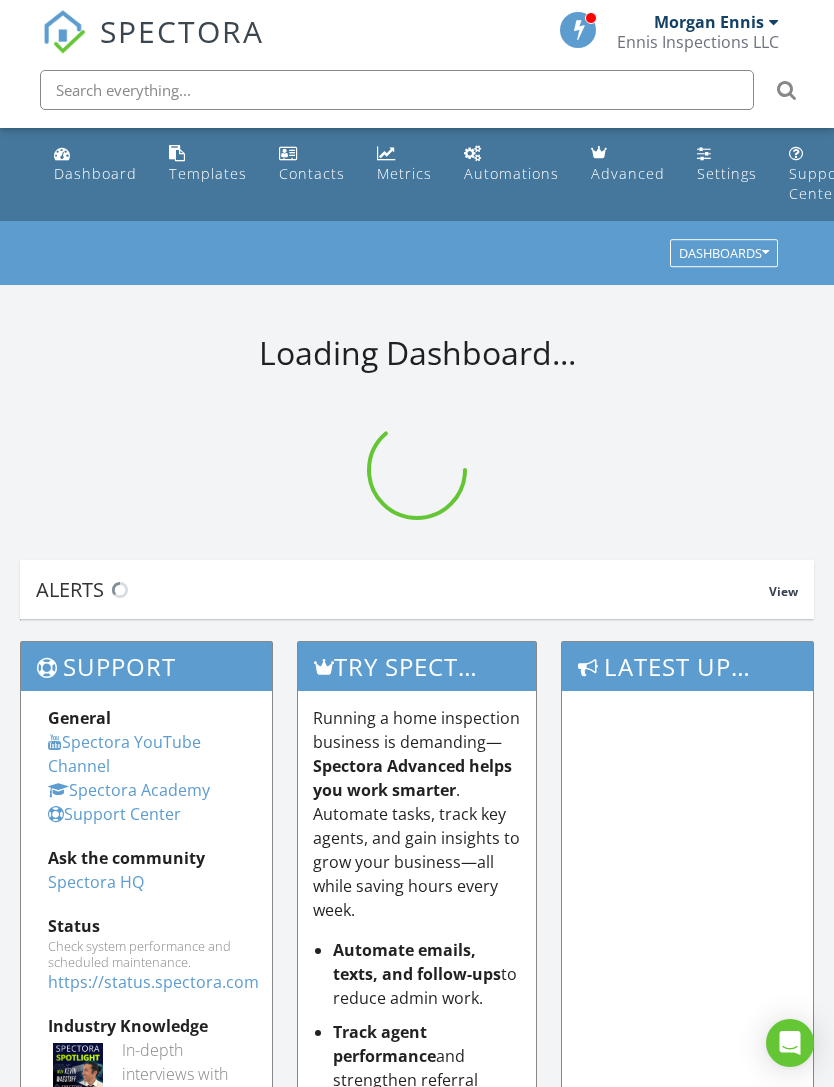 scroll, scrollTop: 0, scrollLeft: 0, axis: both 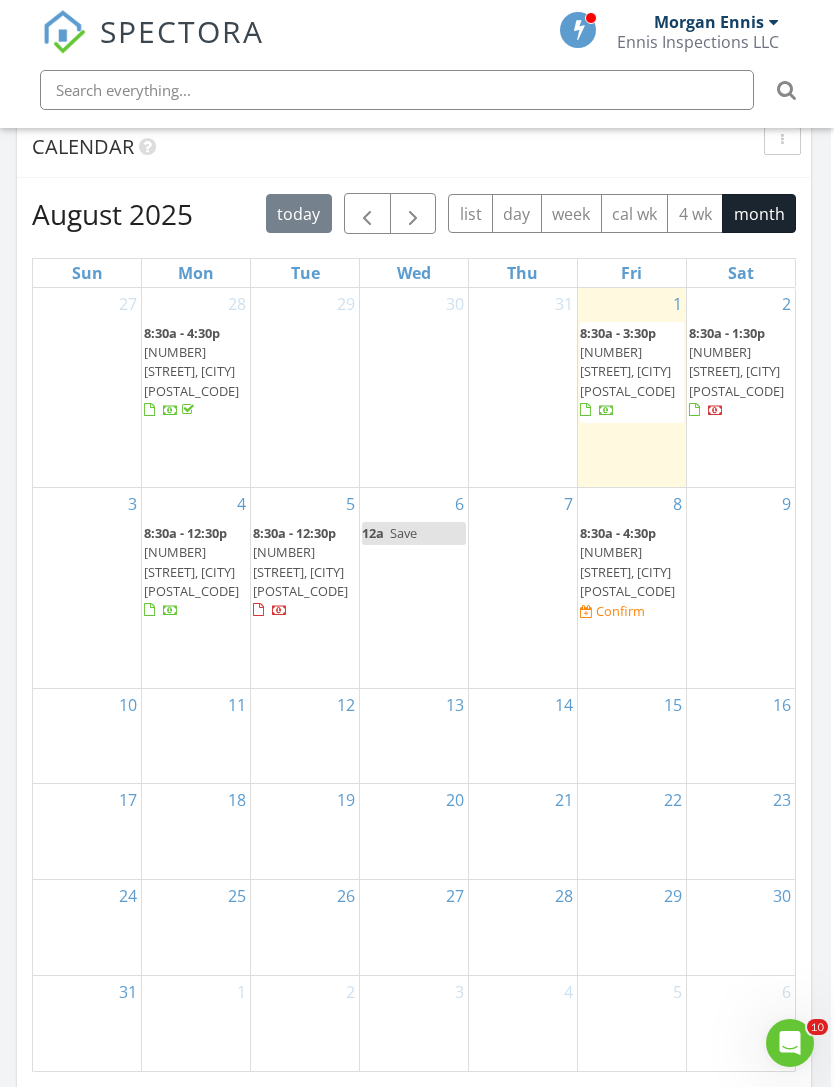 click on "[NUMBER] [STREET], [CITY] [POSTAL_CODE]" at bounding box center (627, 571) 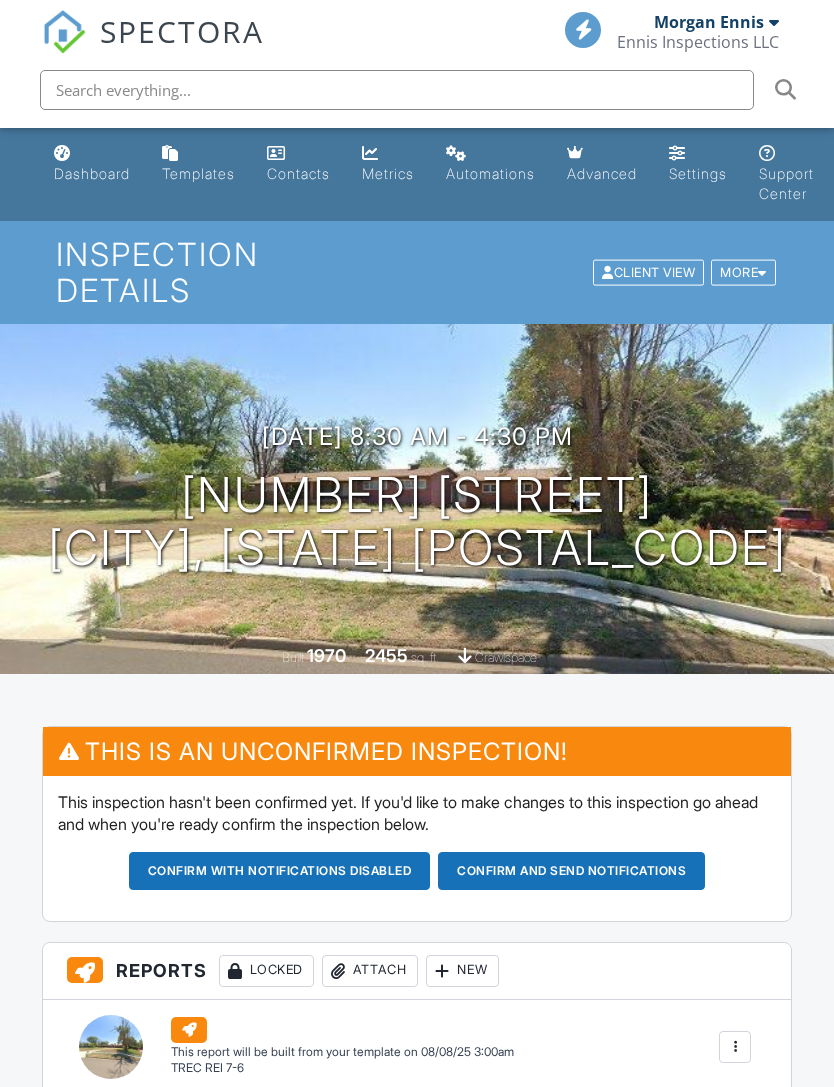 scroll, scrollTop: 0, scrollLeft: 0, axis: both 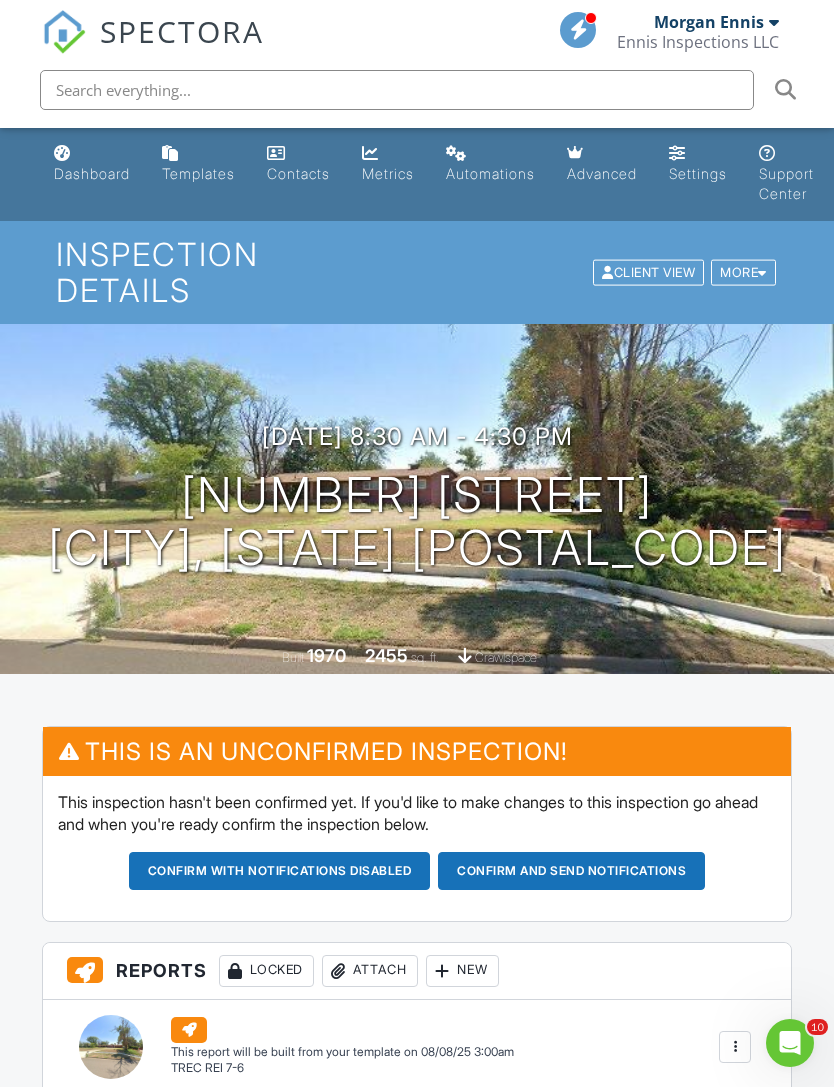 click on "[DATE]  8:30 am
- 4:30 pm
[NUMBER] [STREET]
[CITY], [STATE] [POSTAL_CODE]" at bounding box center (417, 498) 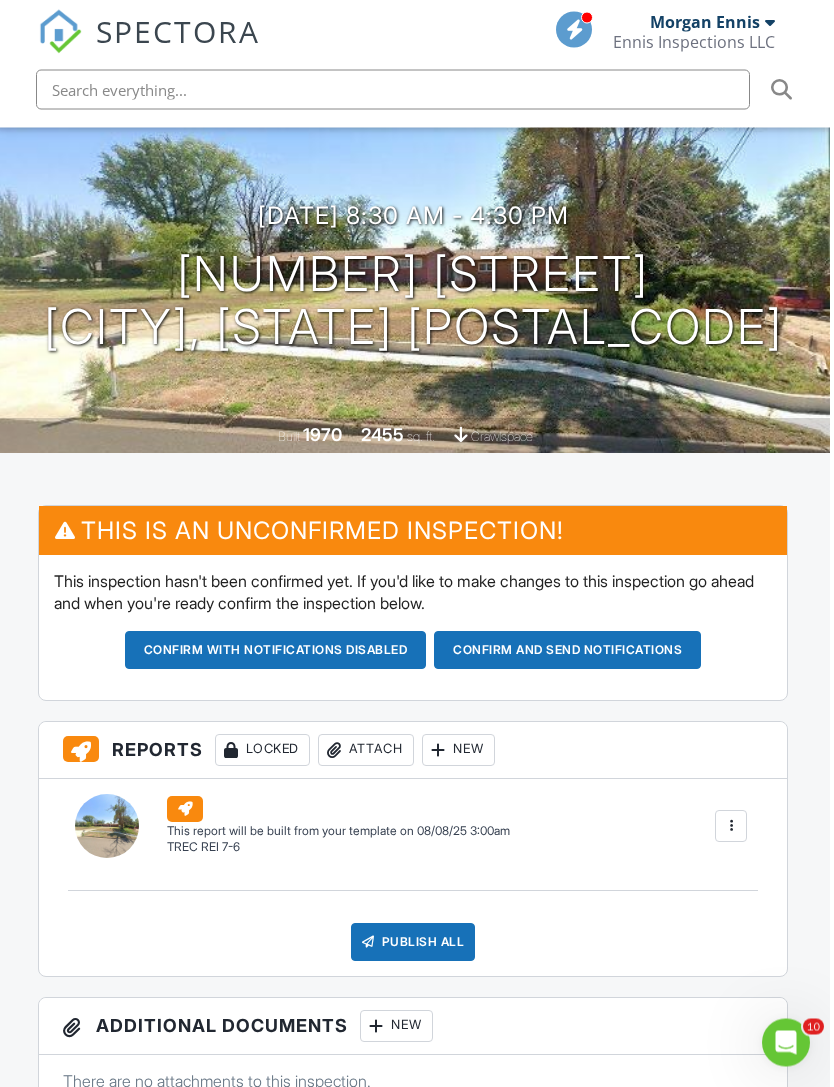 scroll, scrollTop: 0, scrollLeft: 0, axis: both 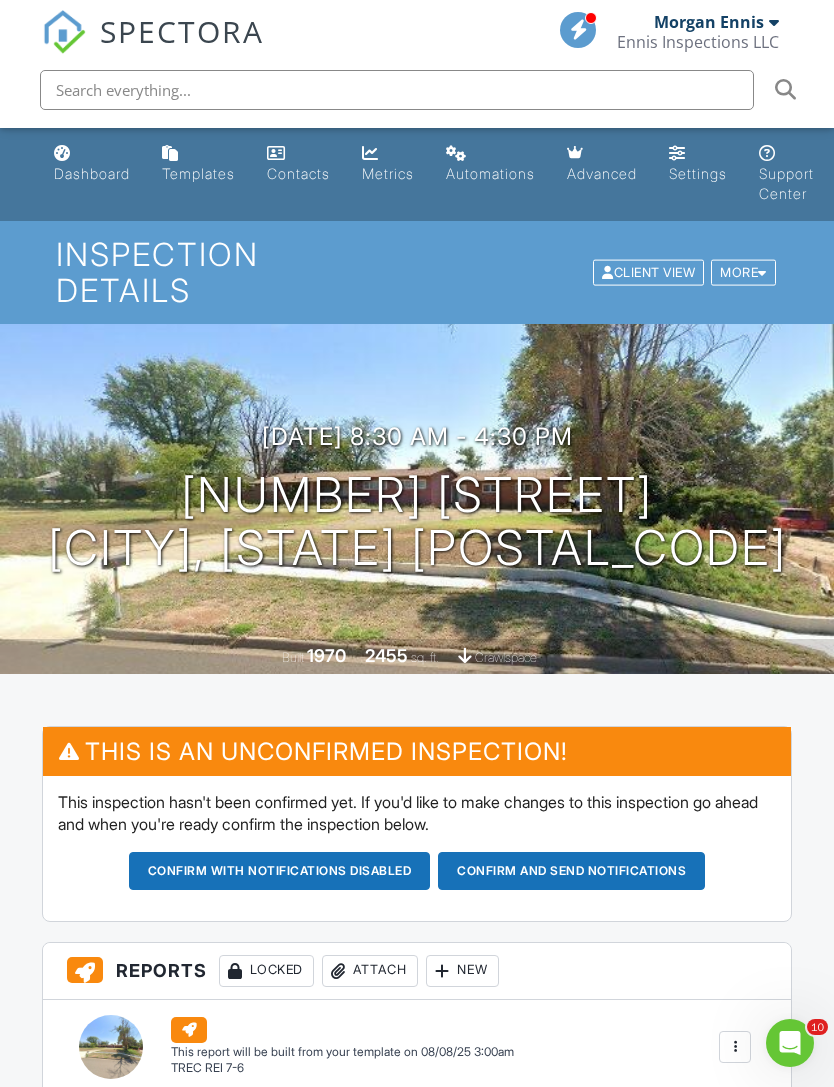 click on "Dashboard" at bounding box center [92, 173] 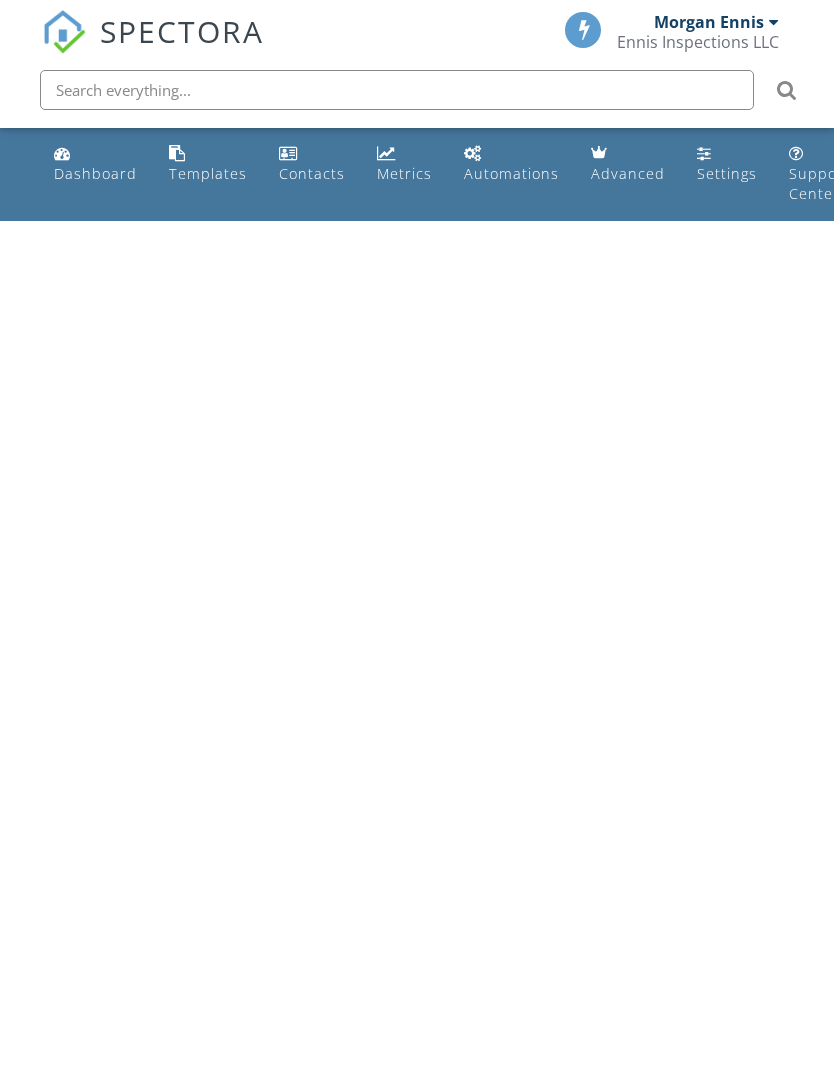 scroll, scrollTop: 0, scrollLeft: 0, axis: both 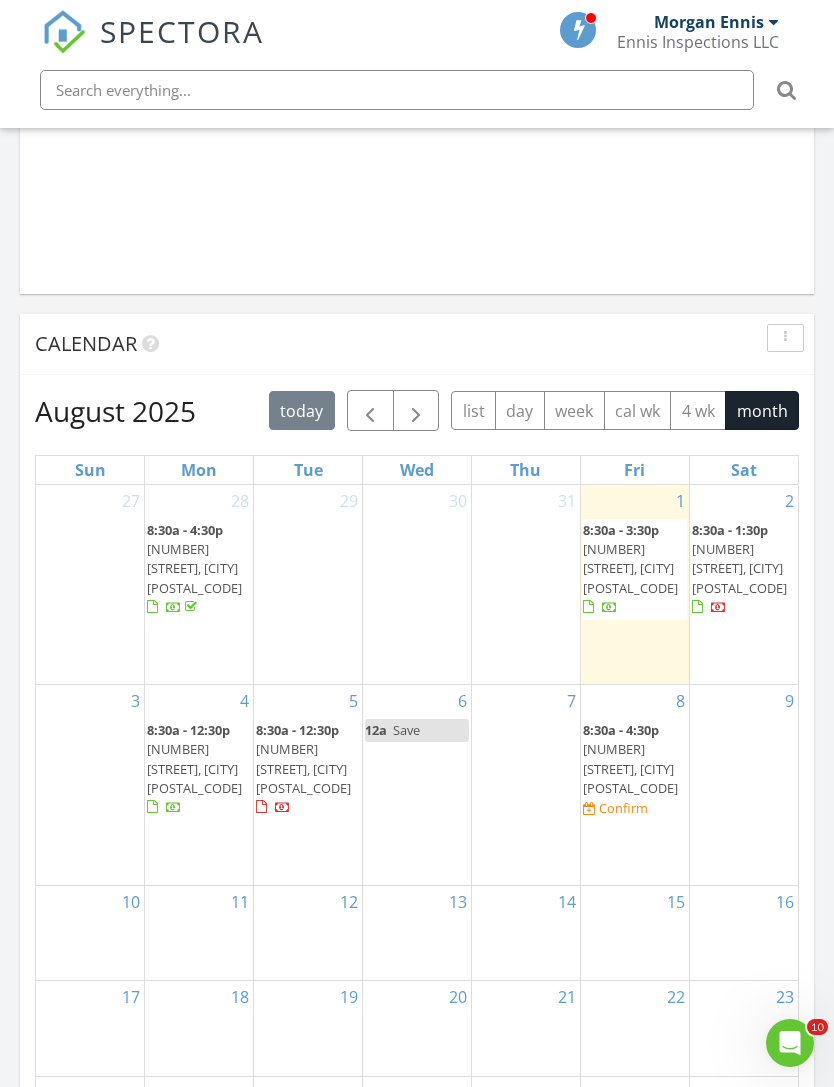 click on "909 W Bedford St, Dimmitt 79027" at bounding box center [630, 768] 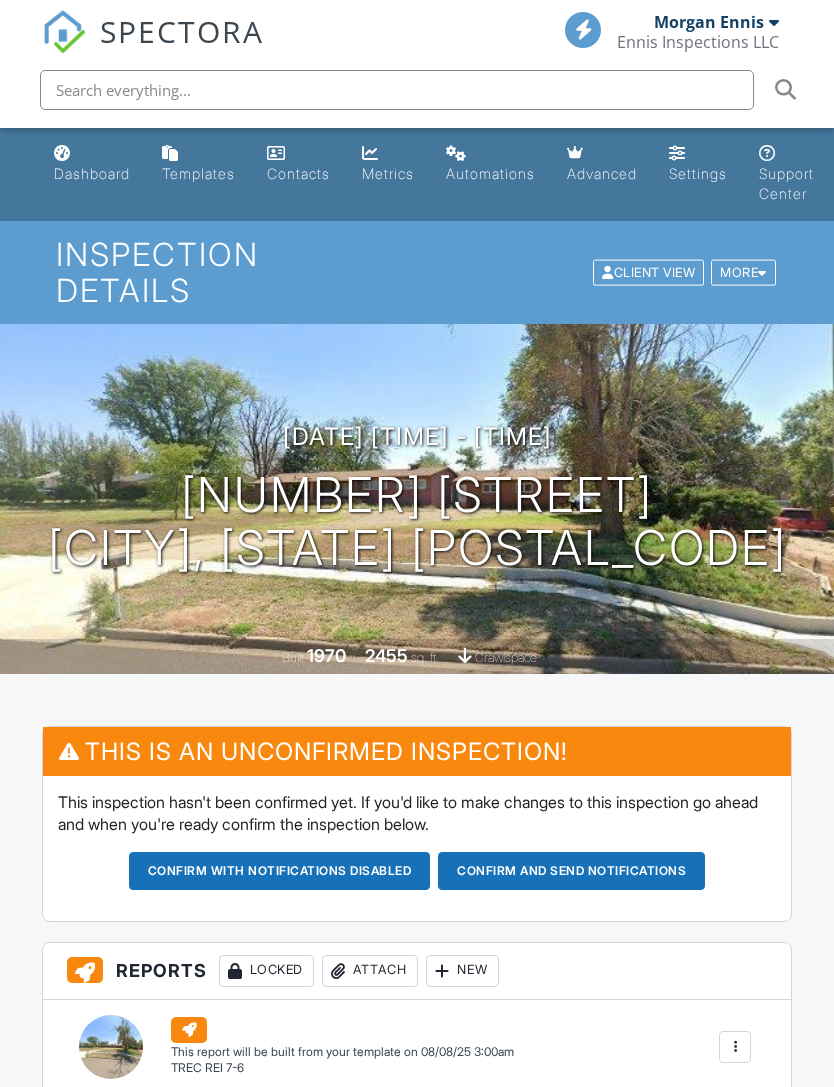 scroll, scrollTop: 0, scrollLeft: 0, axis: both 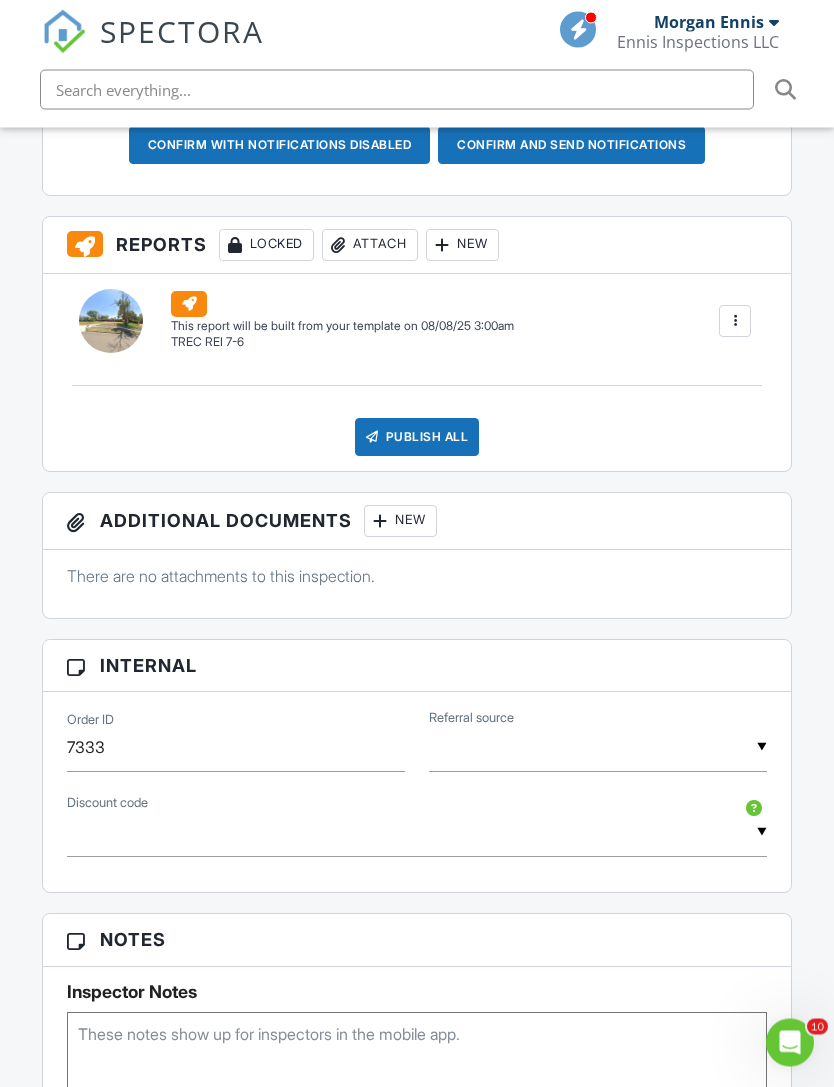 click at bounding box center (598, 748) 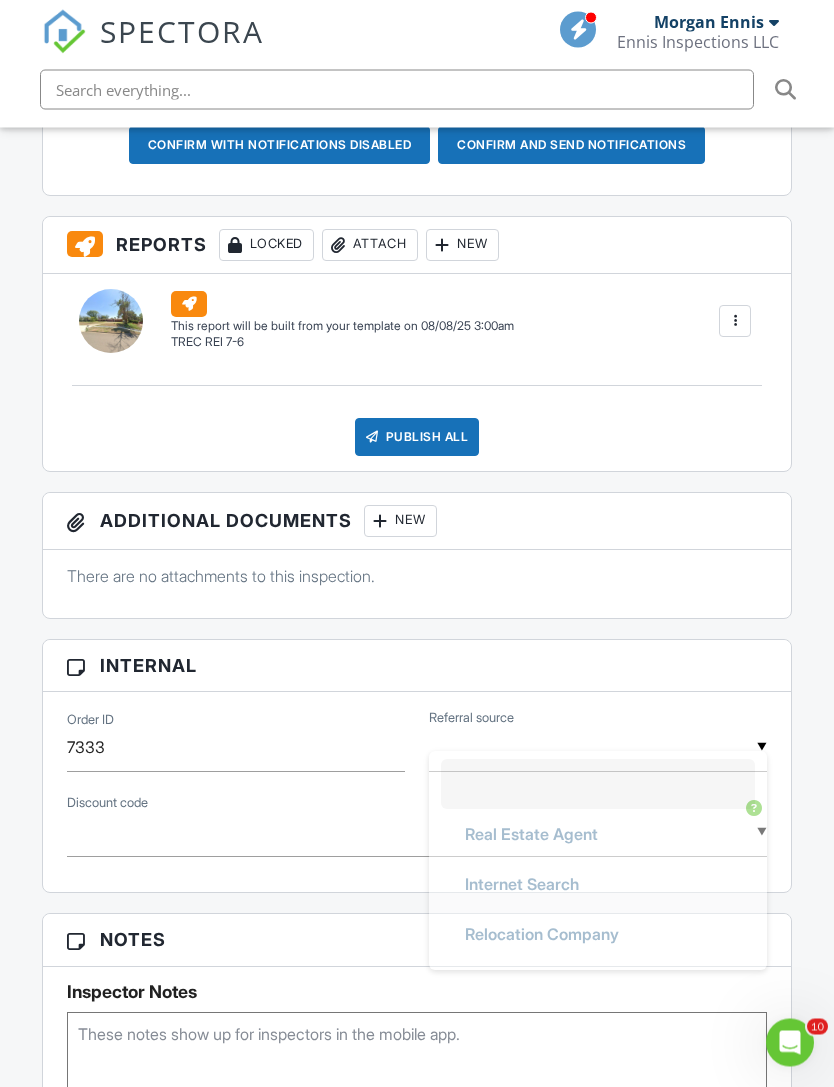 scroll, scrollTop: 726, scrollLeft: 0, axis: vertical 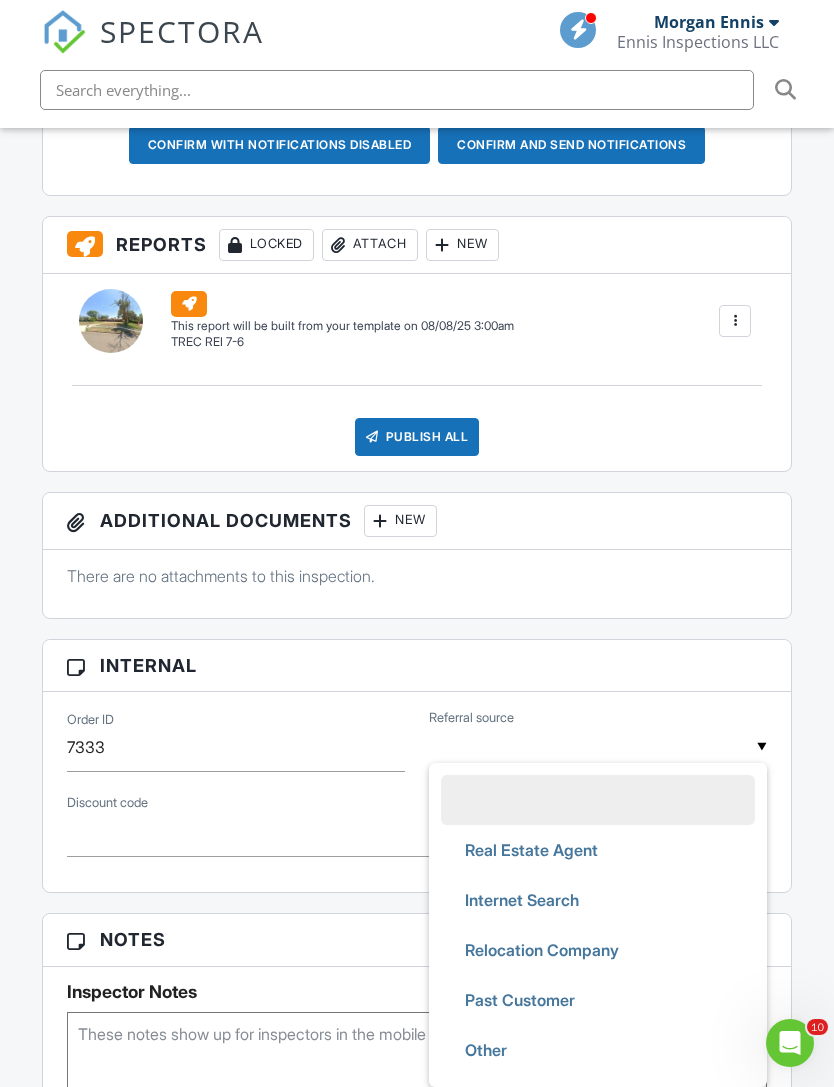 click on "Real Estate Agent" at bounding box center [531, 850] 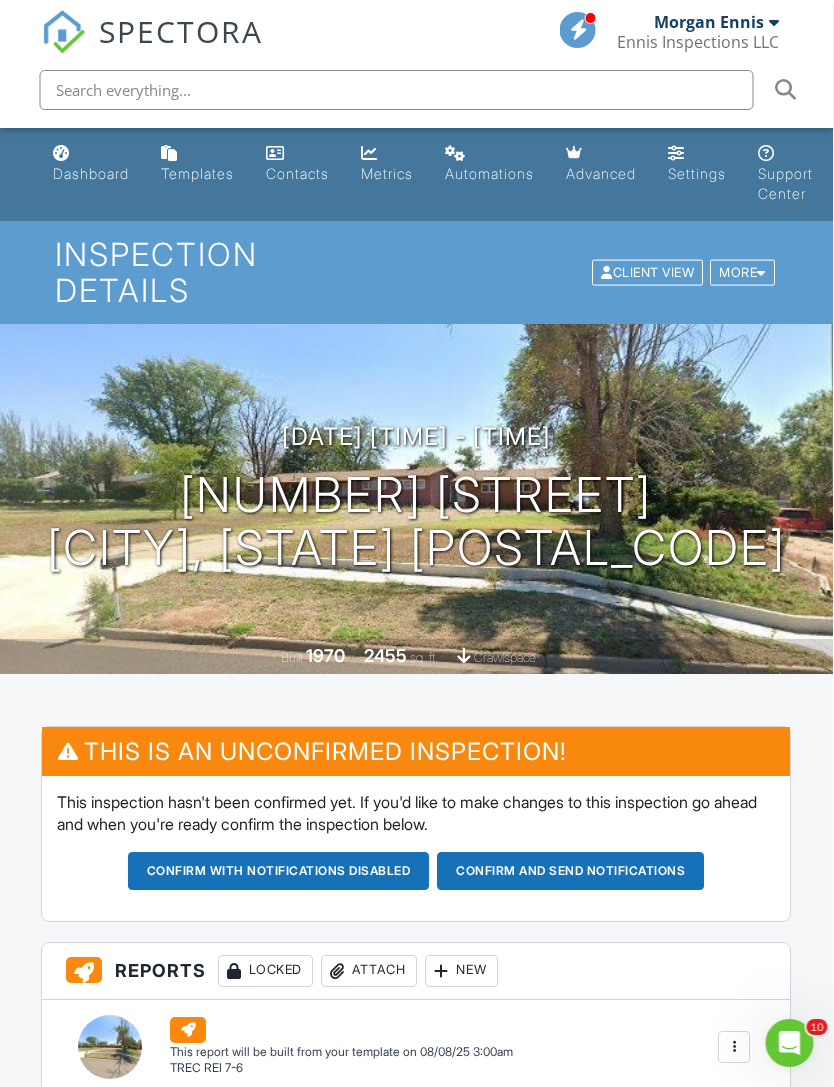 scroll, scrollTop: 0, scrollLeft: 3, axis: horizontal 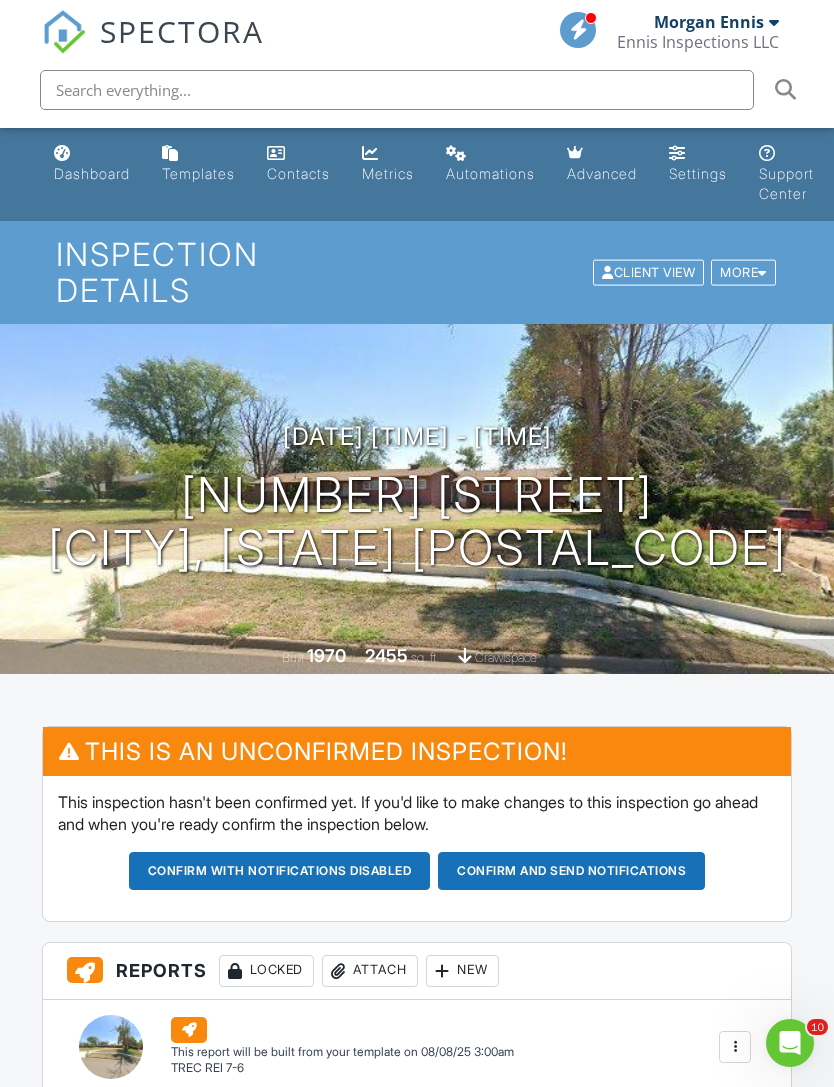 click on "Confirm and send notifications" at bounding box center [280, 871] 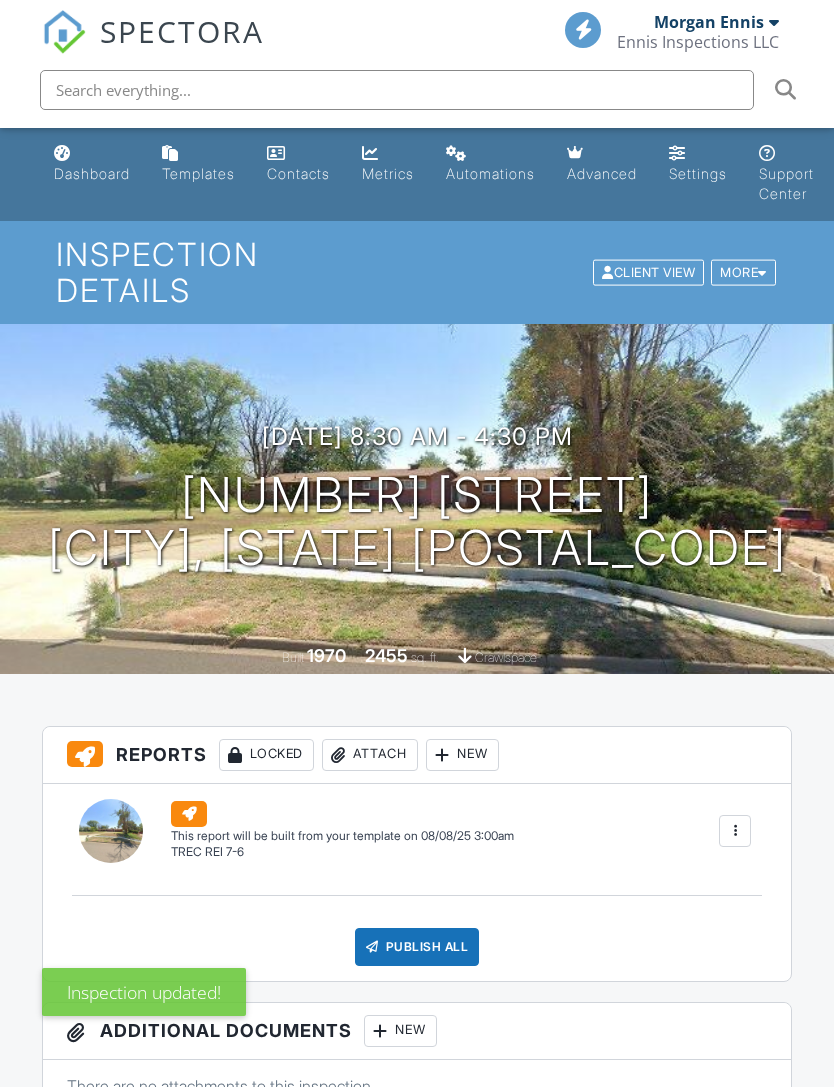 scroll, scrollTop: 0, scrollLeft: 0, axis: both 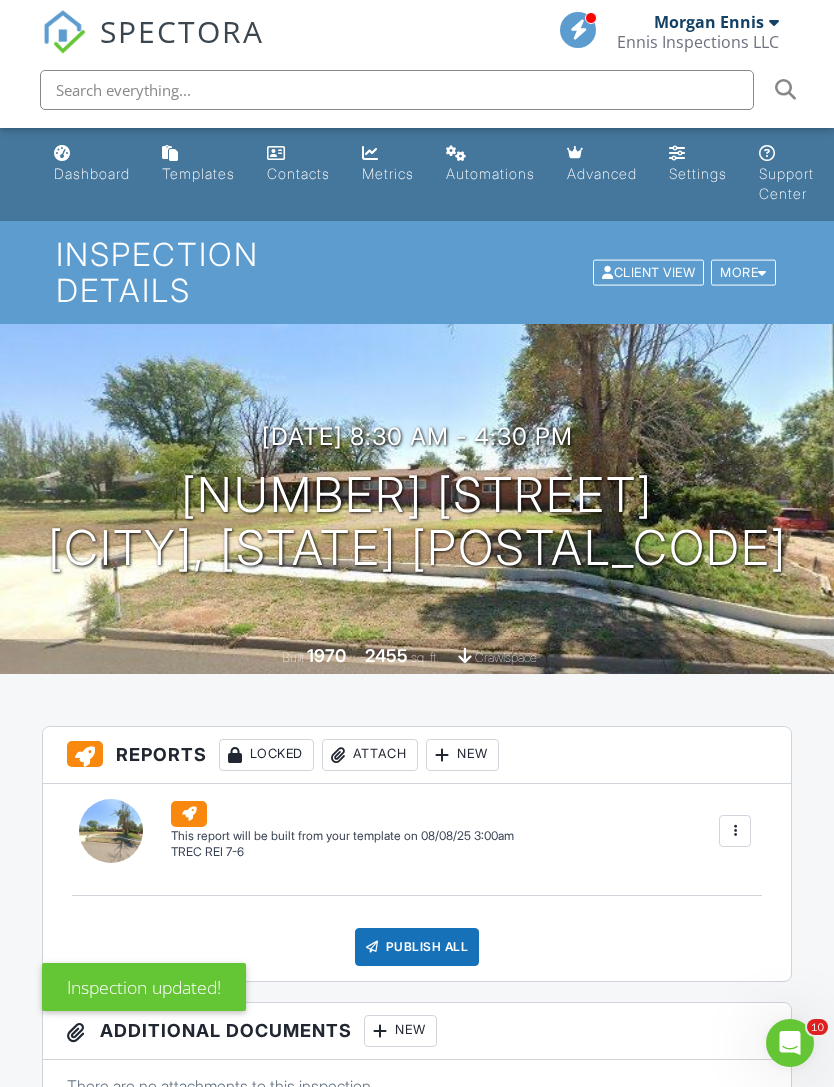 click on "Dashboard" at bounding box center (92, 173) 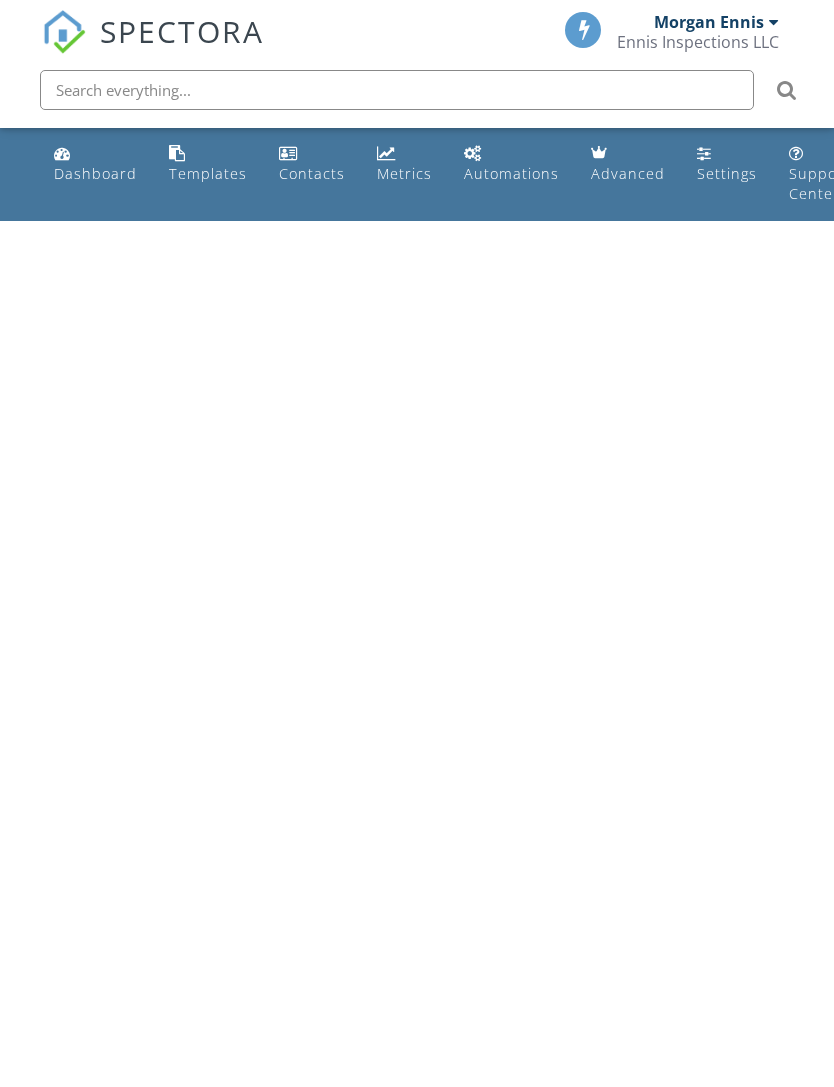 scroll, scrollTop: 0, scrollLeft: 0, axis: both 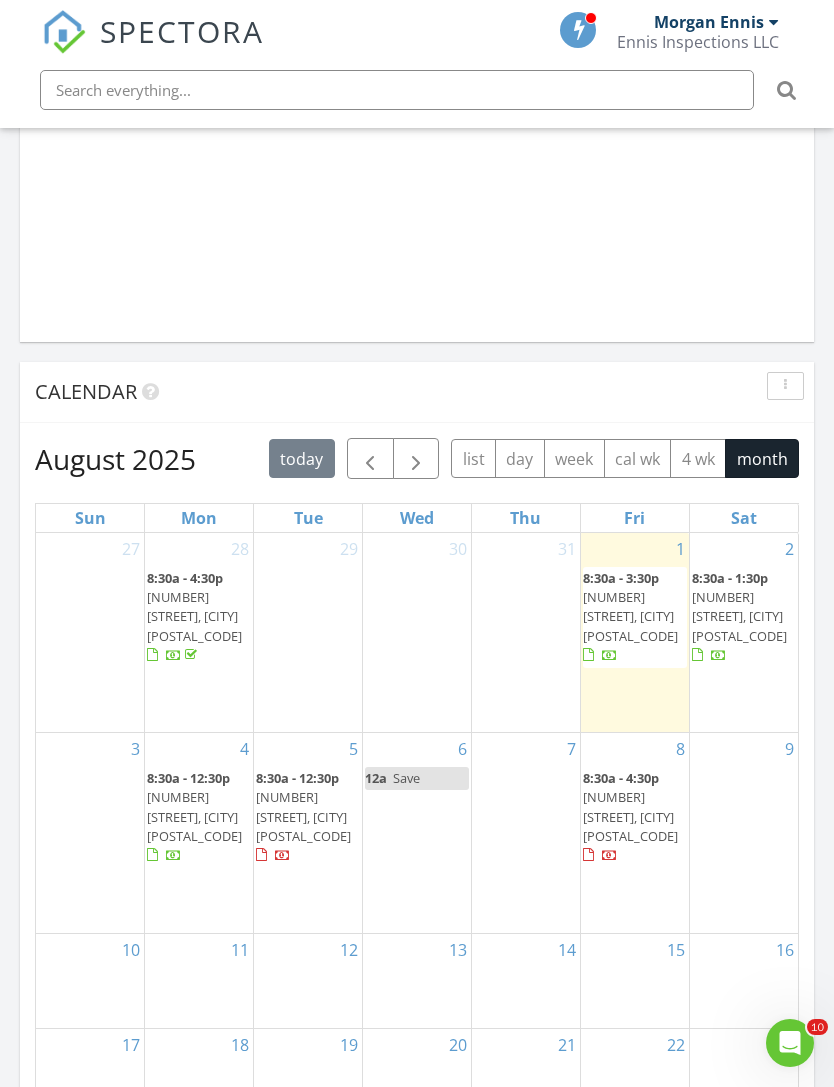 click on "In Progress
Morgan Ennis
08/01/25 8:30 am   613 Bennett Dr, Dumas, TX 79029
Morgan Ennis" at bounding box center [417, 52] 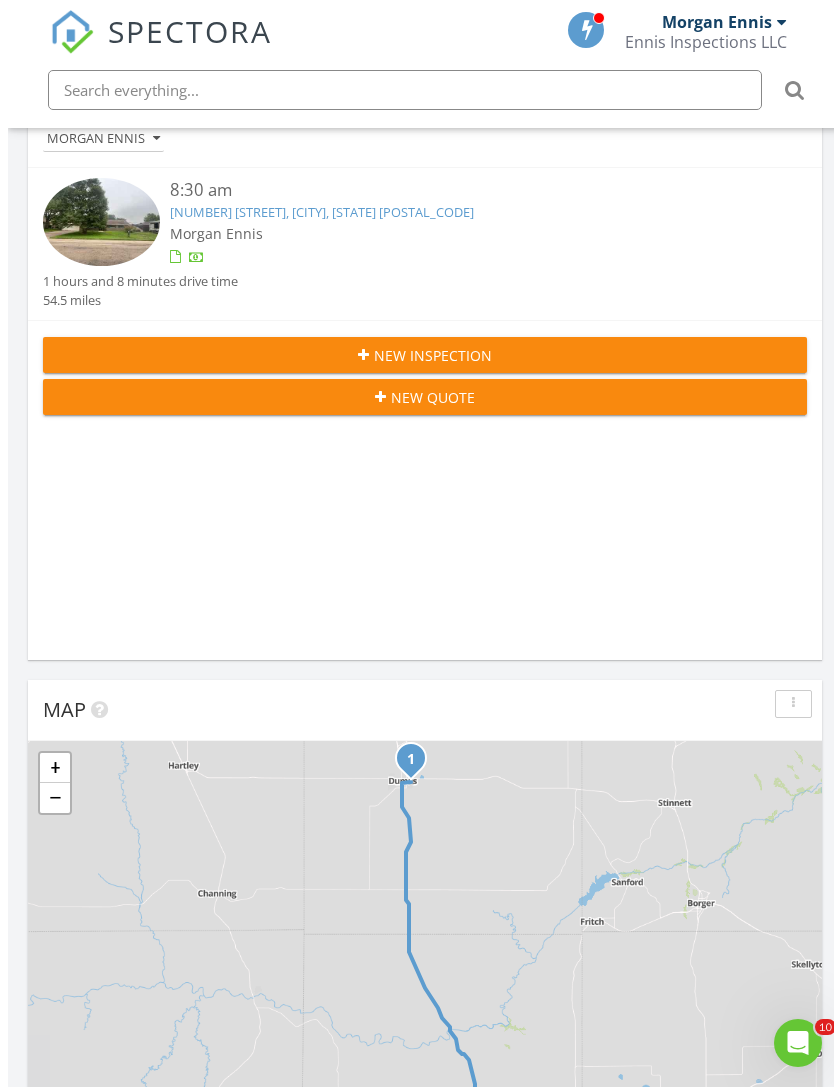 scroll, scrollTop: 0, scrollLeft: 0, axis: both 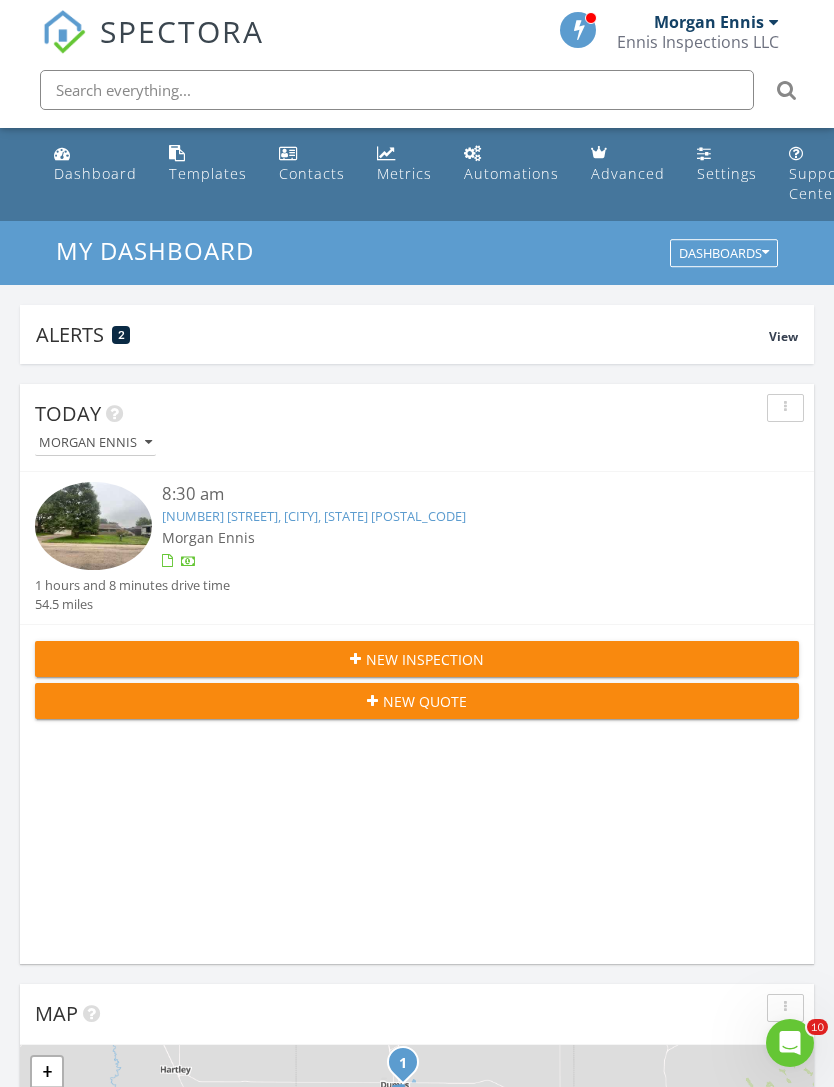 click on "Automations" at bounding box center (511, 164) 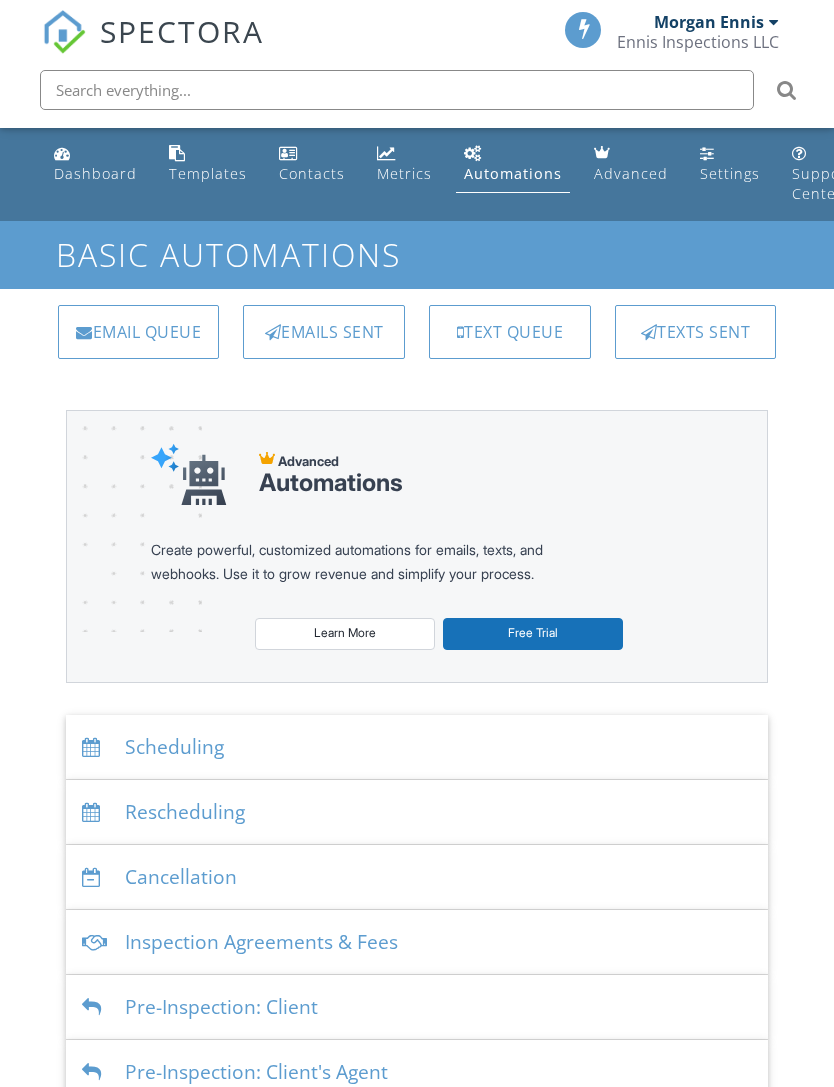scroll, scrollTop: 0, scrollLeft: 0, axis: both 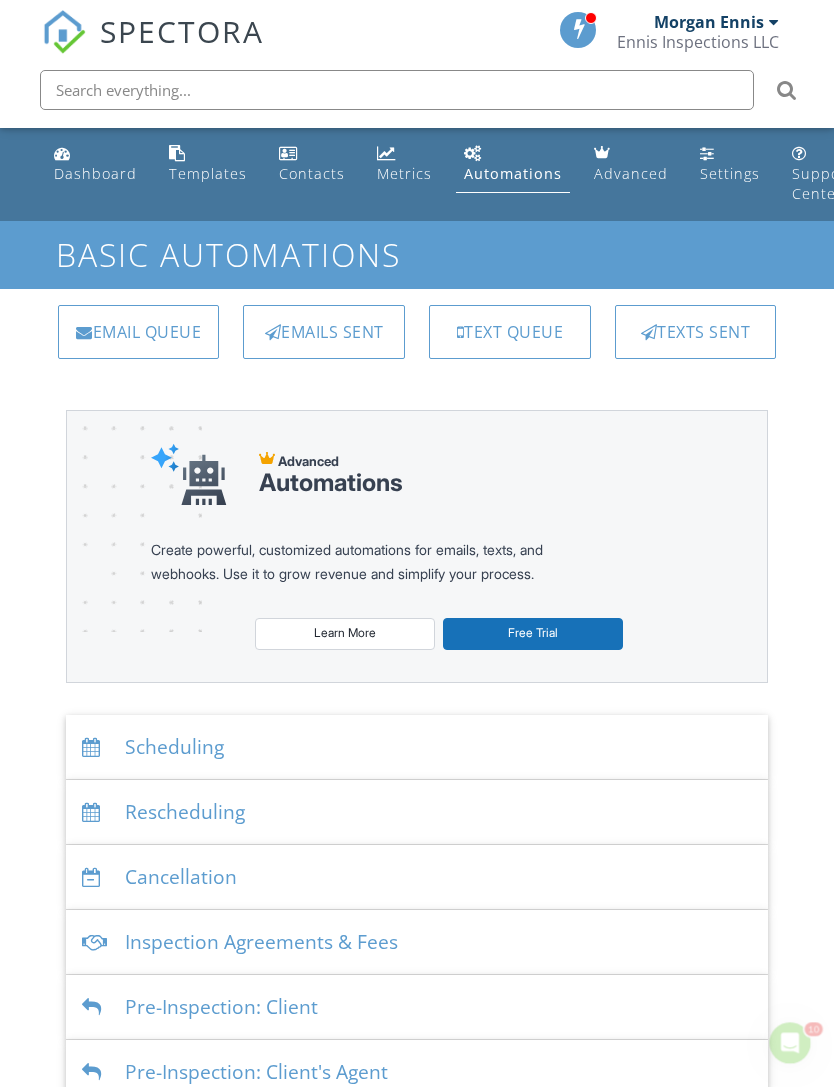 click on "Metrics" at bounding box center [404, 173] 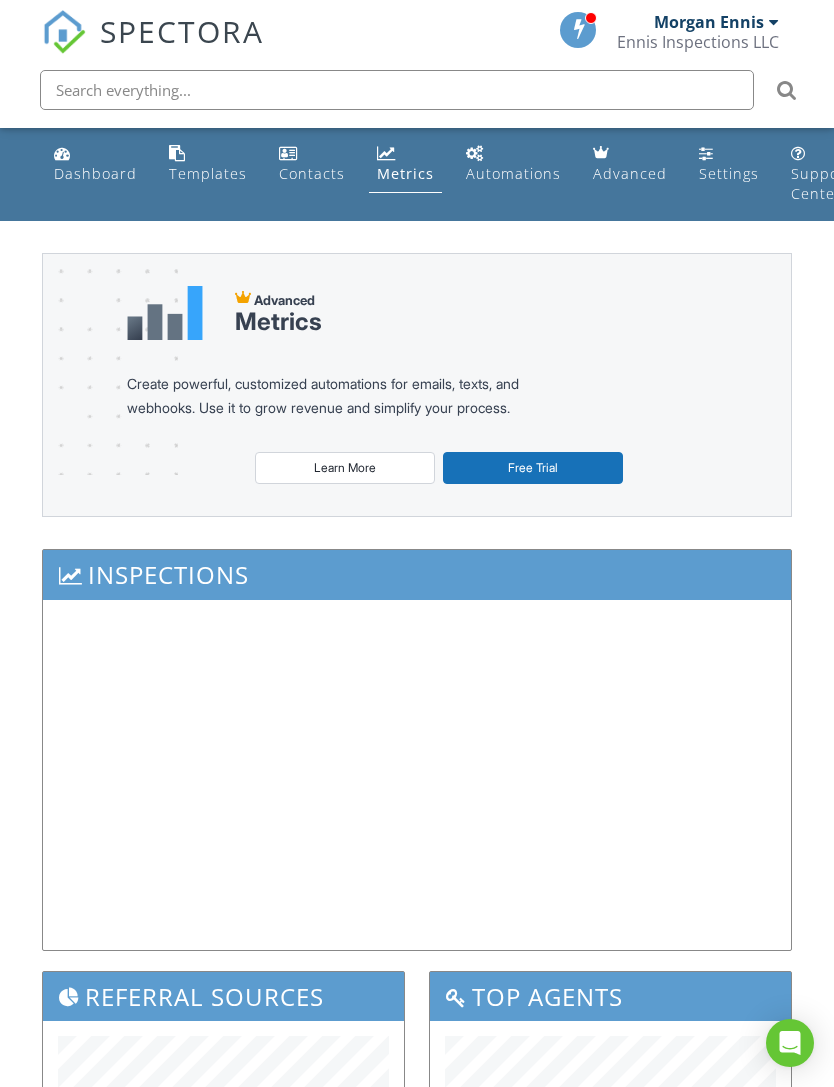 scroll, scrollTop: 0, scrollLeft: 0, axis: both 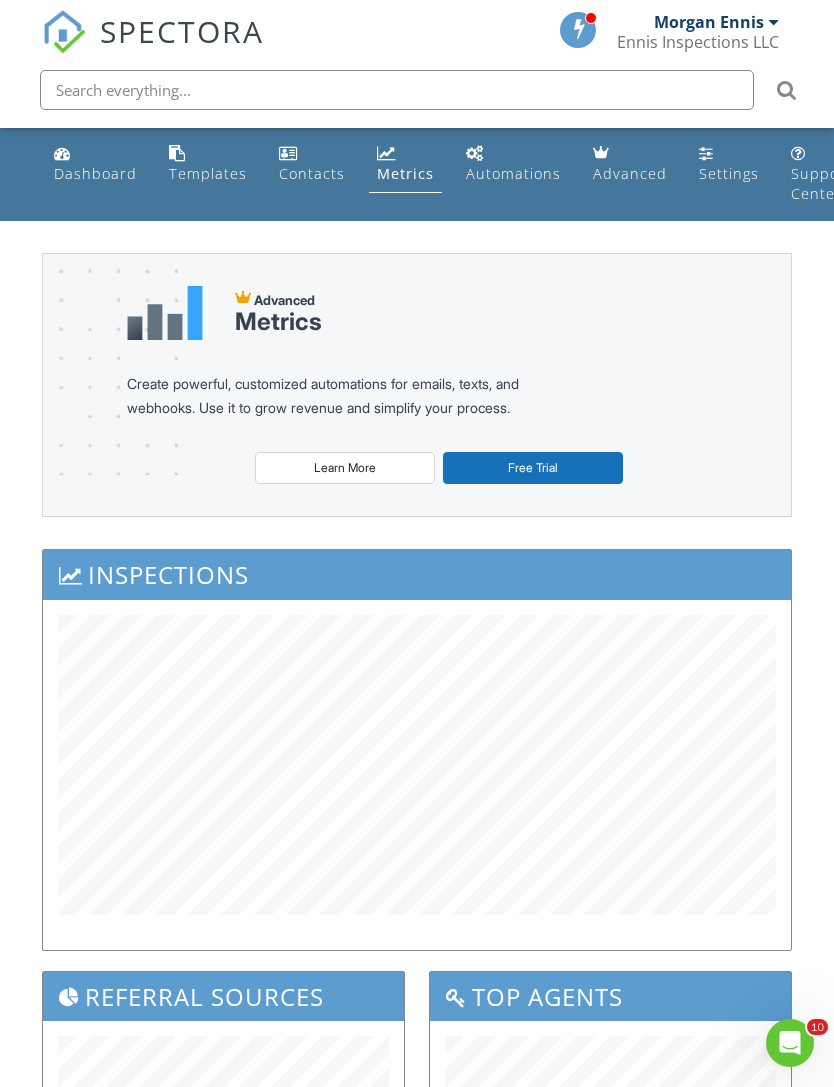 click on "Settings" at bounding box center (729, 164) 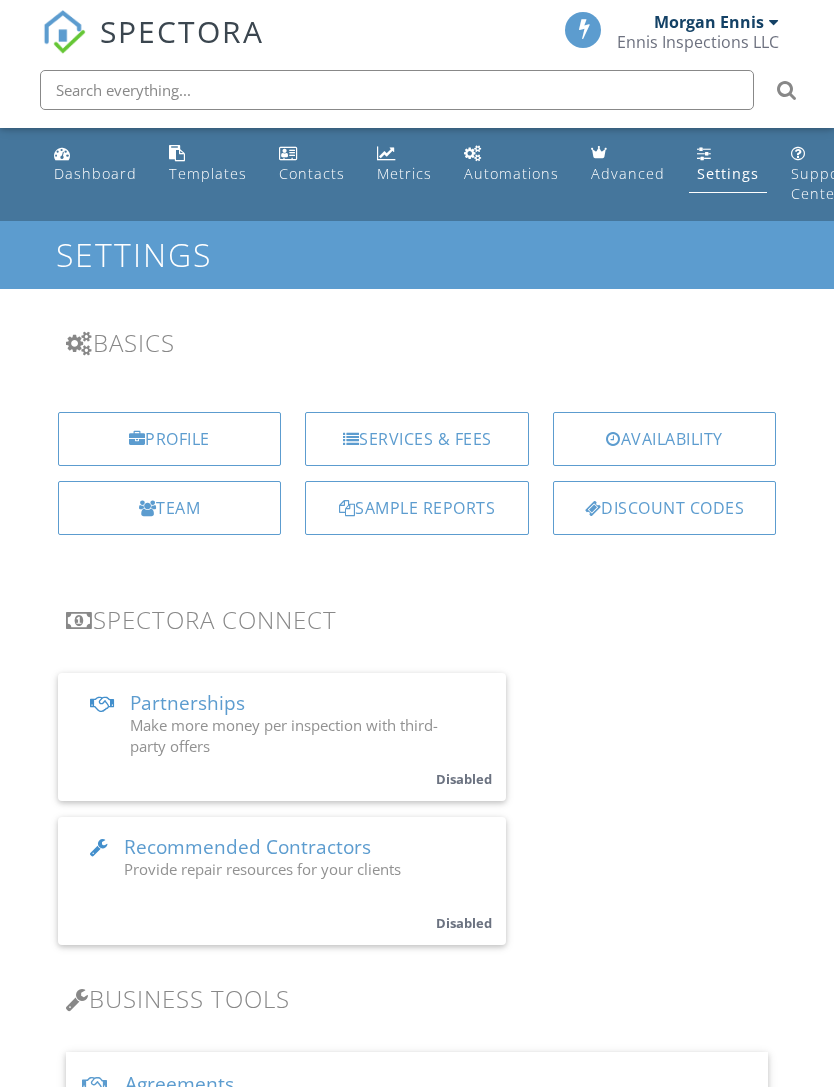 scroll, scrollTop: 0, scrollLeft: 0, axis: both 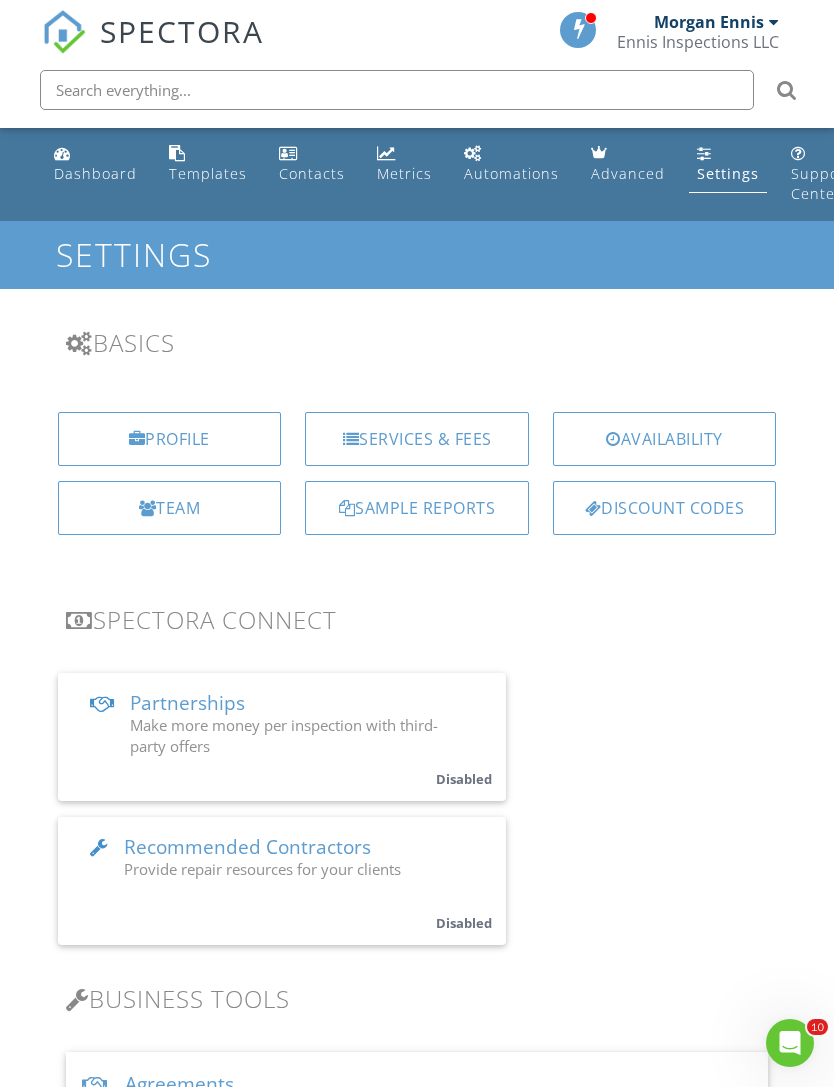 click on "Services & Fees" at bounding box center [417, 439] 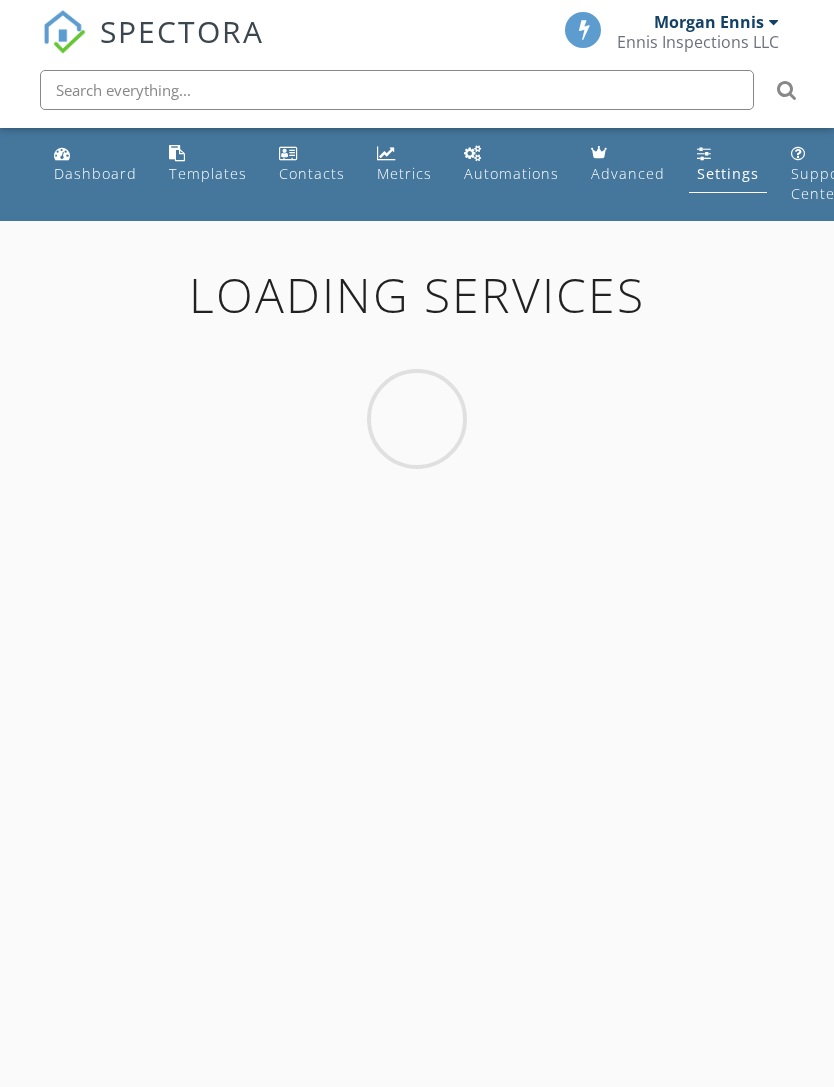 scroll, scrollTop: 0, scrollLeft: 0, axis: both 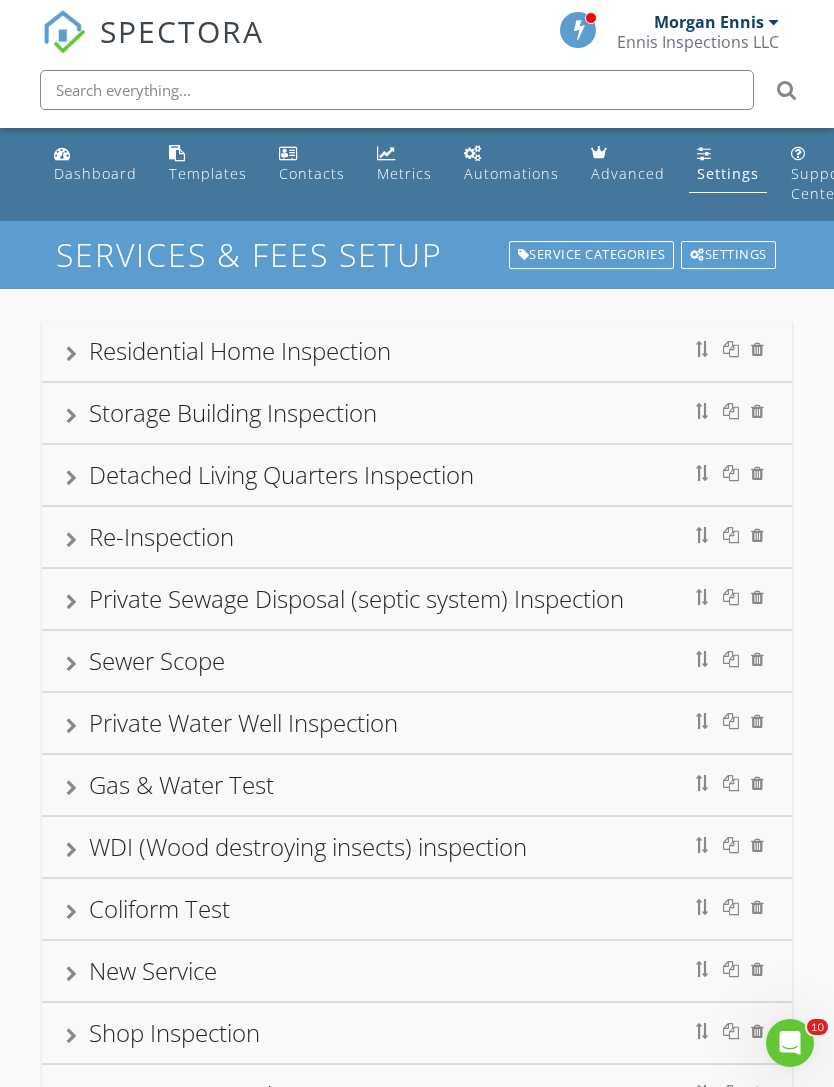click on "Dashboard" at bounding box center (95, 173) 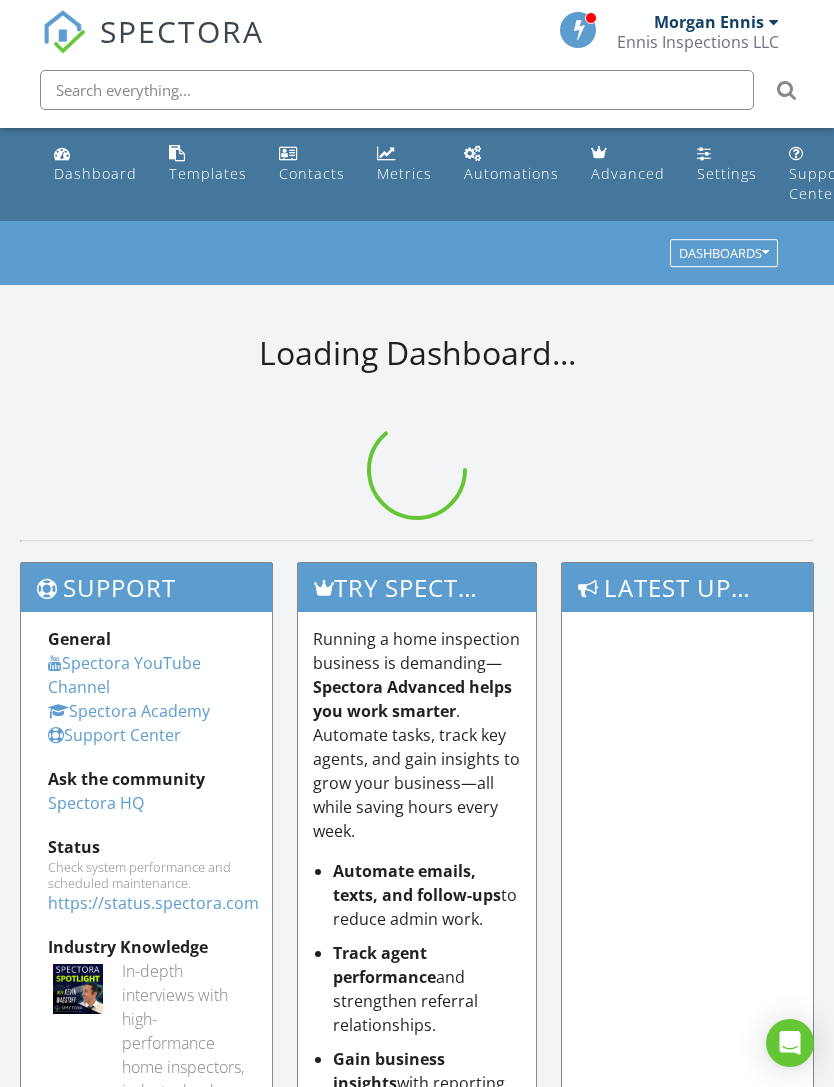 scroll, scrollTop: 0, scrollLeft: 0, axis: both 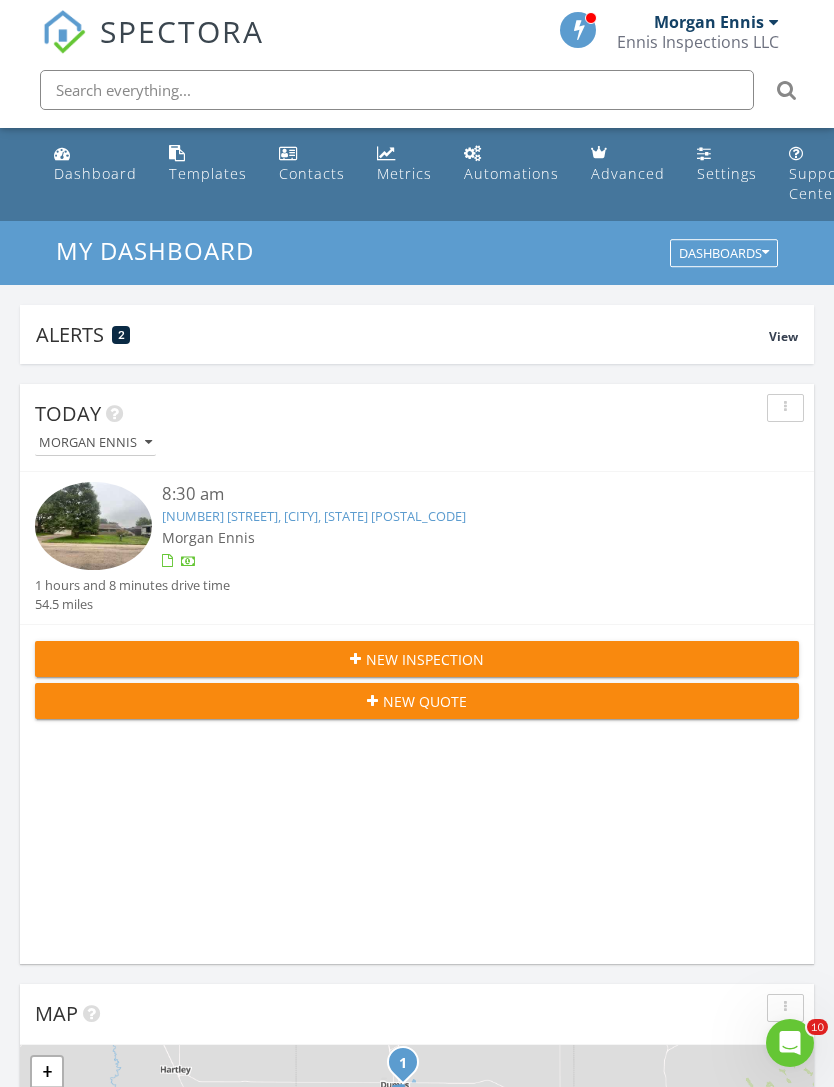 click at bounding box center (774, 22) 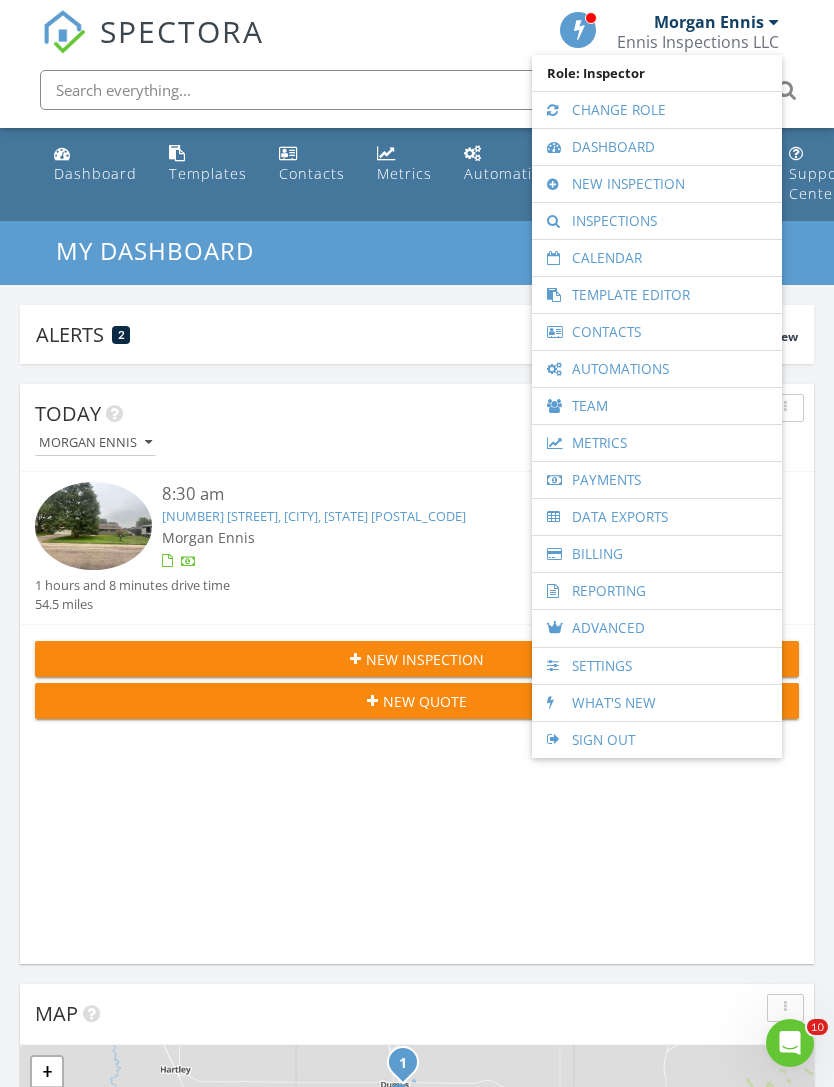 click on "Inspections" at bounding box center [657, 221] 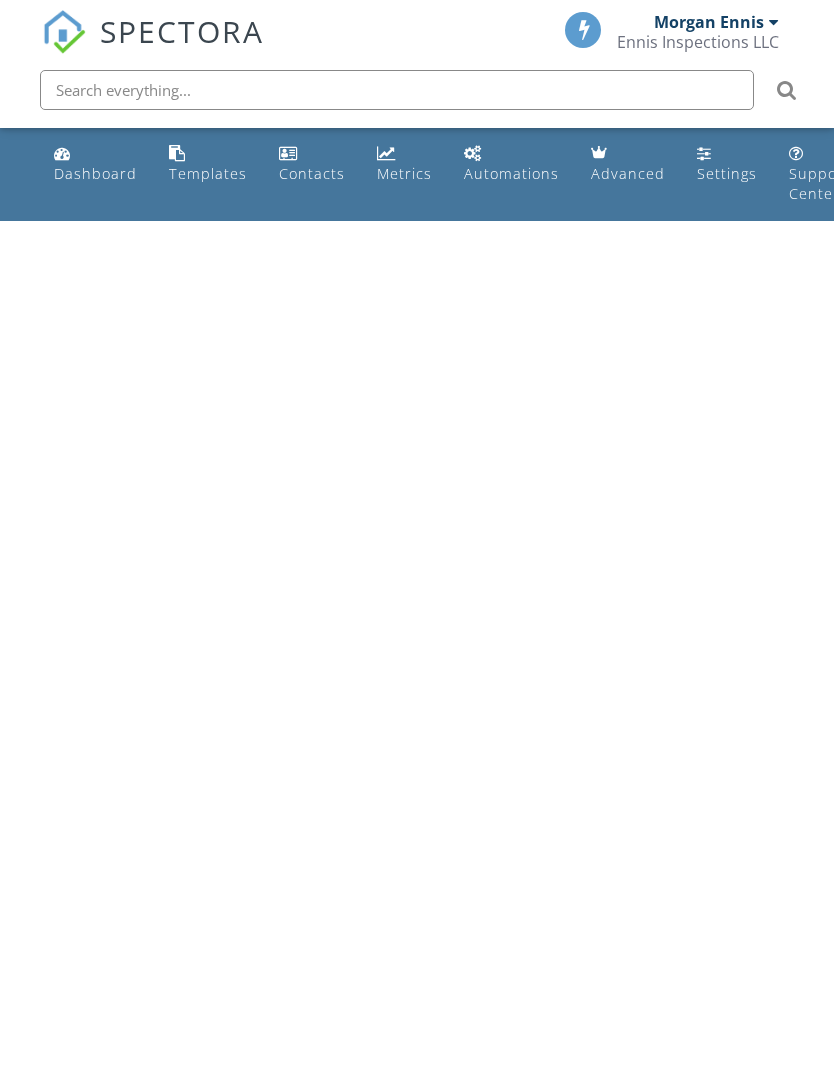 scroll, scrollTop: 0, scrollLeft: 0, axis: both 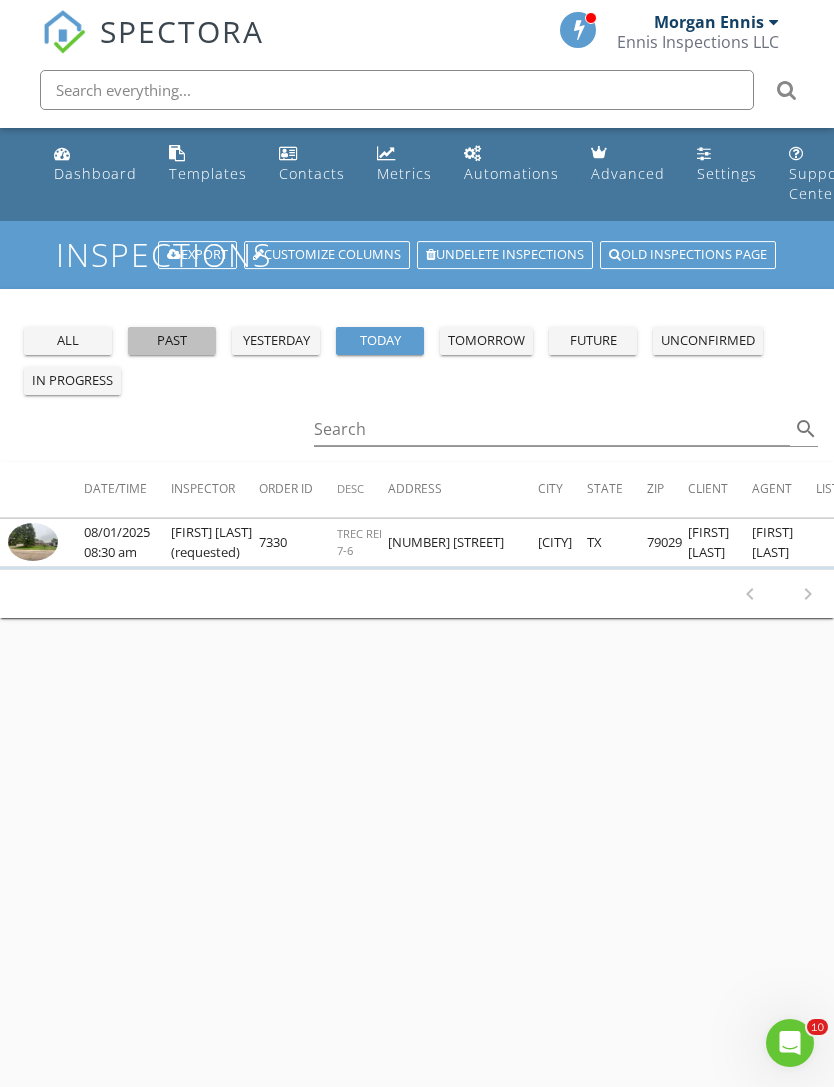 click on "past" at bounding box center (172, 341) 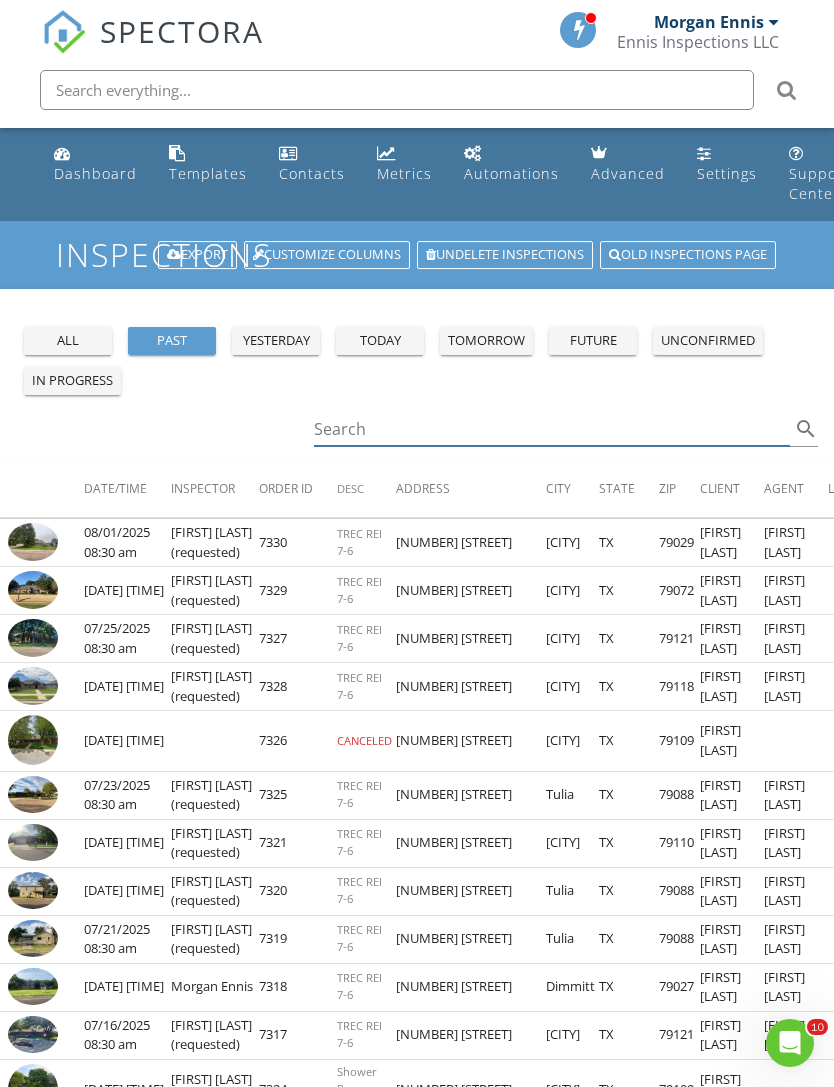 click at bounding box center [552, 429] 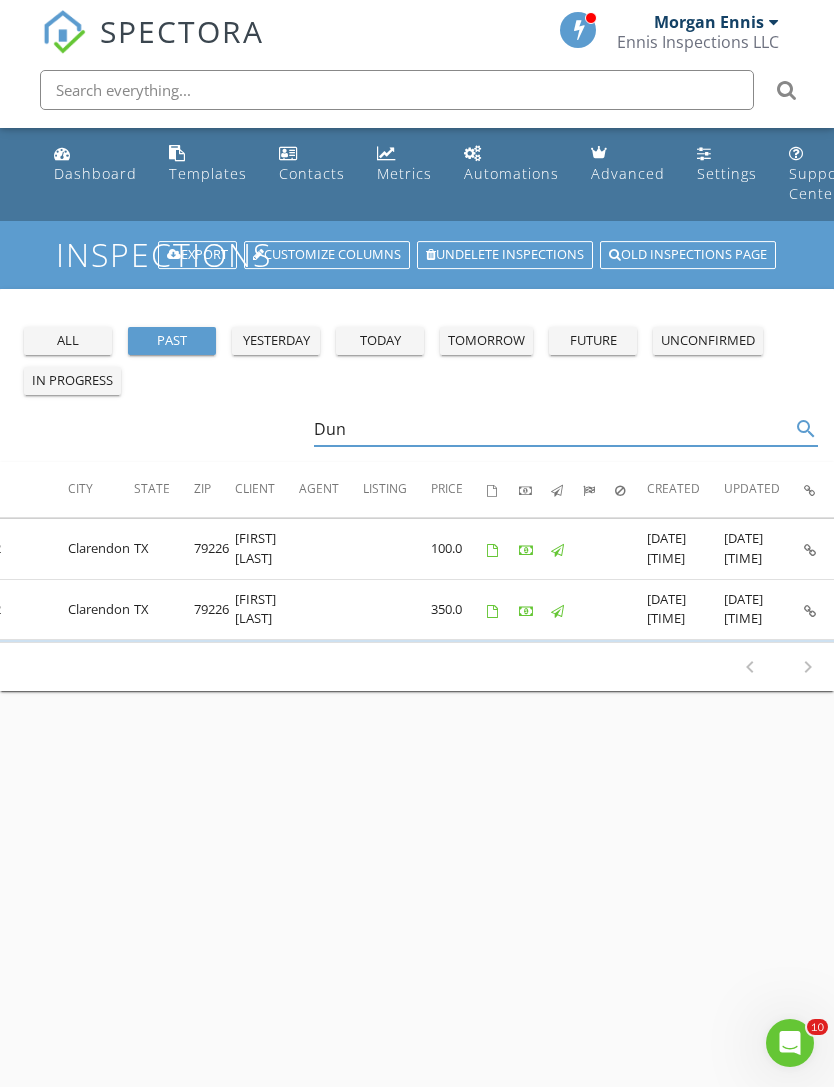 scroll, scrollTop: 0, scrollLeft: 469, axis: horizontal 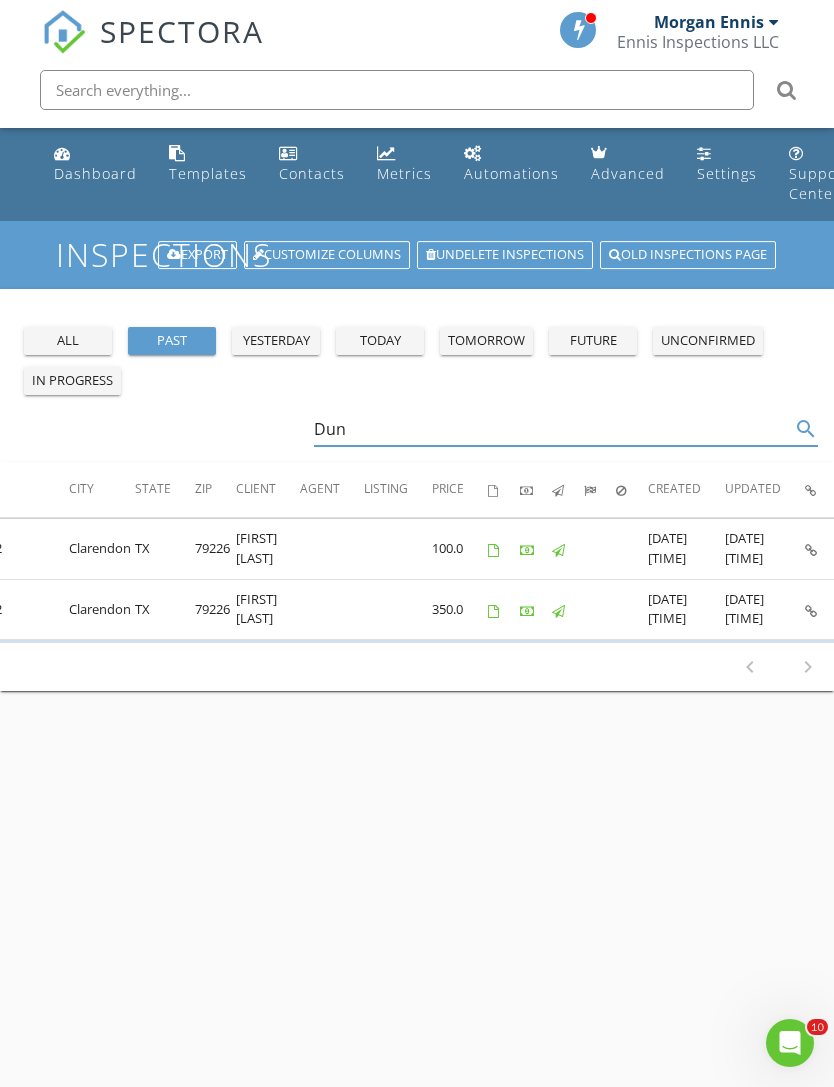type on "Dun" 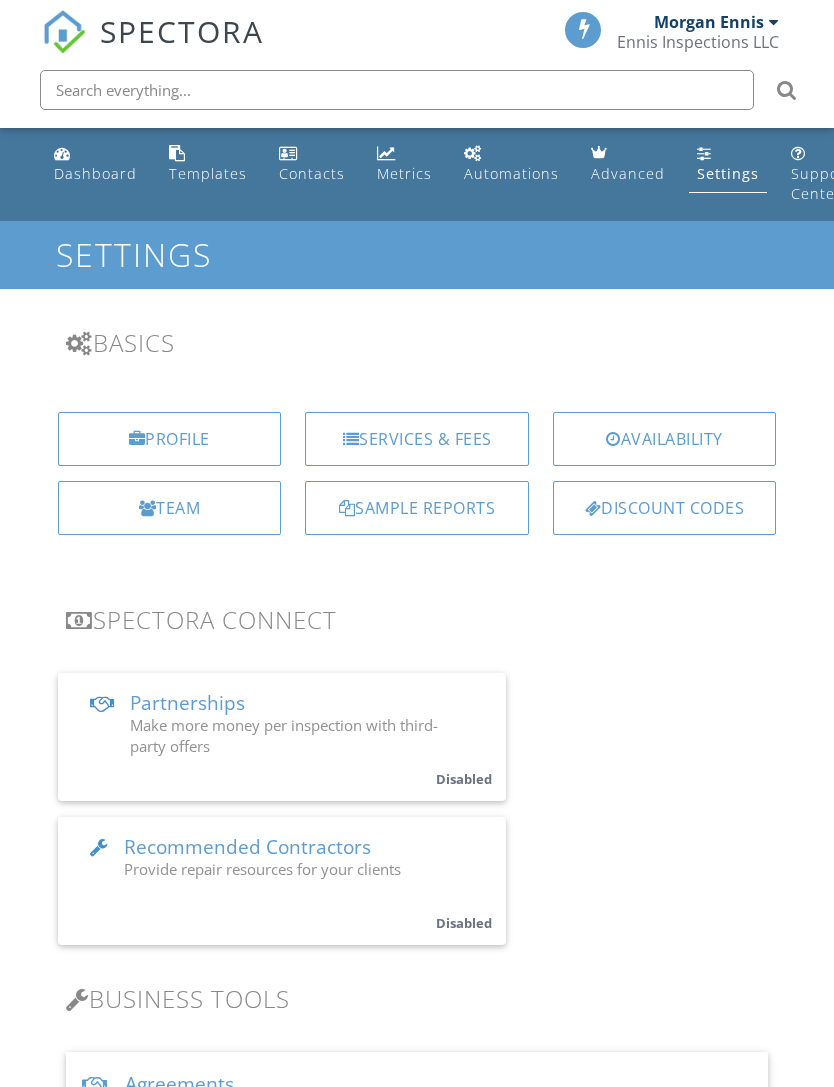 scroll, scrollTop: 0, scrollLeft: 0, axis: both 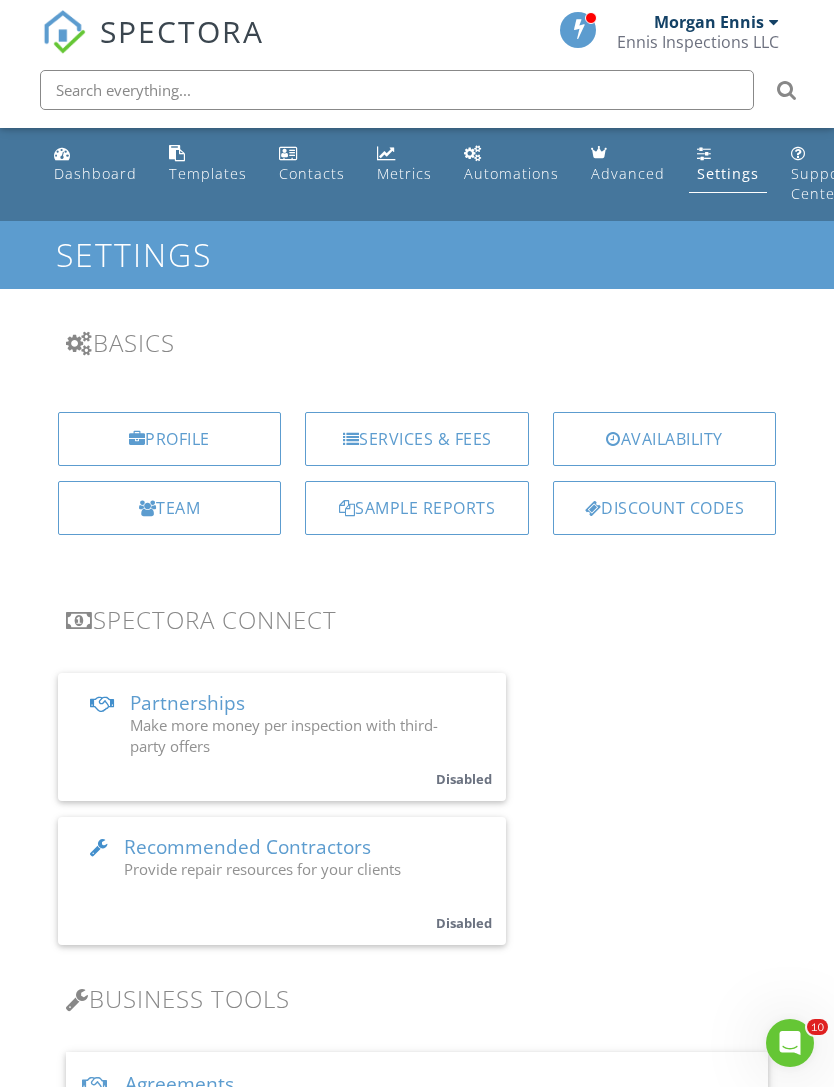 click on "Services & Fees" at bounding box center [417, 439] 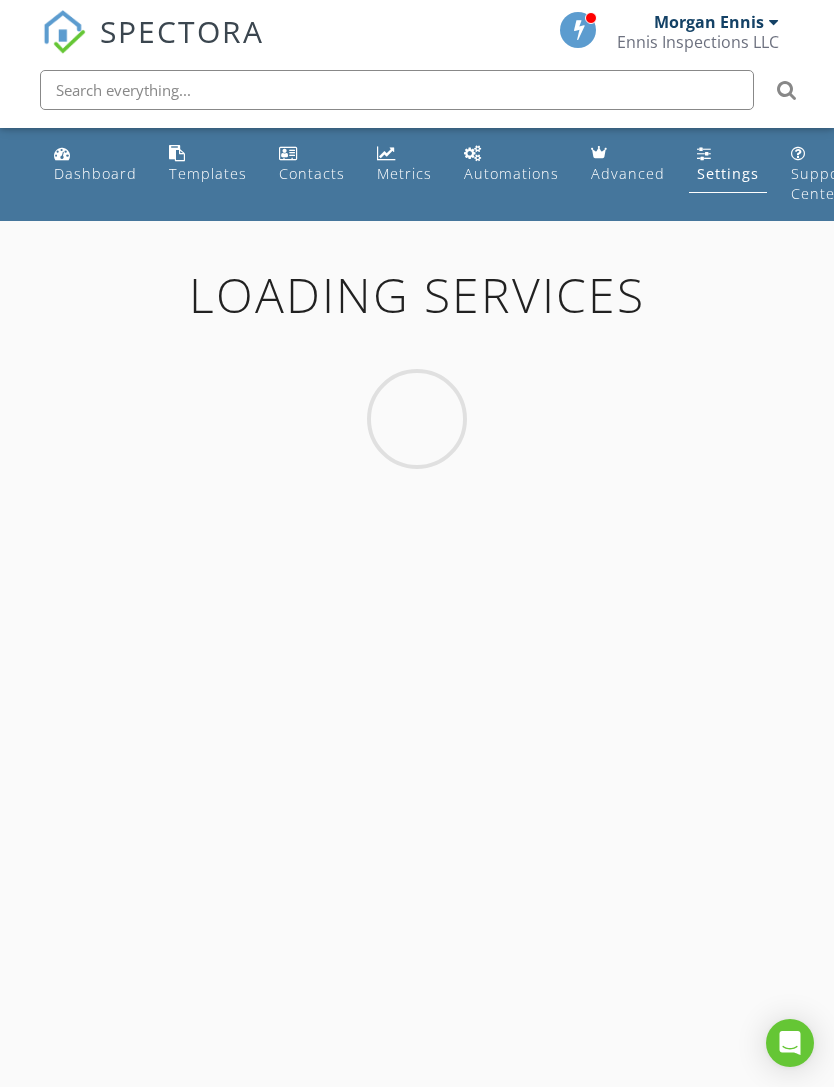 scroll, scrollTop: 0, scrollLeft: 0, axis: both 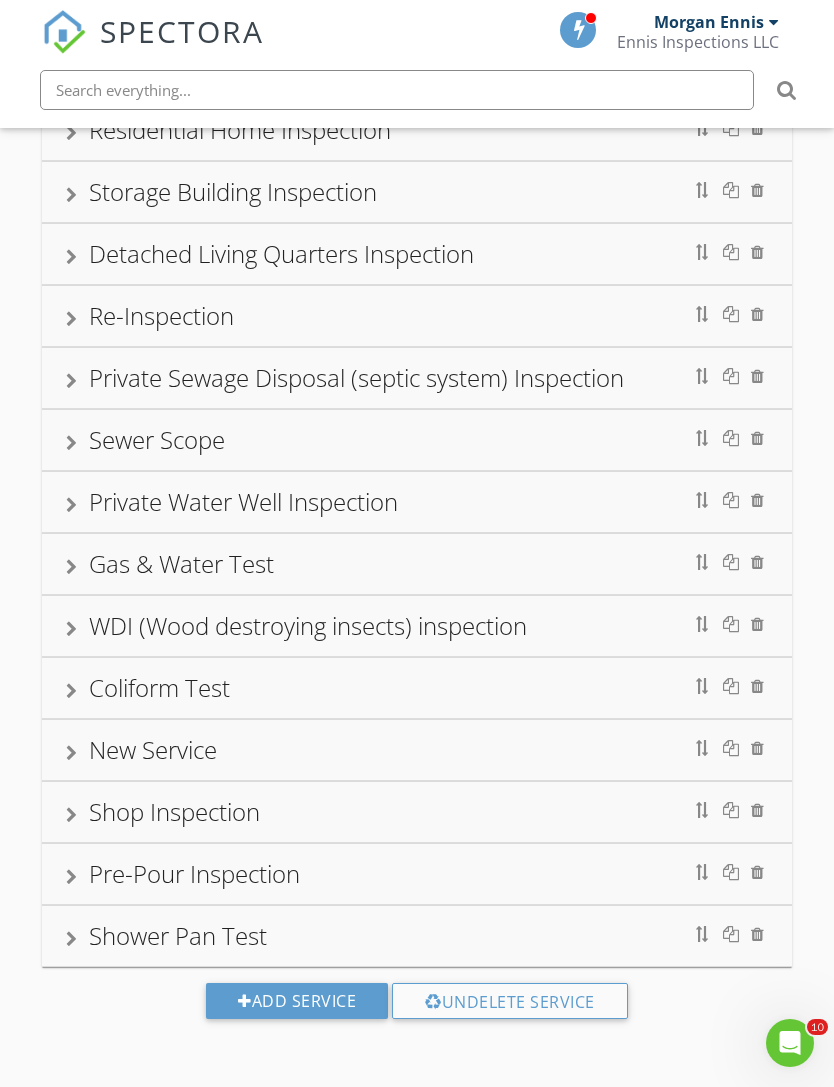 click on "Add Service" at bounding box center (297, 1001) 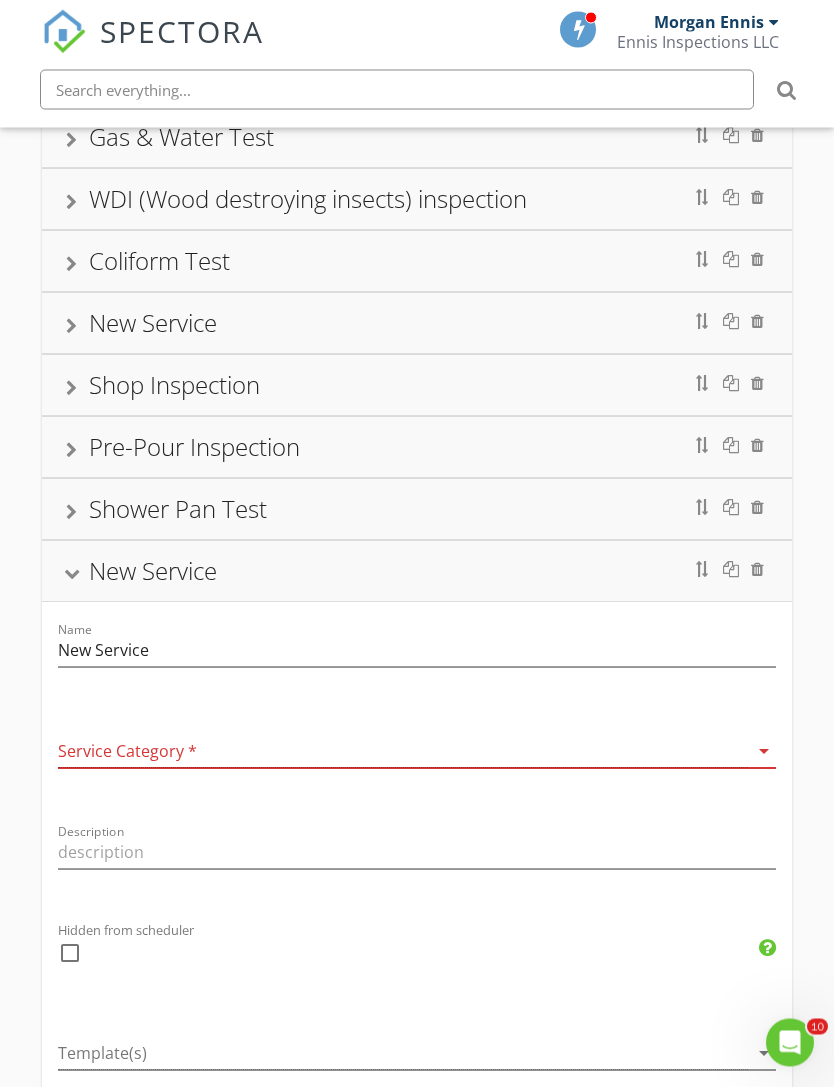 scroll, scrollTop: 650, scrollLeft: 0, axis: vertical 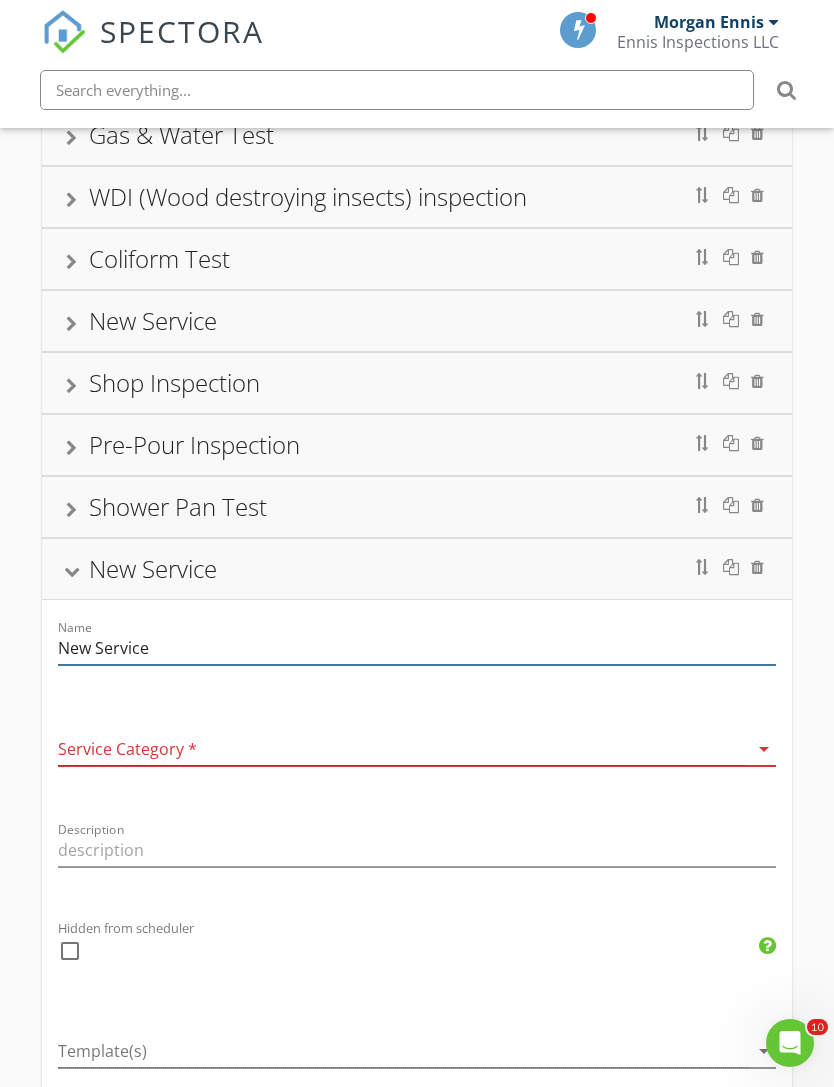 click on "New Service" at bounding box center (417, 648) 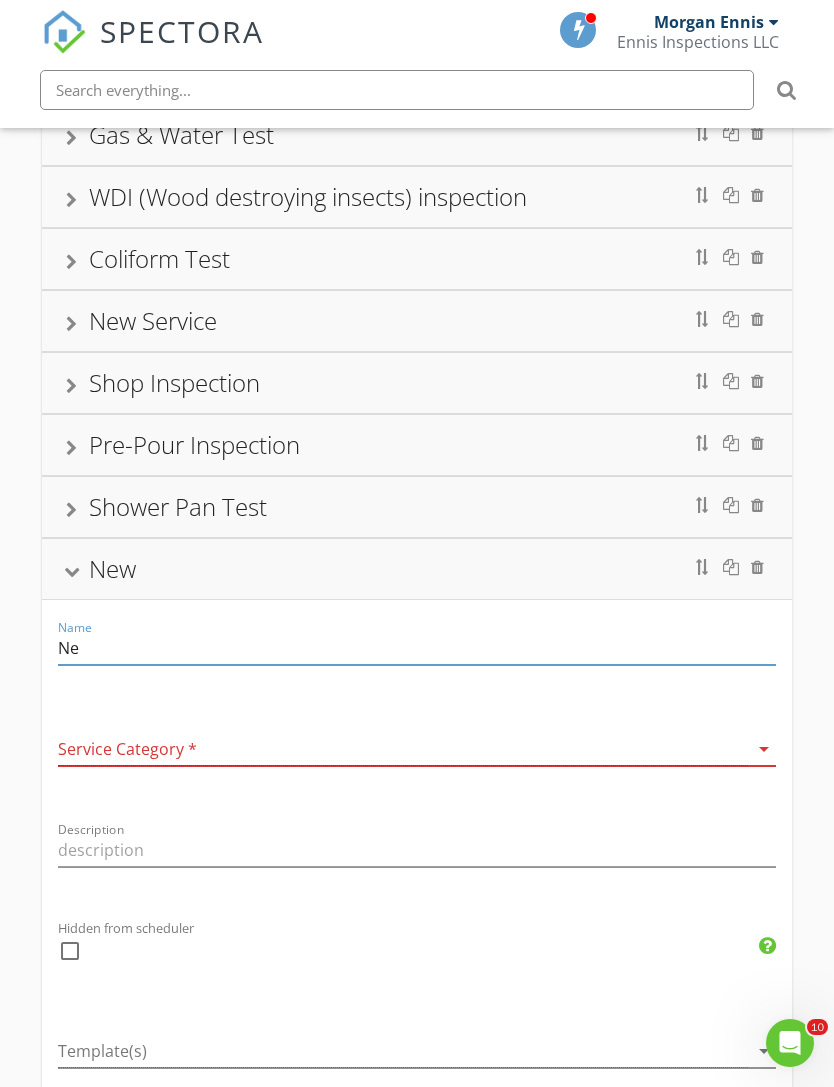 type on "N" 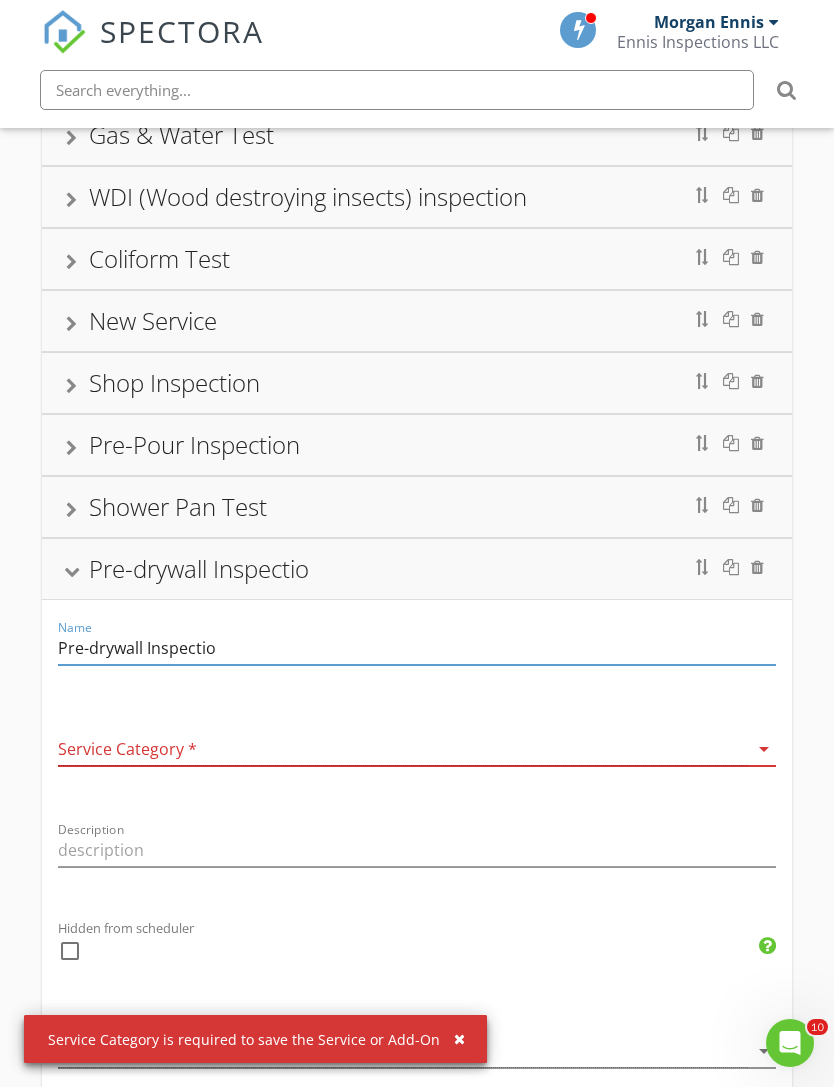 type on "Pre-drywall Inspection" 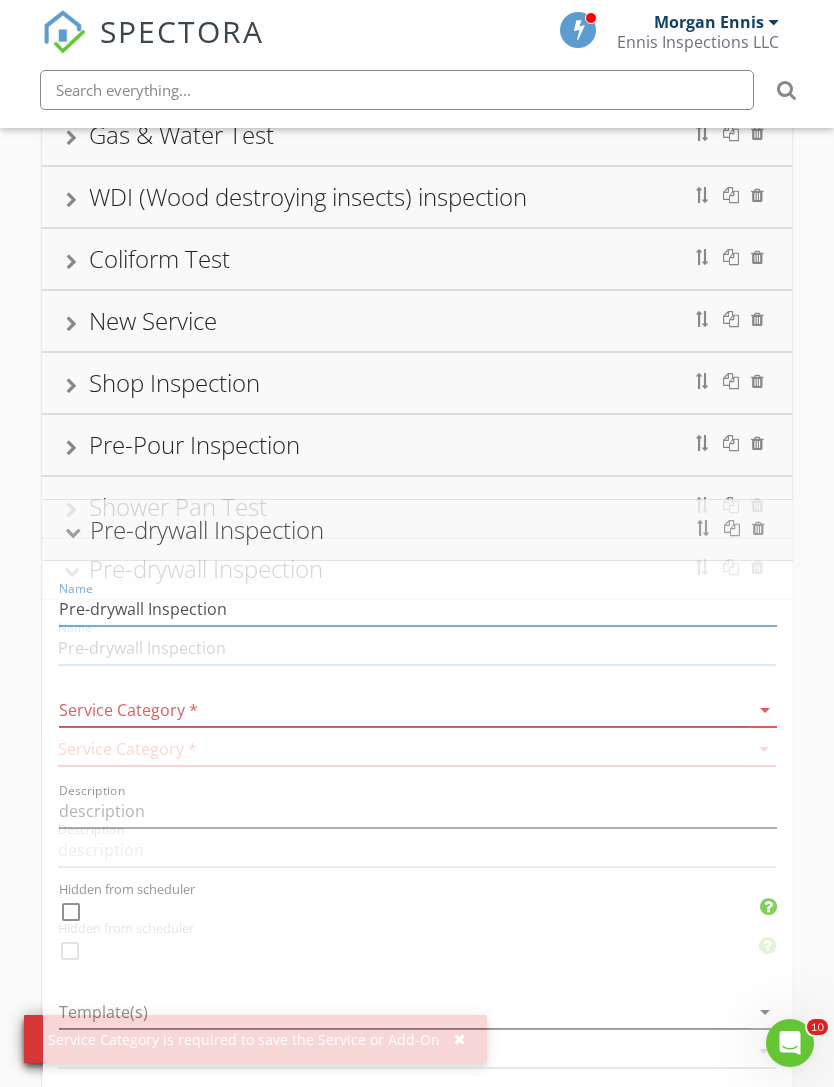 type 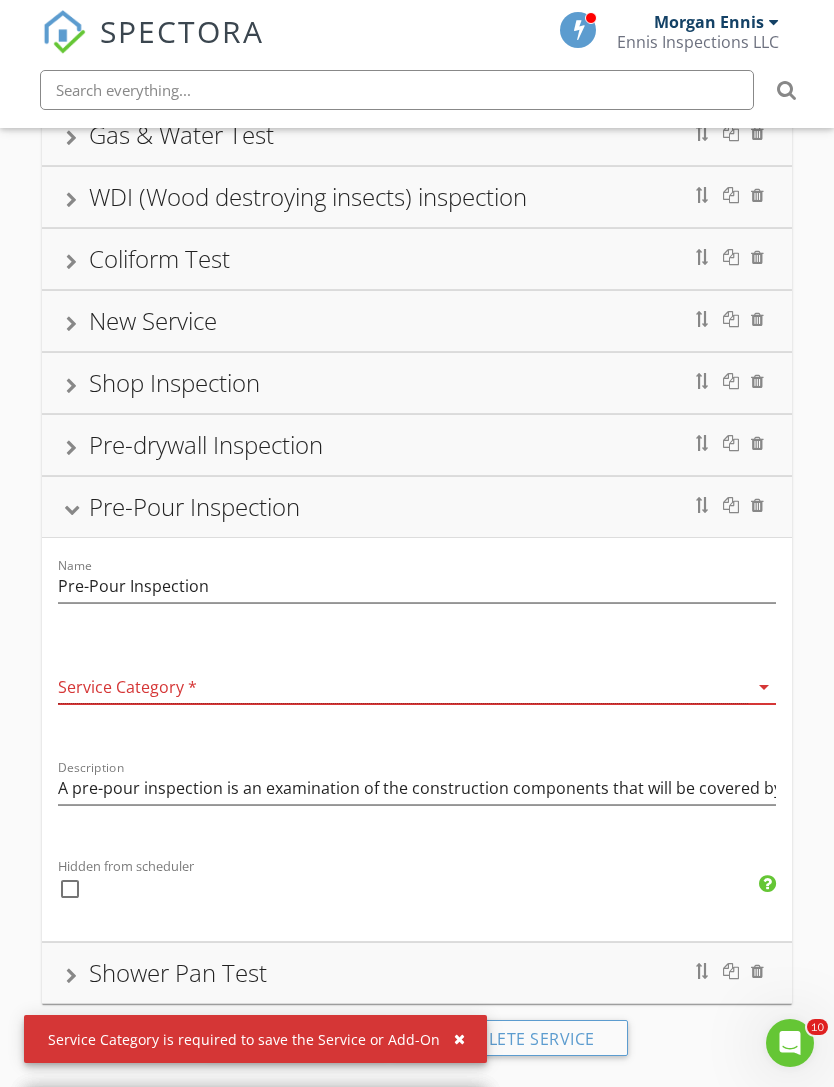 scroll, scrollTop: 617, scrollLeft: 0, axis: vertical 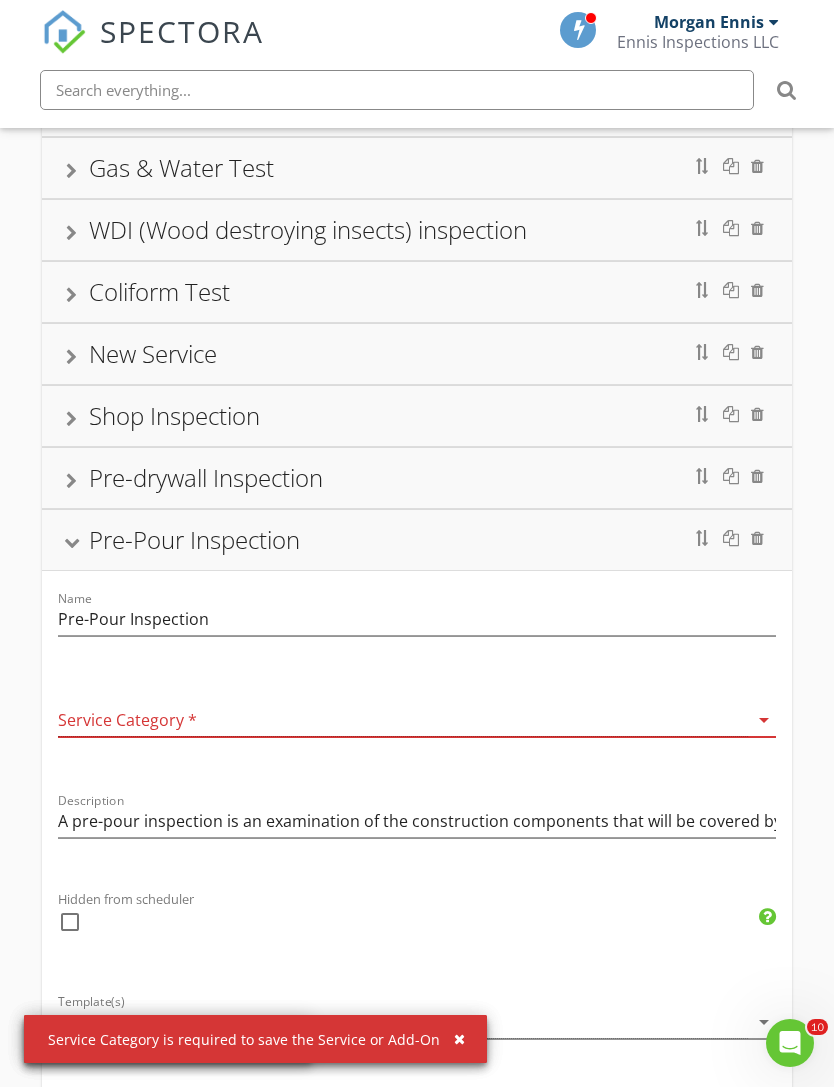 click on "arrow_drop_down" at bounding box center [764, 720] 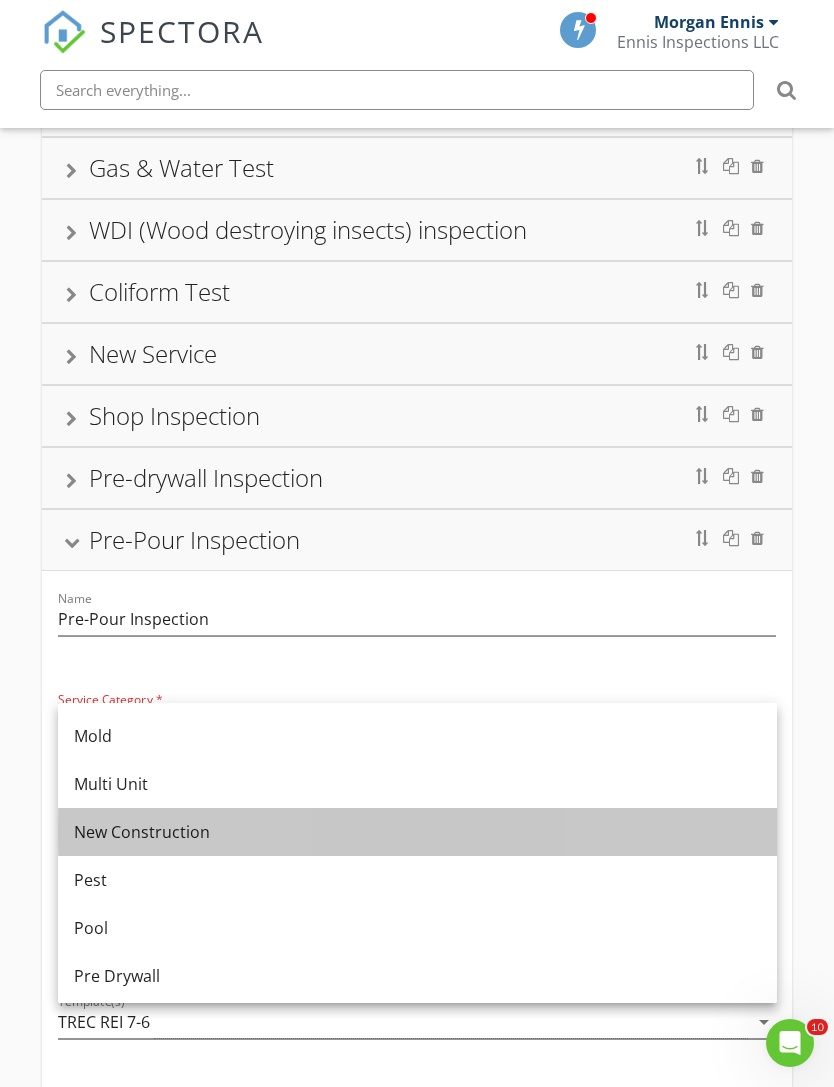 scroll, scrollTop: 537, scrollLeft: 0, axis: vertical 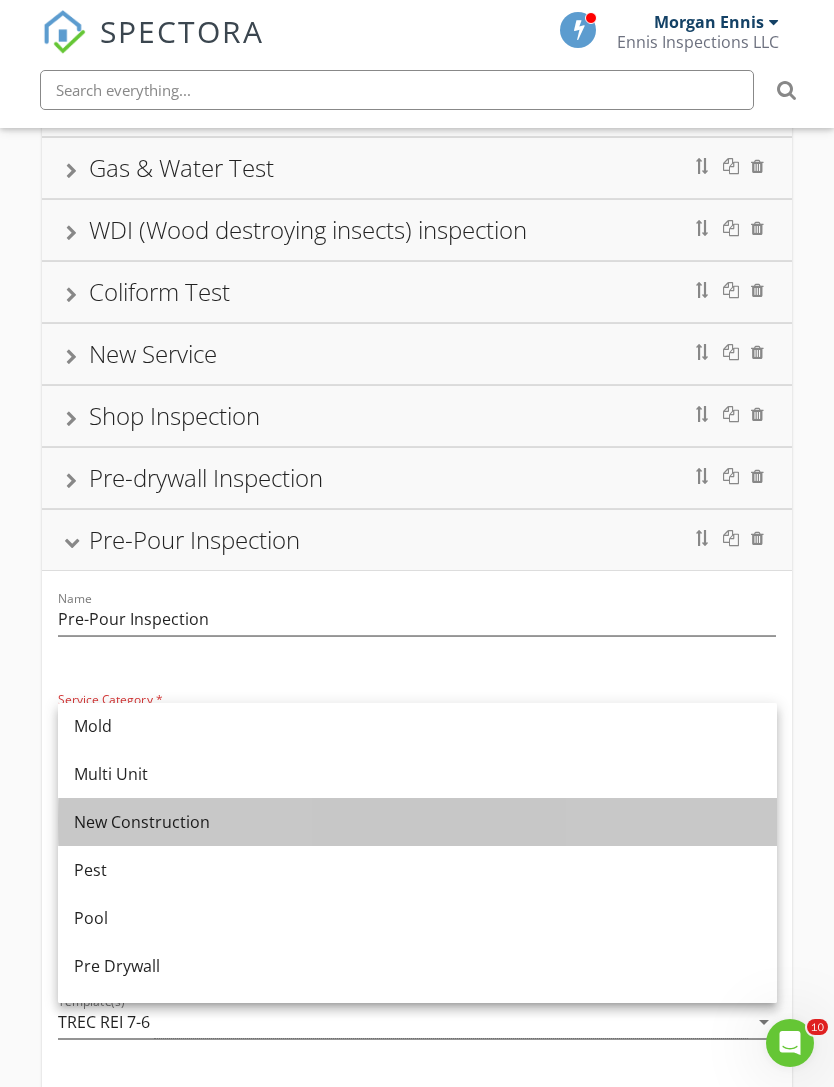 click on "New Construction" at bounding box center (417, 822) 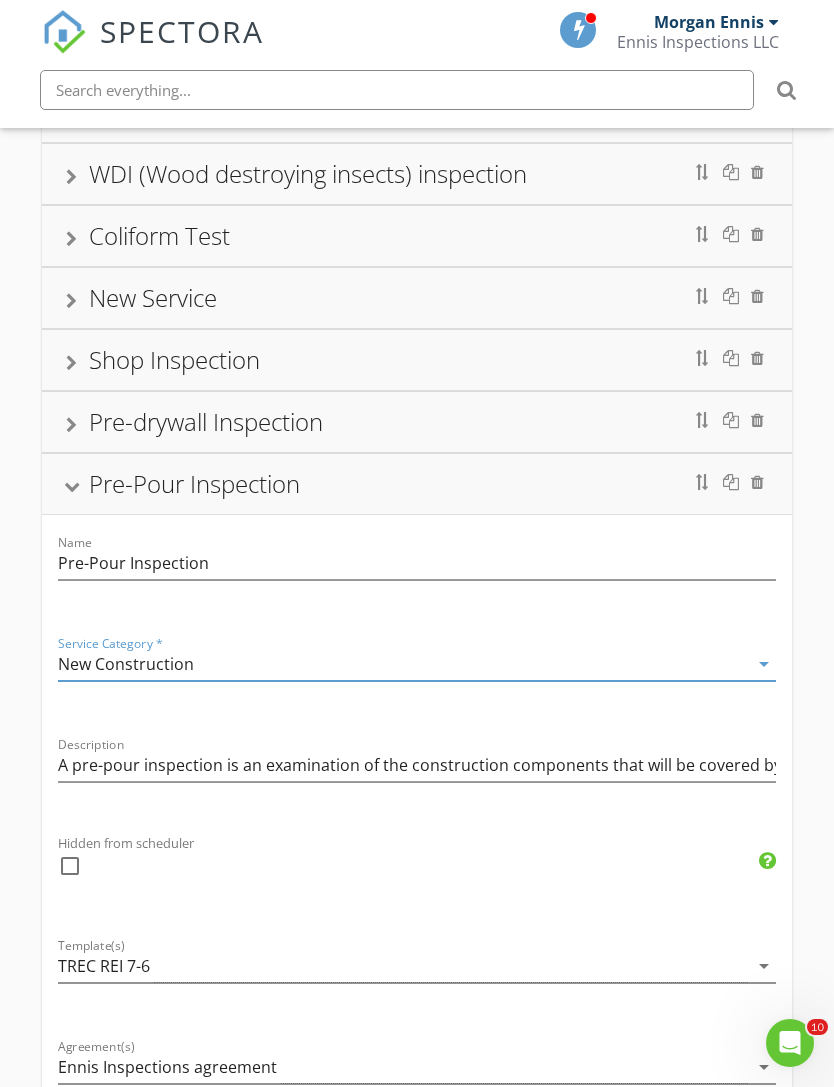 scroll, scrollTop: 671, scrollLeft: 0, axis: vertical 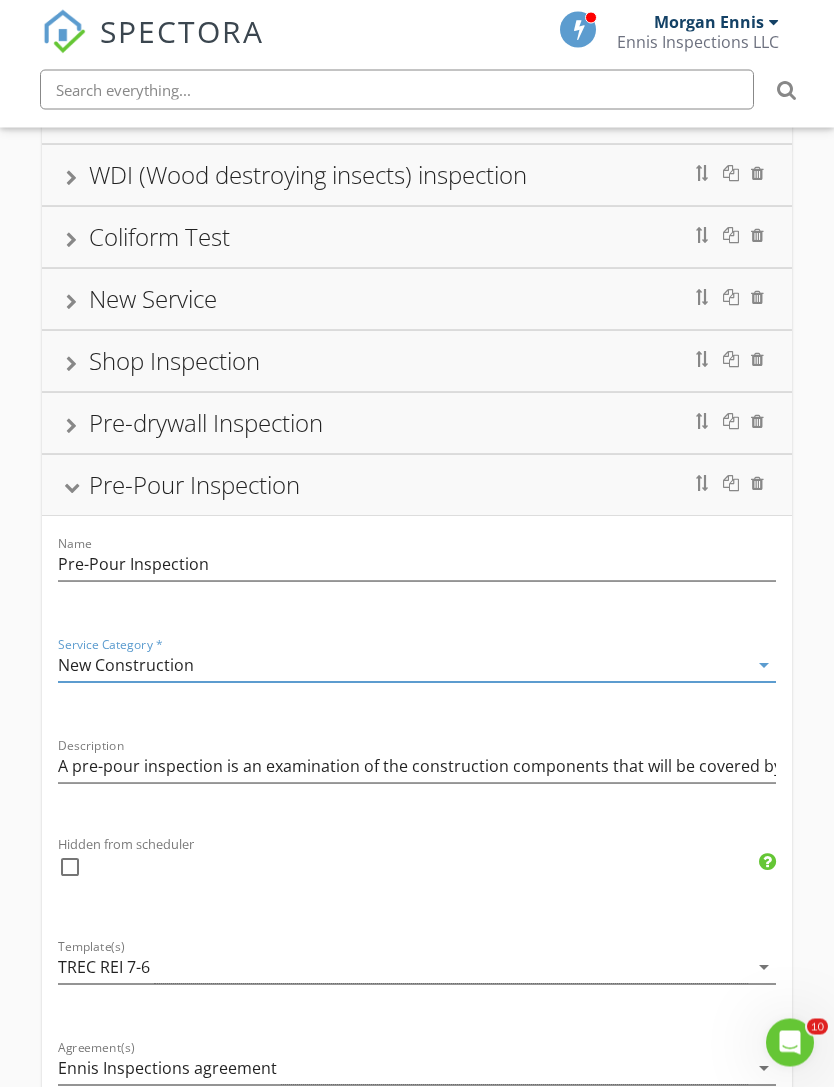 click at bounding box center (71, 488) 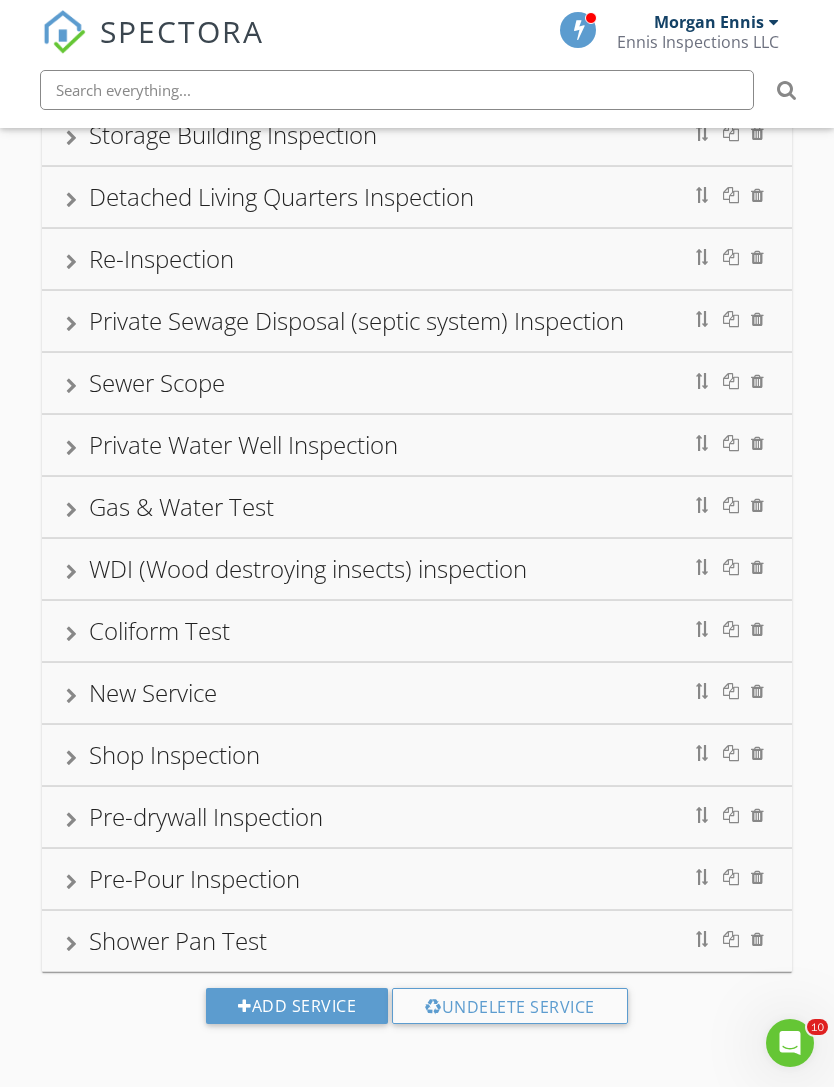 scroll, scrollTop: 285, scrollLeft: 0, axis: vertical 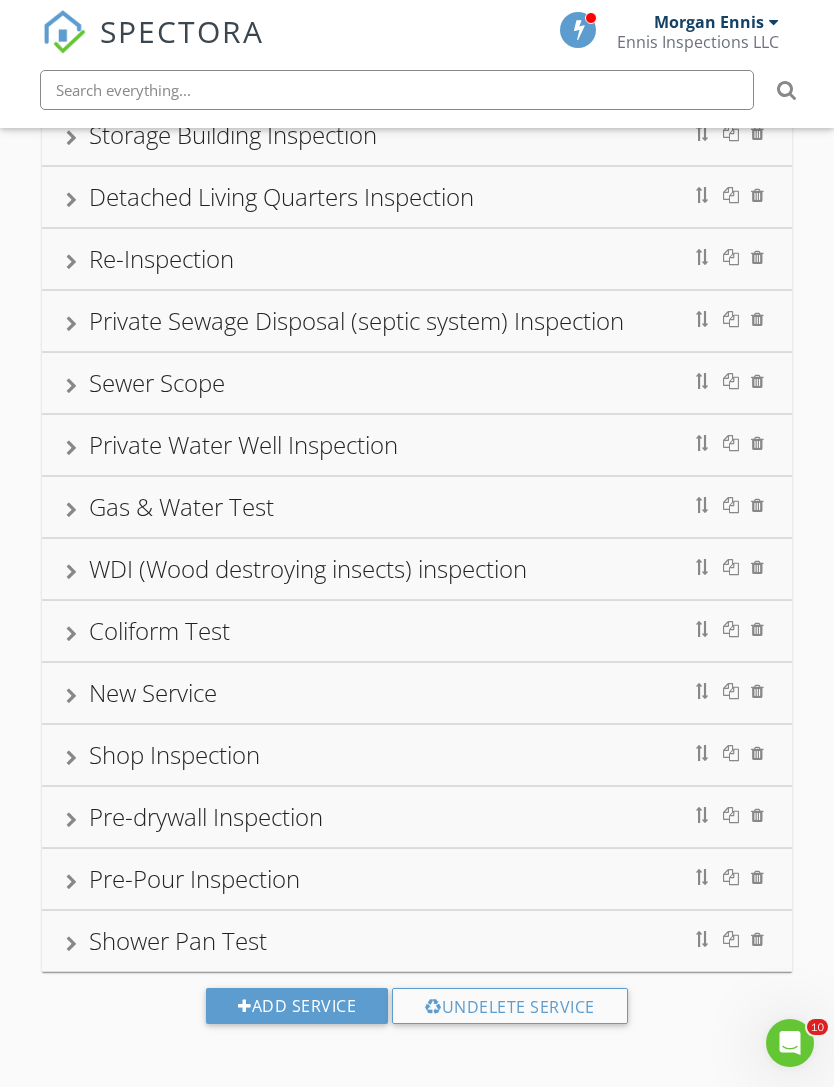 click on "Pre-Pour Inspection" at bounding box center (417, 879) 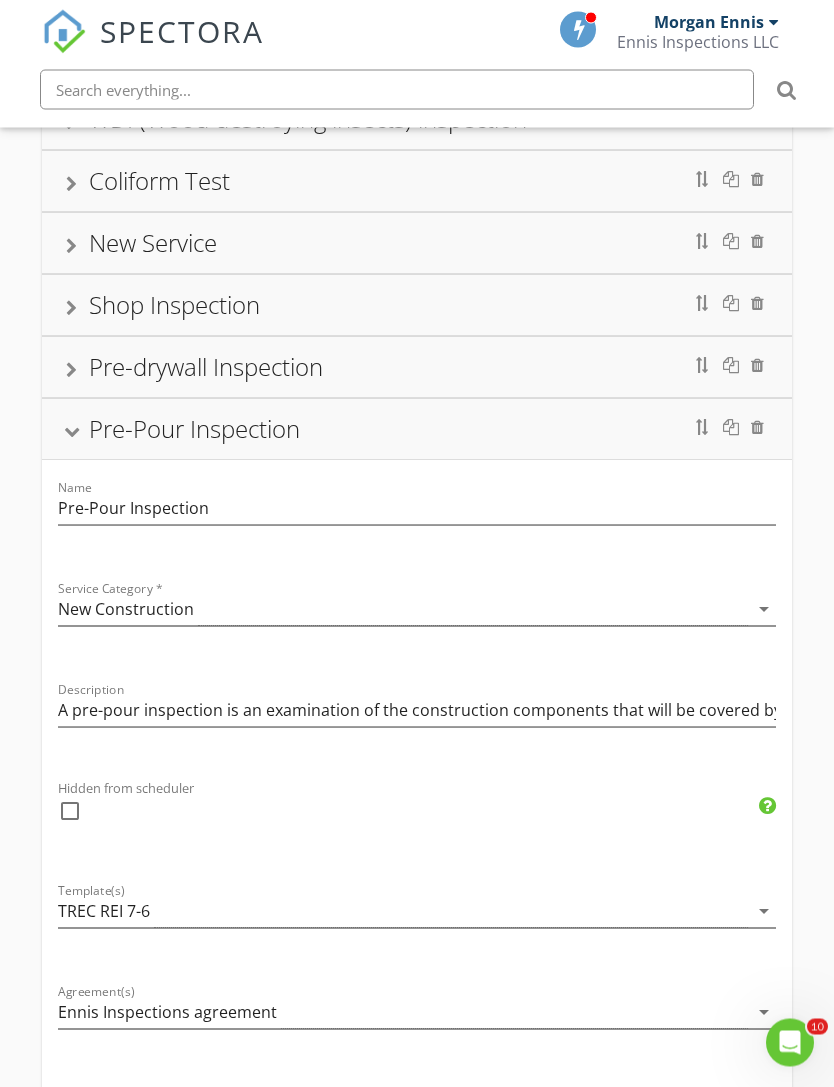 scroll, scrollTop: 730, scrollLeft: 0, axis: vertical 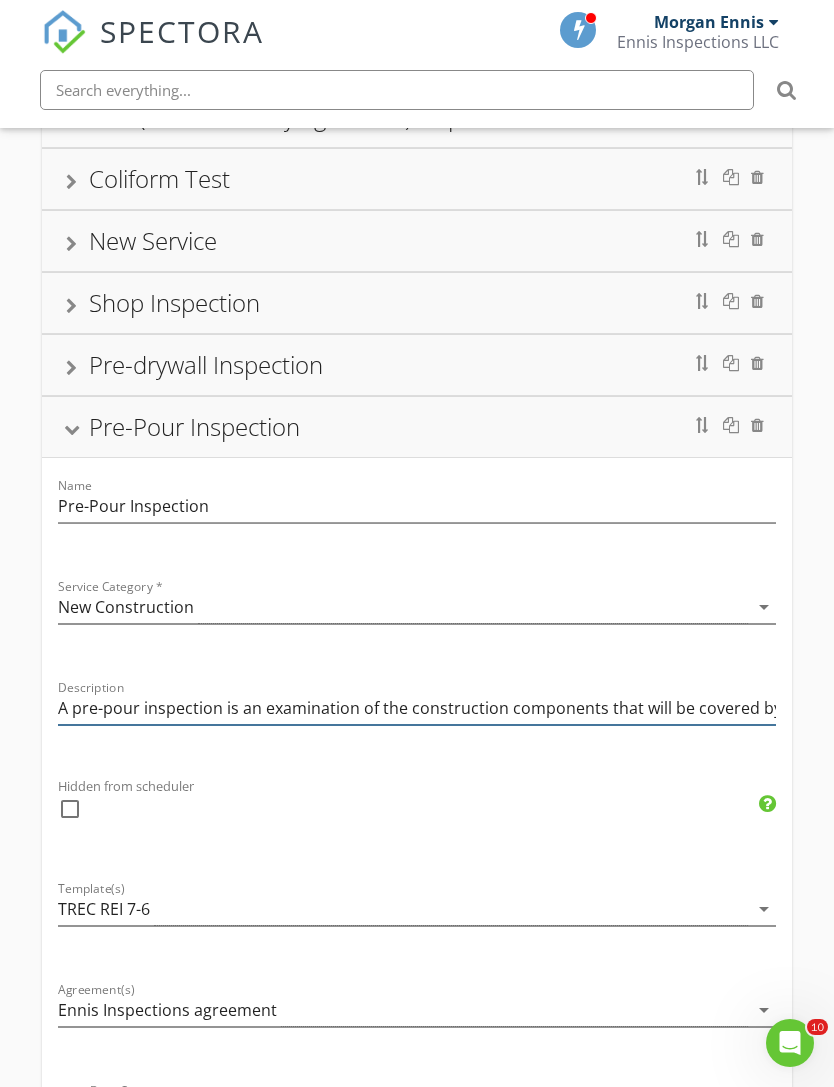 click on "A pre-pour inspection is an examination of the construction components that will be covered by the concrete foundation." at bounding box center (417, 708) 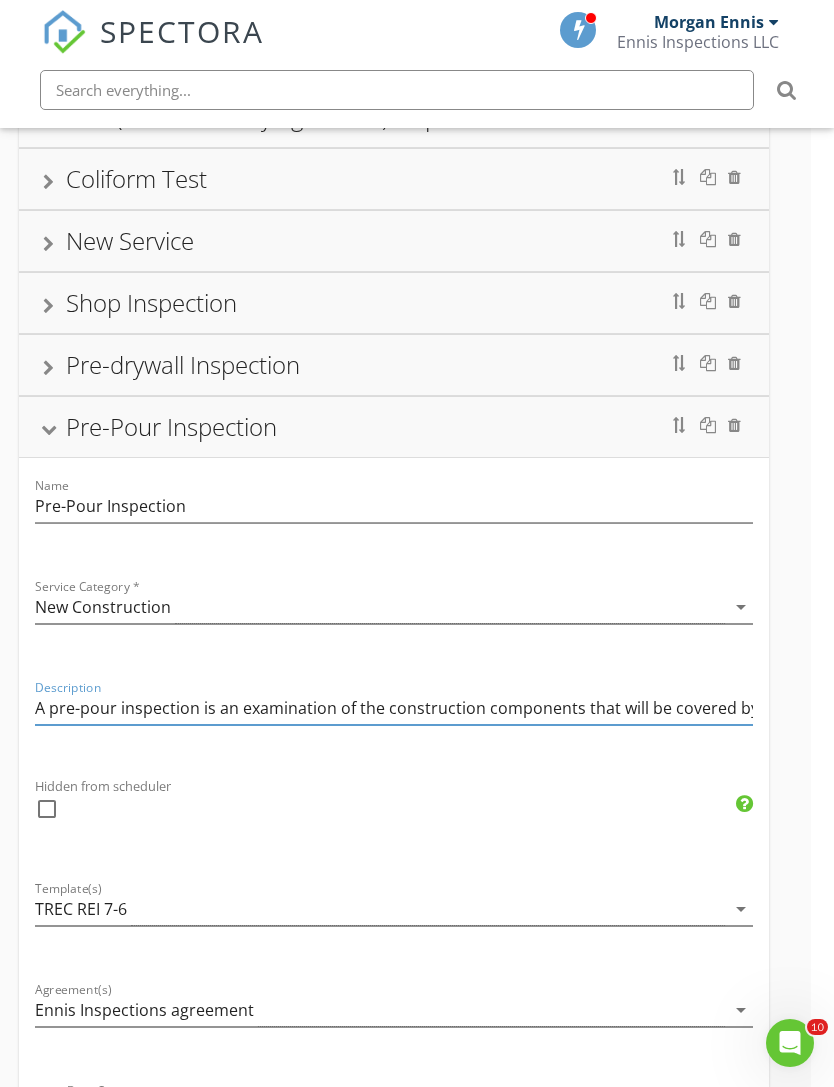 scroll, scrollTop: 730, scrollLeft: 24, axis: both 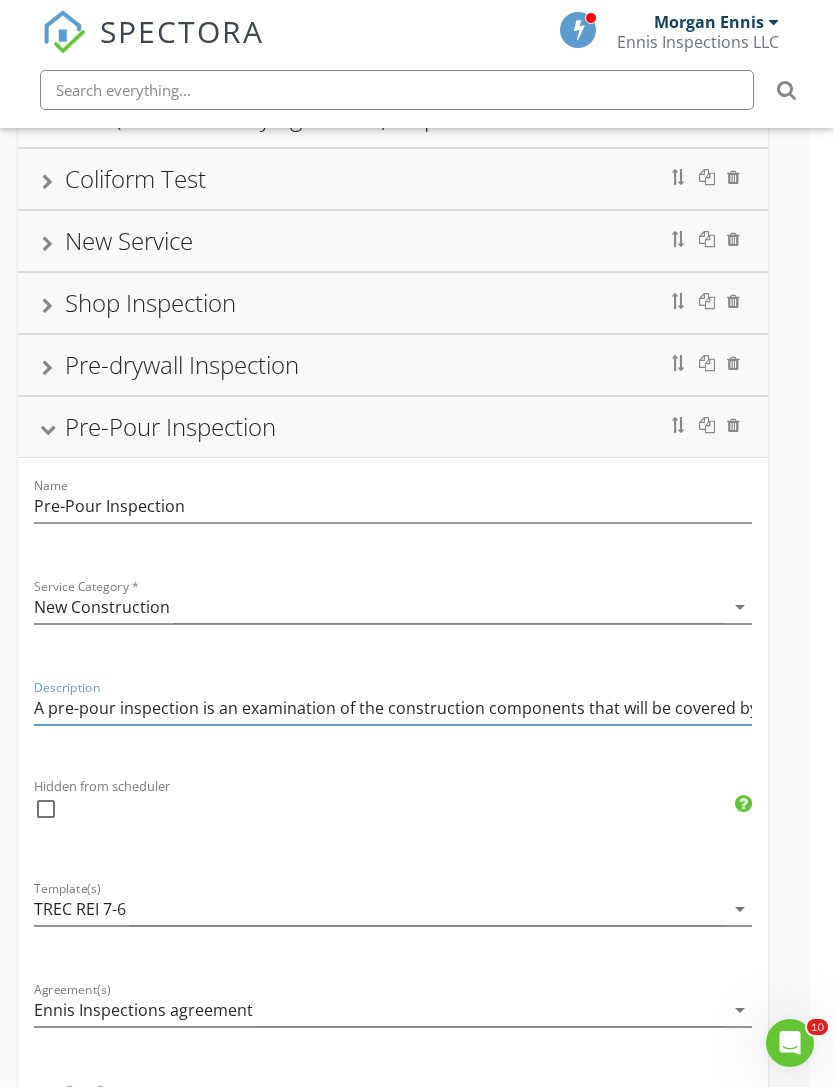 click on "Pre-Pour Inspection" at bounding box center [393, 427] 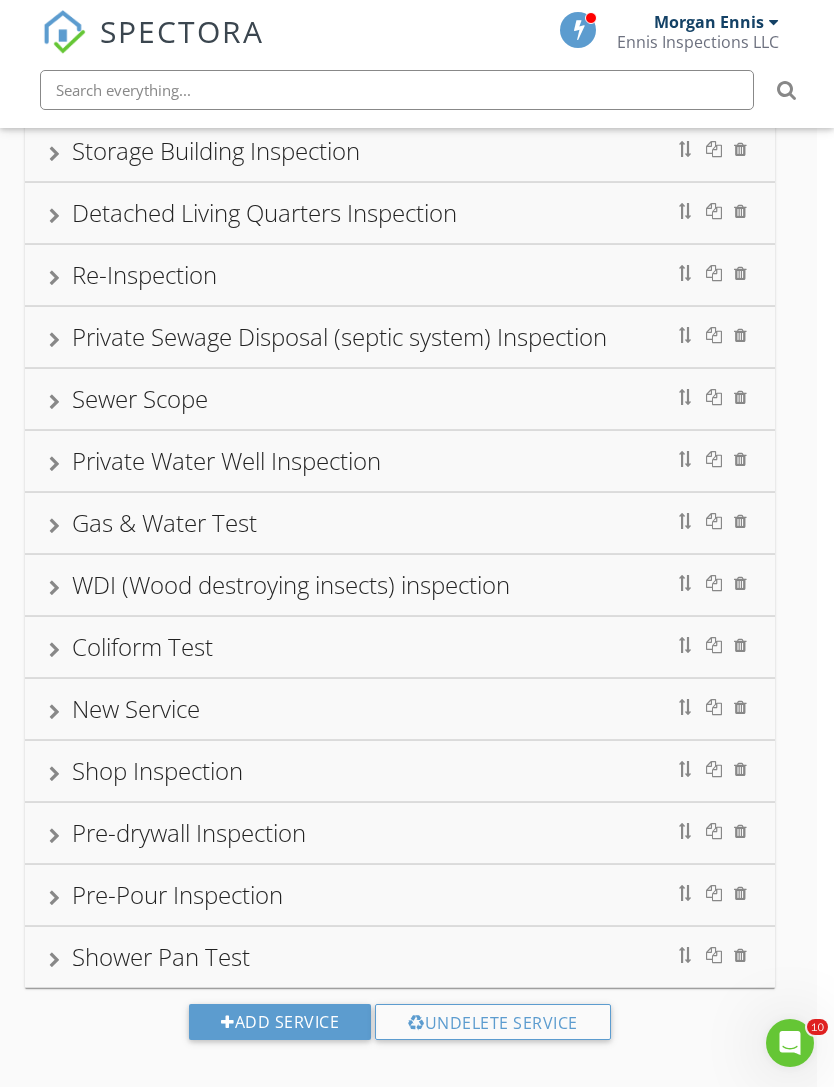 scroll, scrollTop: 221, scrollLeft: 17, axis: both 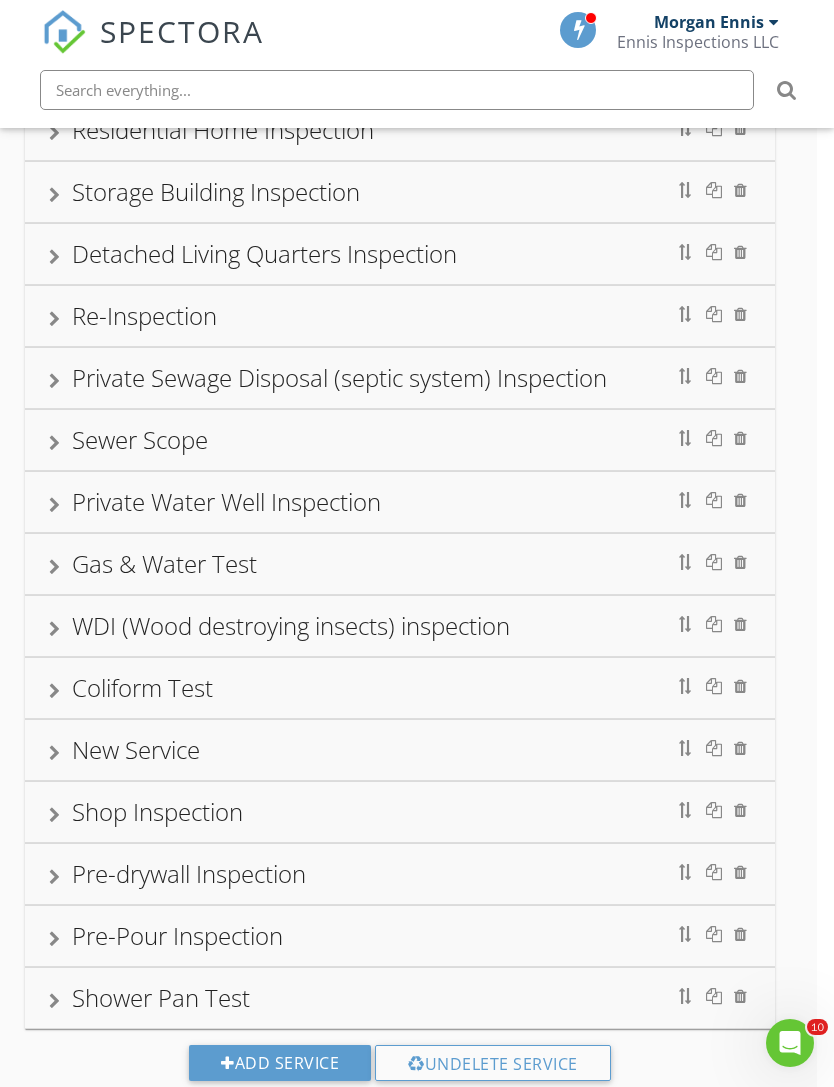 click on "Pre-drywall Inspection" at bounding box center [400, 874] 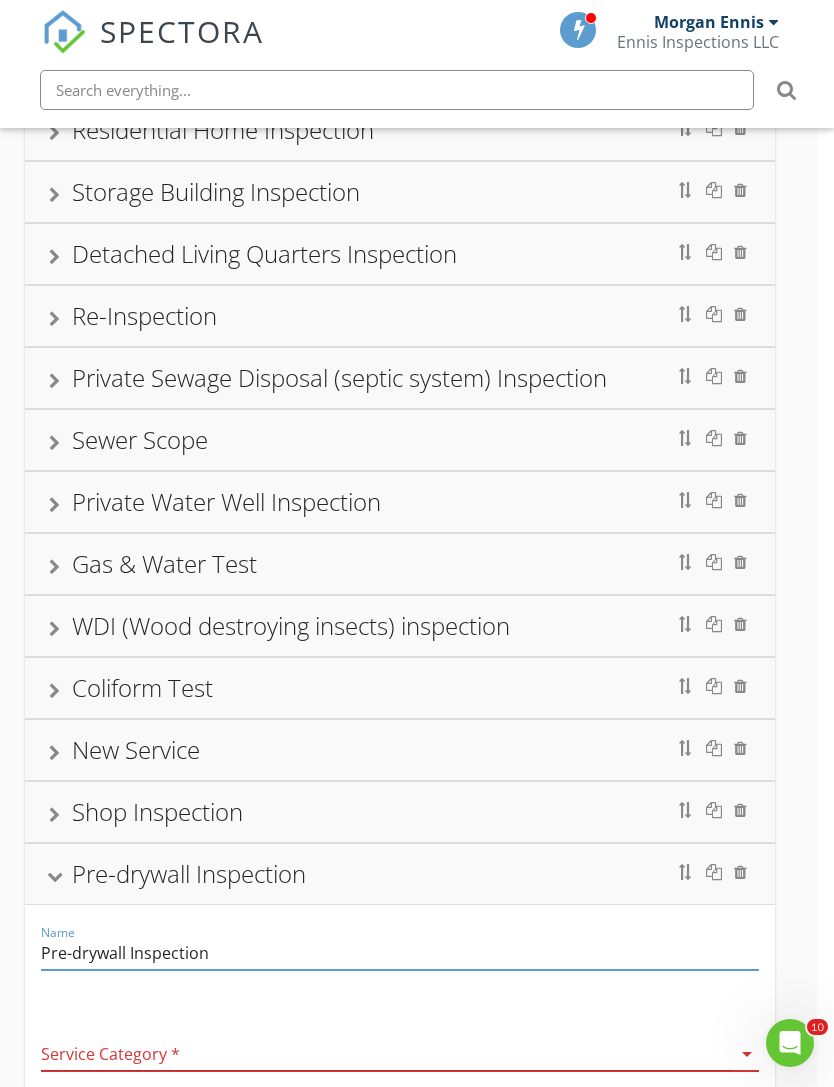 click at bounding box center (386, 1054) 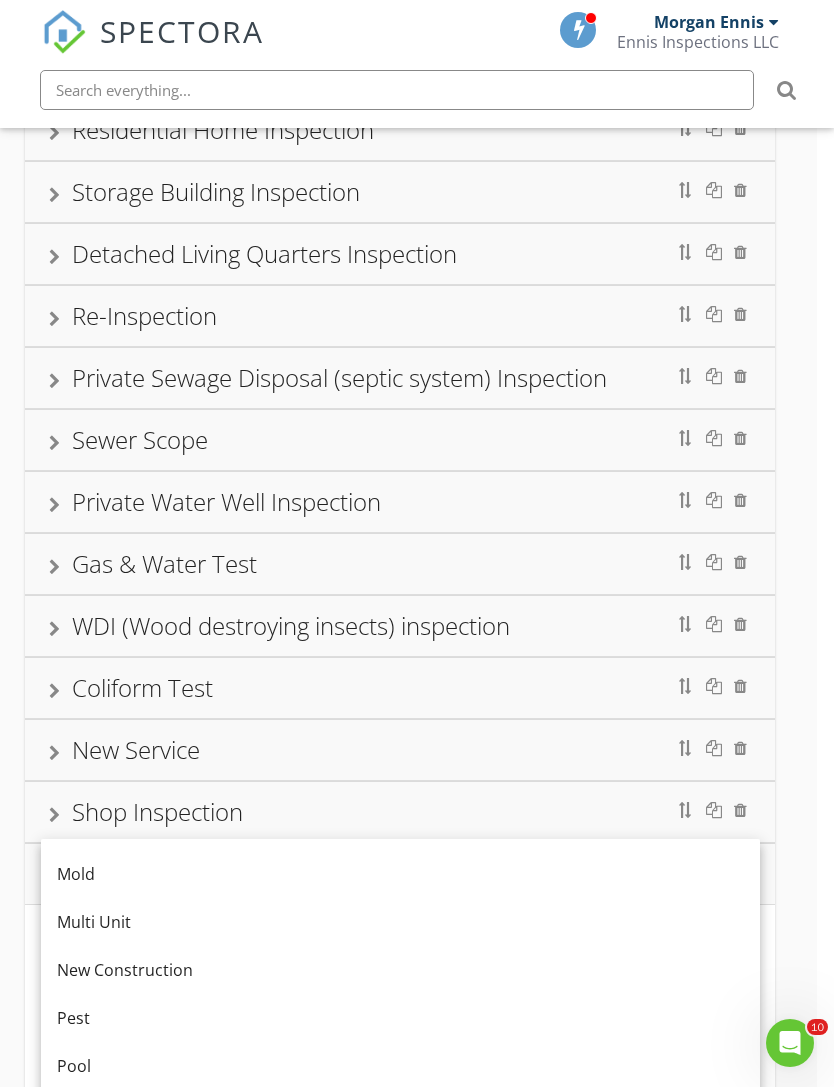 scroll, scrollTop: 530, scrollLeft: 0, axis: vertical 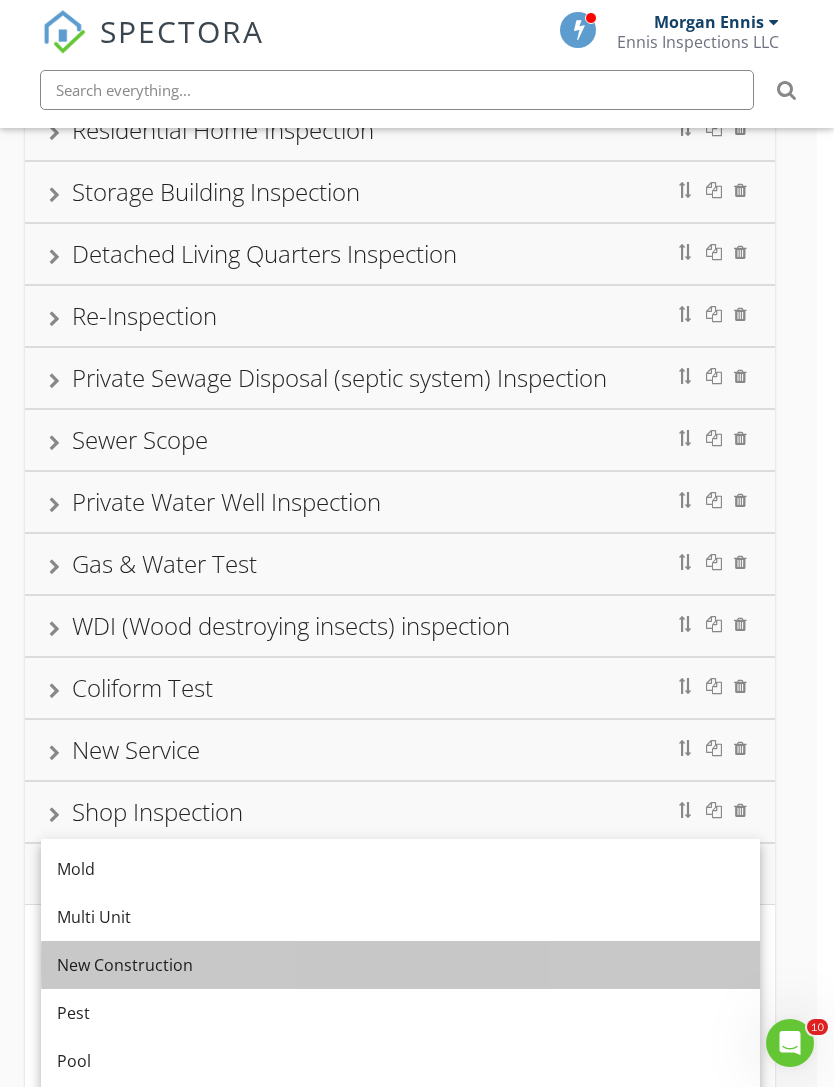 click on "New Construction" at bounding box center [400, 965] 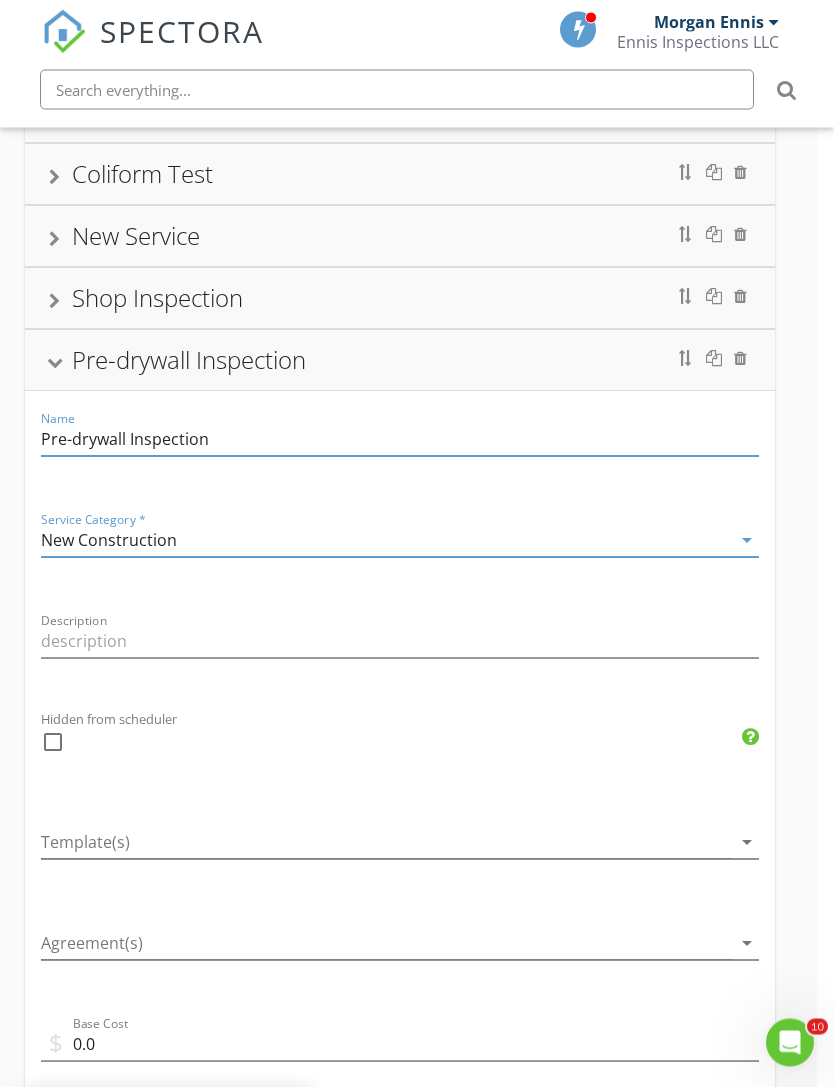 scroll, scrollTop: 735, scrollLeft: 17, axis: both 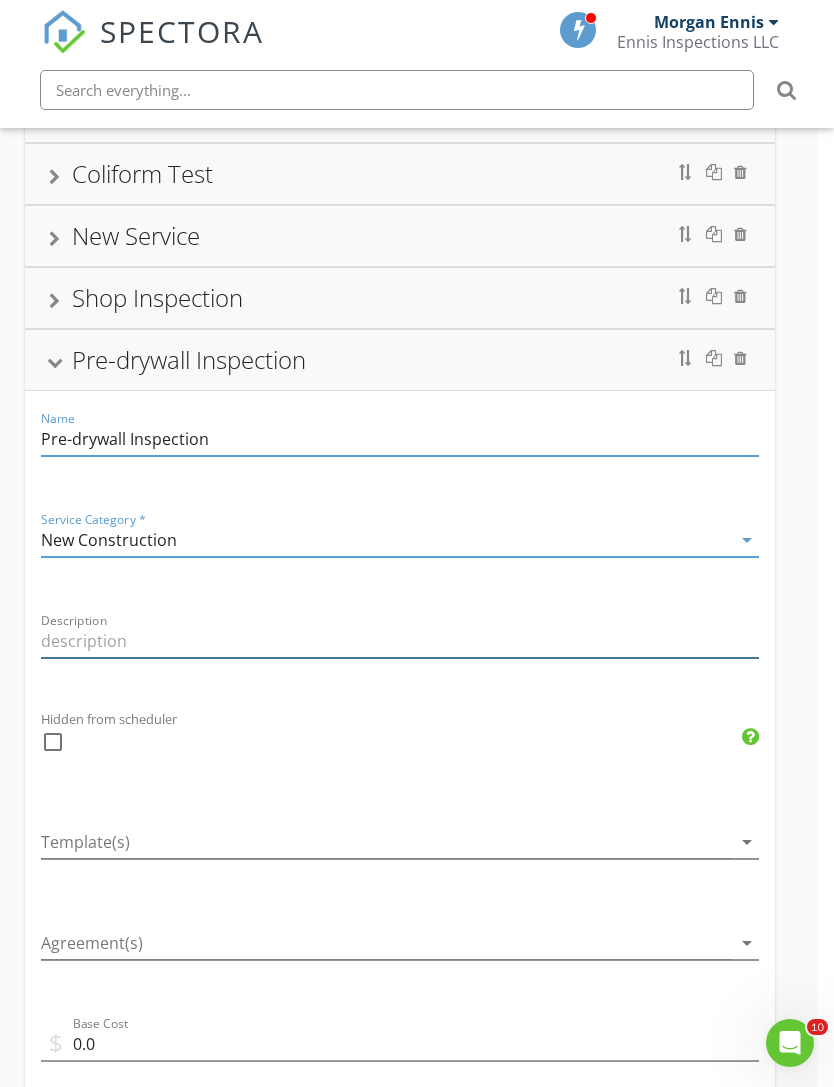 click at bounding box center (400, 641) 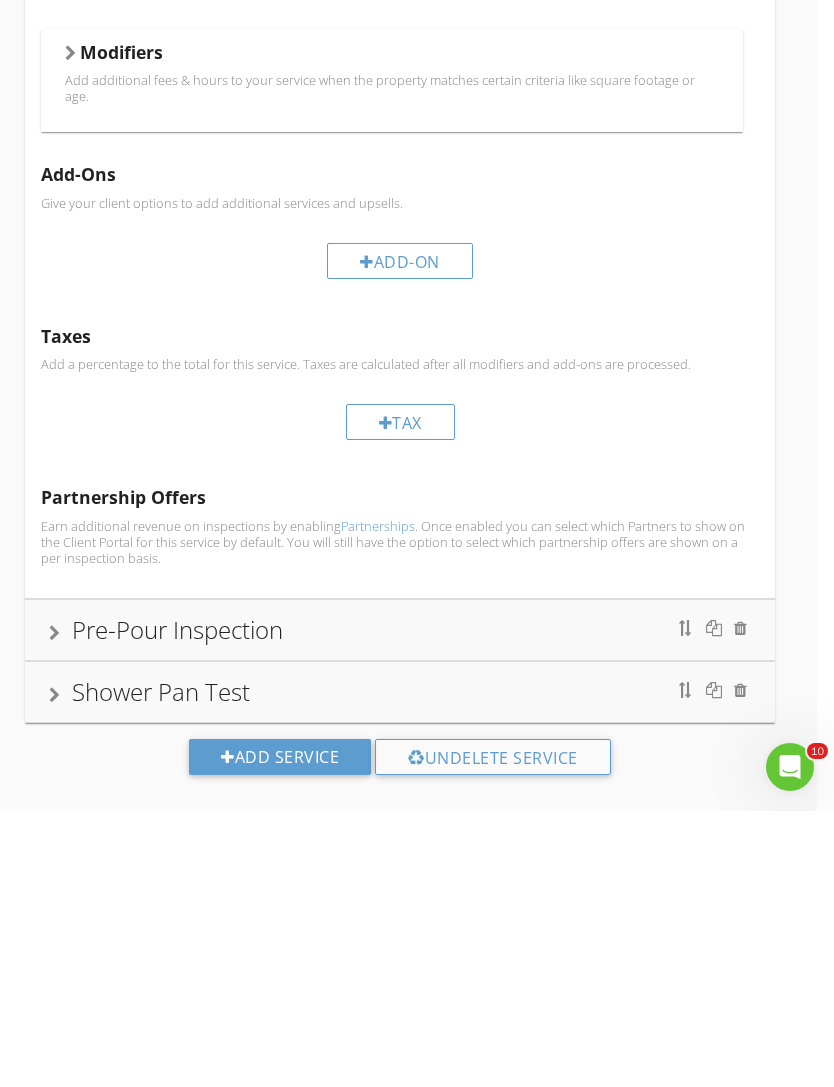 scroll, scrollTop: 1639, scrollLeft: 17, axis: both 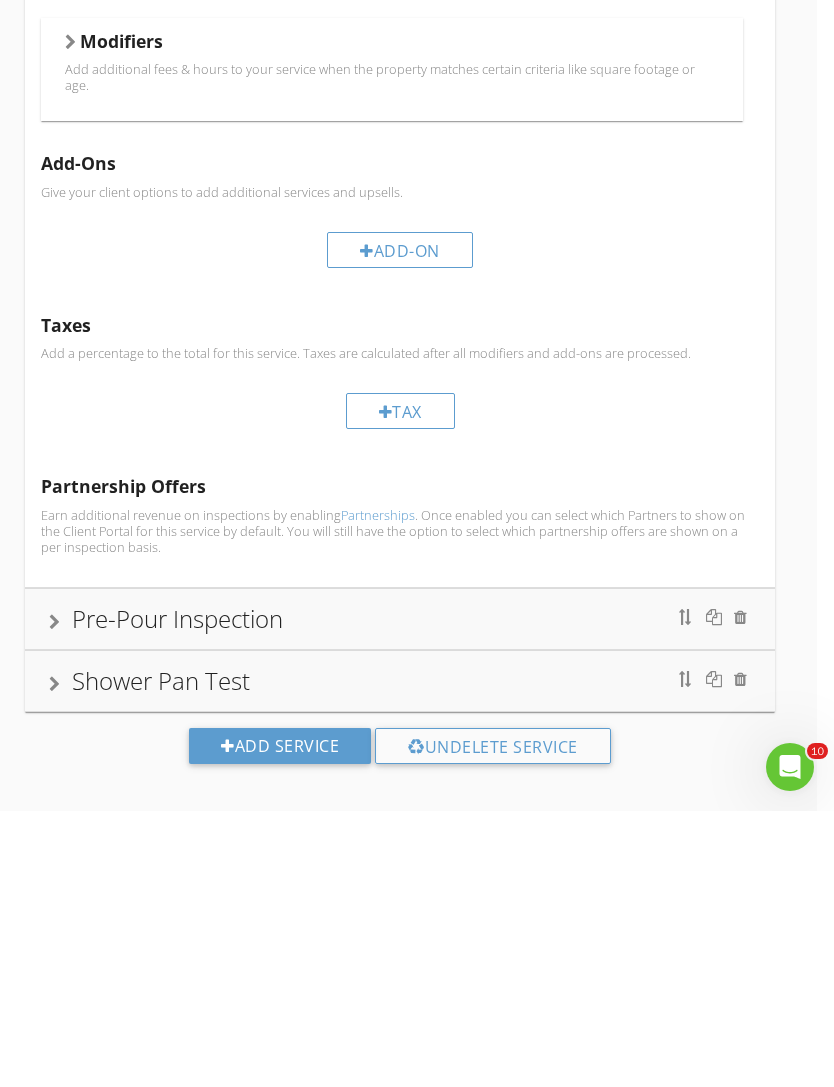 click at bounding box center (54, 898) 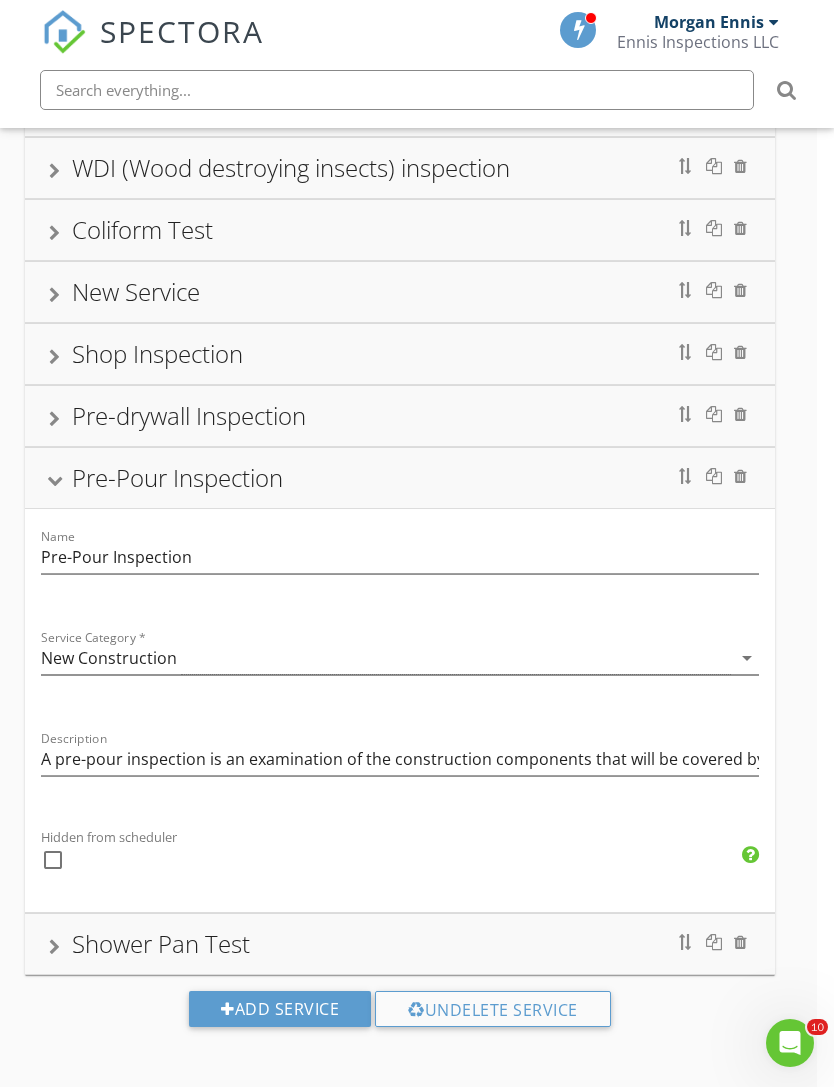 scroll, scrollTop: 618, scrollLeft: 17, axis: both 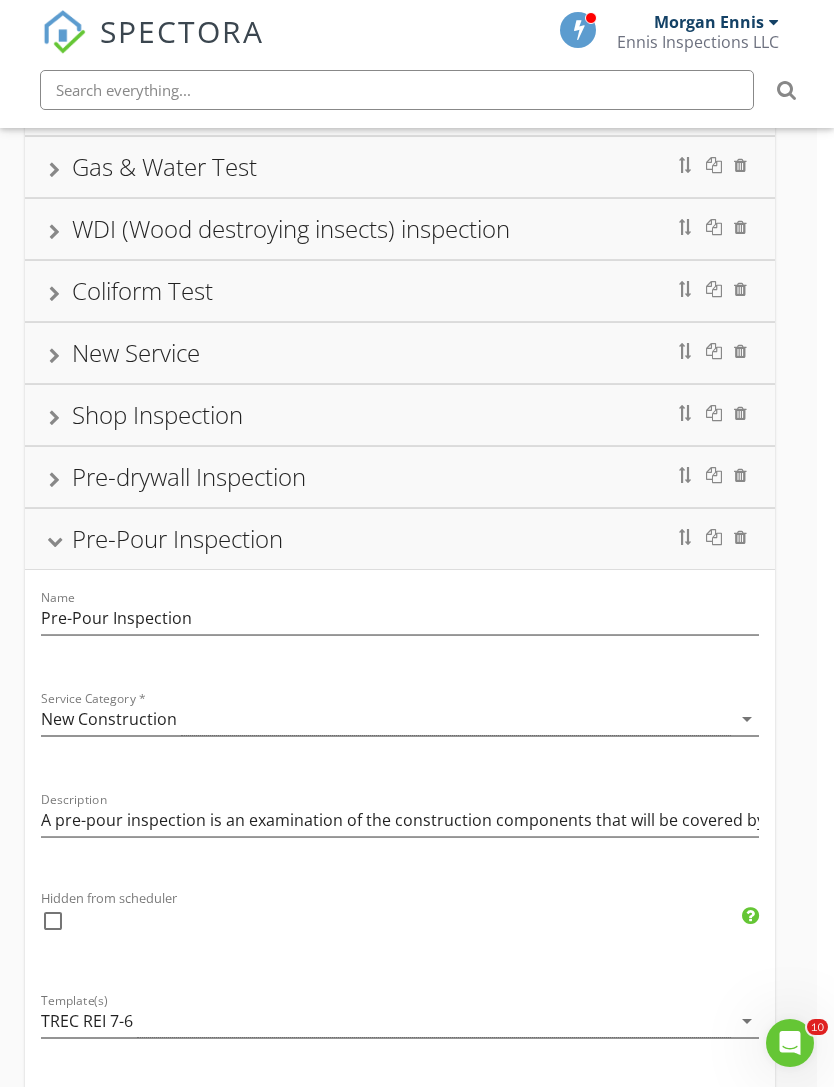 click on "Pre-drywall Inspection" at bounding box center [400, 477] 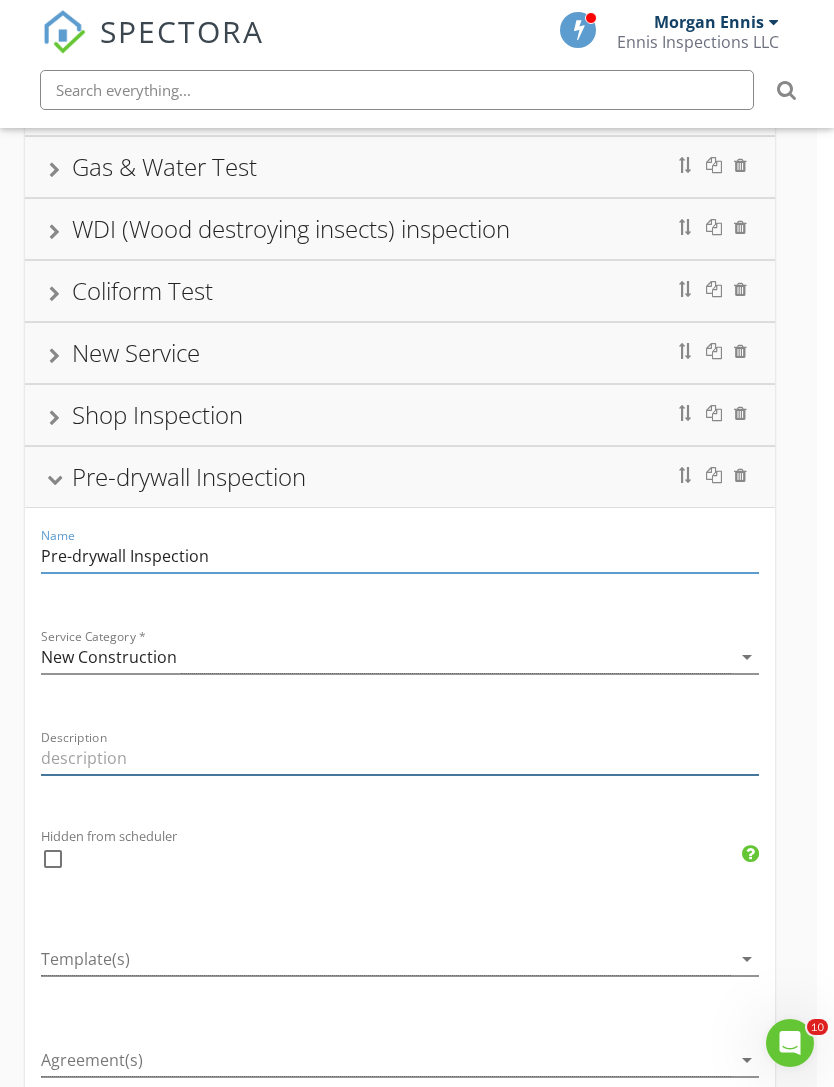 click at bounding box center [400, 758] 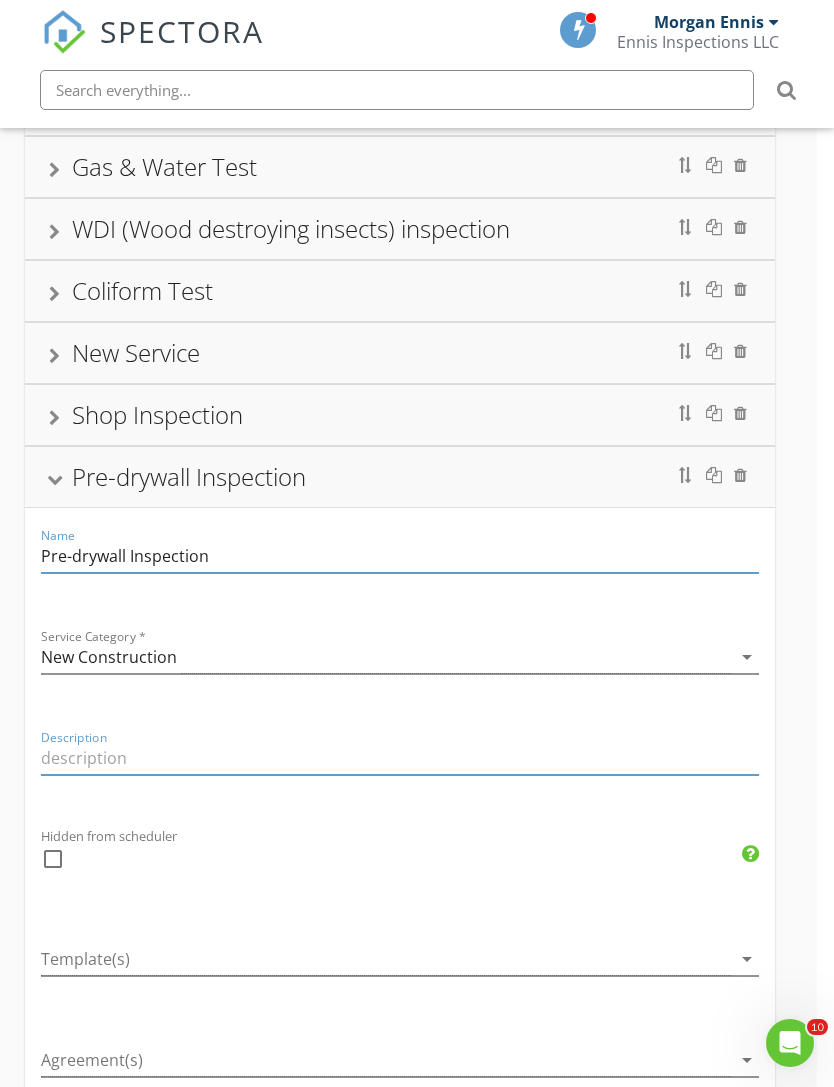 scroll, scrollTop: 629, scrollLeft: 0, axis: vertical 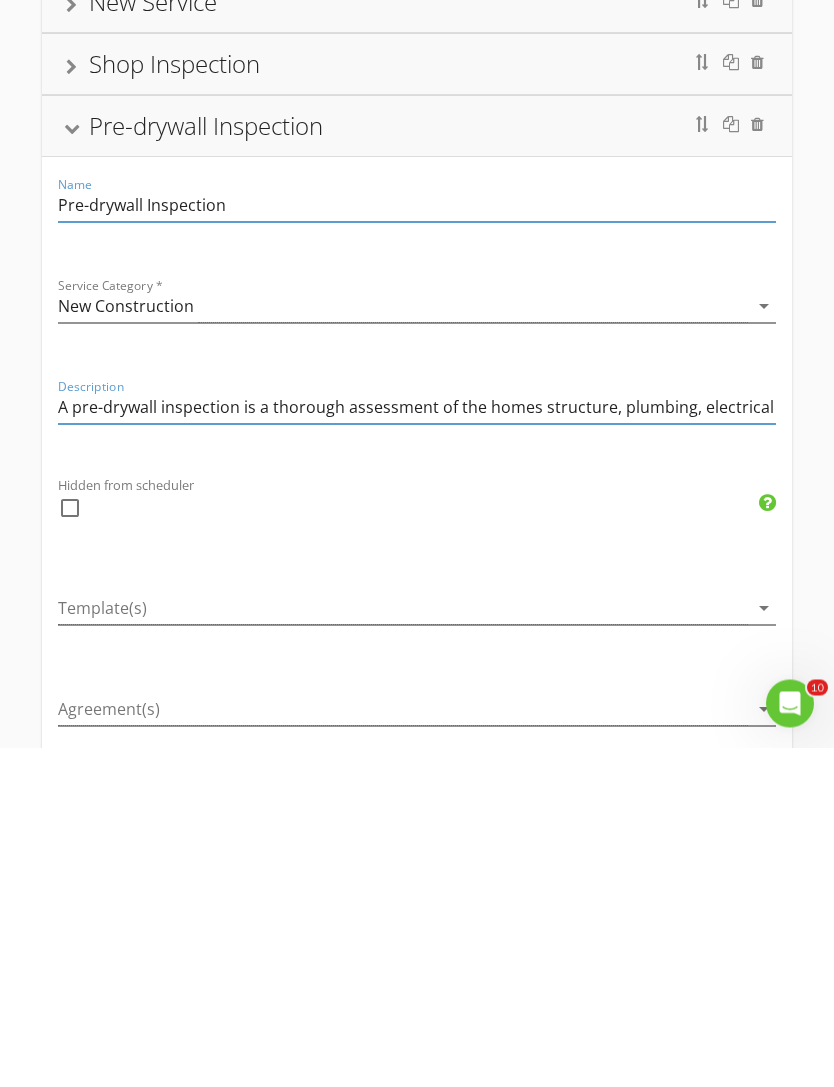 click on "A pre-drywall inspection is a thorough assessment of the homes structure, plumbing, electrical and HVA system C system before they are covered by insulation and drywall" at bounding box center (417, 747) 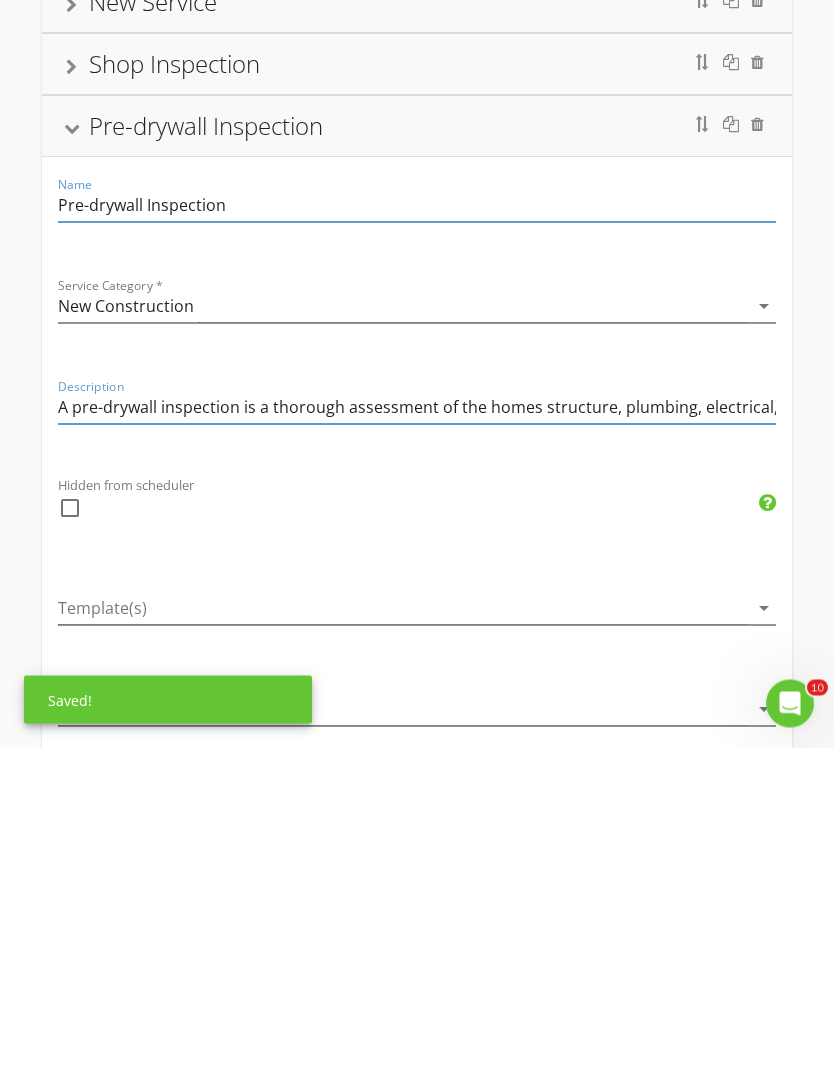 click on "A pre-drywall inspection is a thorough assessment of the homes structure, plumbing, electrical, and HVA system C system before they are covered by insulation and drywall" at bounding box center (417, 747) 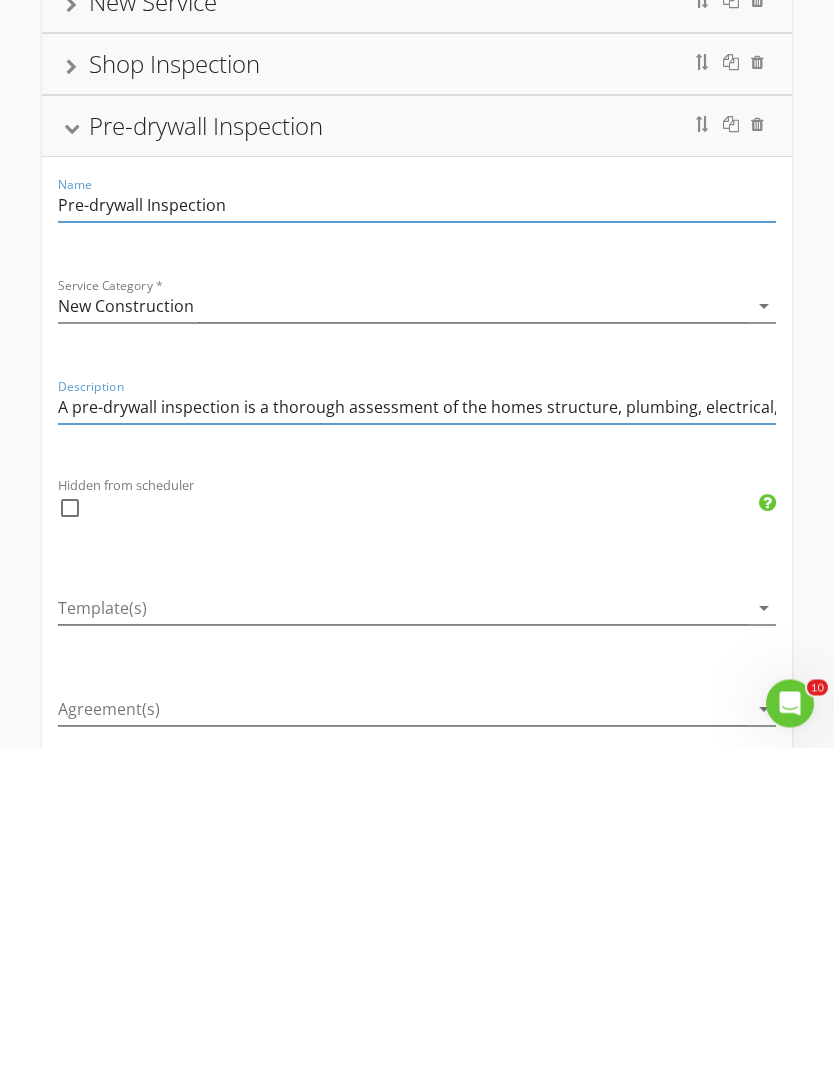 click on "A pre-drywall inspection is a thorough assessment of the homes structure, plumbing, electrical, and HVAC system before they are covered by insulation and drywall" at bounding box center [417, 747] 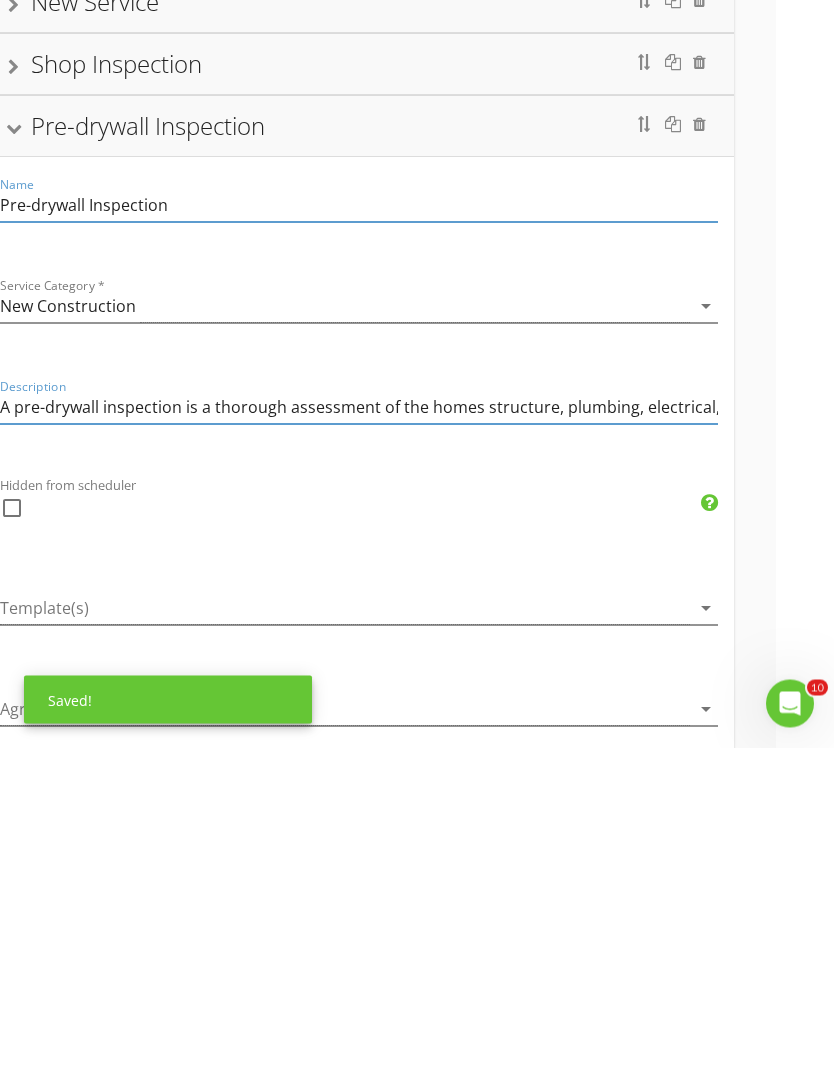 scroll, scrollTop: 629, scrollLeft: 0, axis: vertical 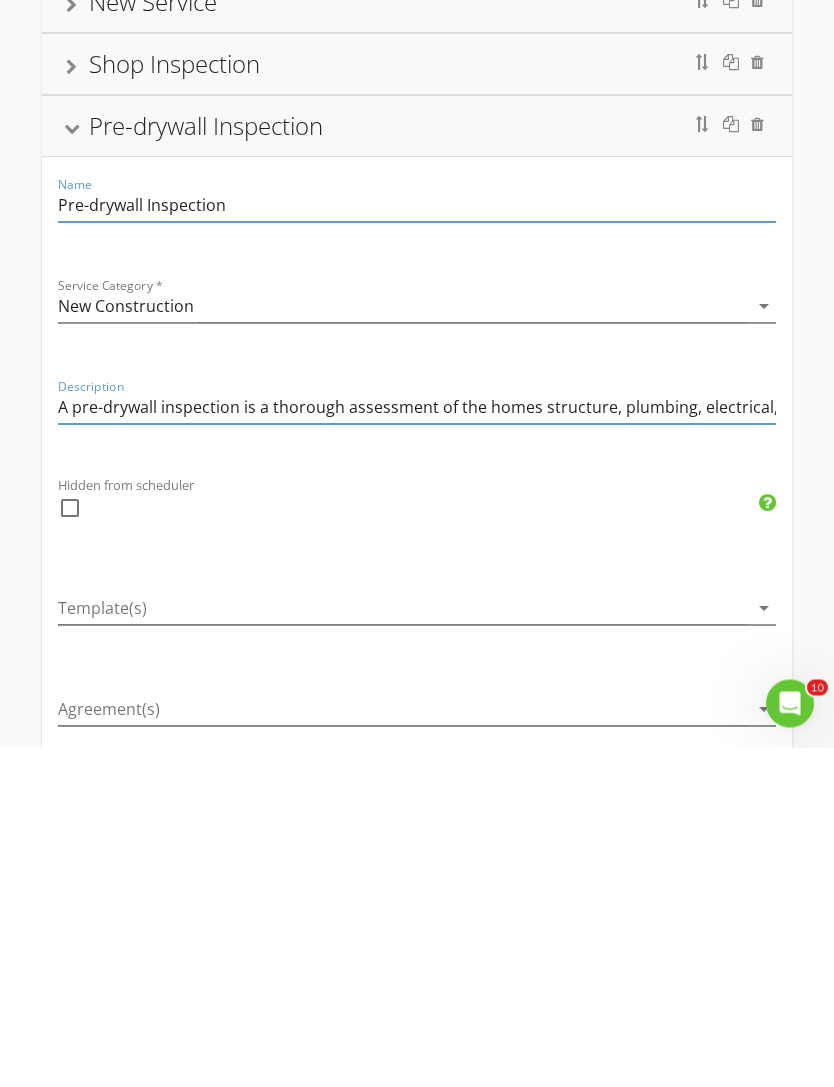 click on "A pre-drywall inspection is a thorough assessment of the homes structure, plumbing, electrical, and HVAC systems before they are covered by insulation and drywall." at bounding box center [417, 747] 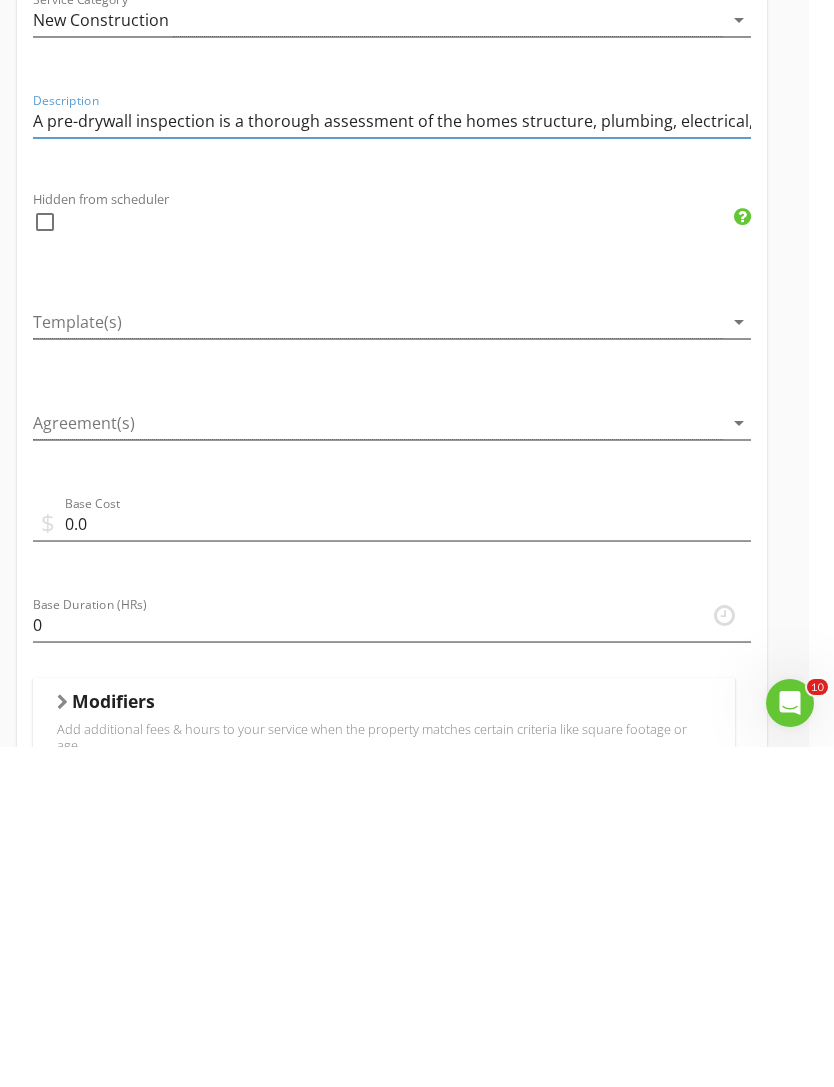 scroll, scrollTop: 922, scrollLeft: 25, axis: both 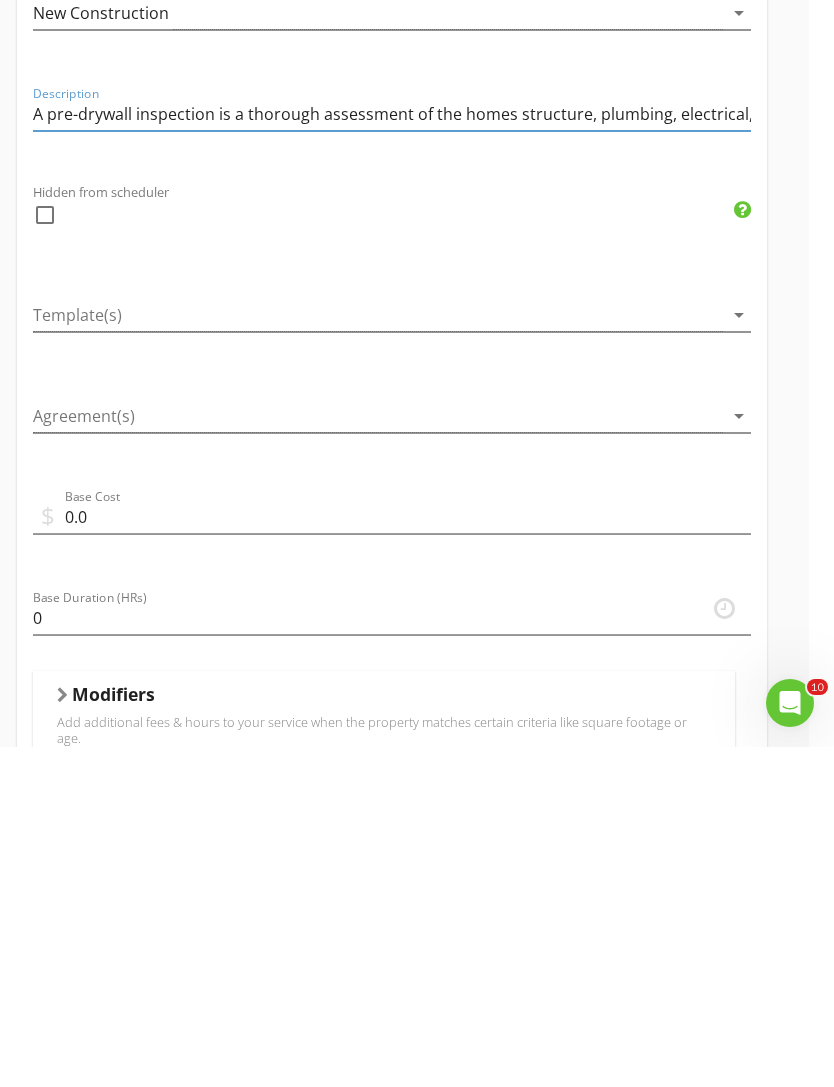 type on "A pre-drywall inspection is a thorough assessment of the homes structure, plumbing, electrical, and HVAC systems before they are covered by insulation and drywall." 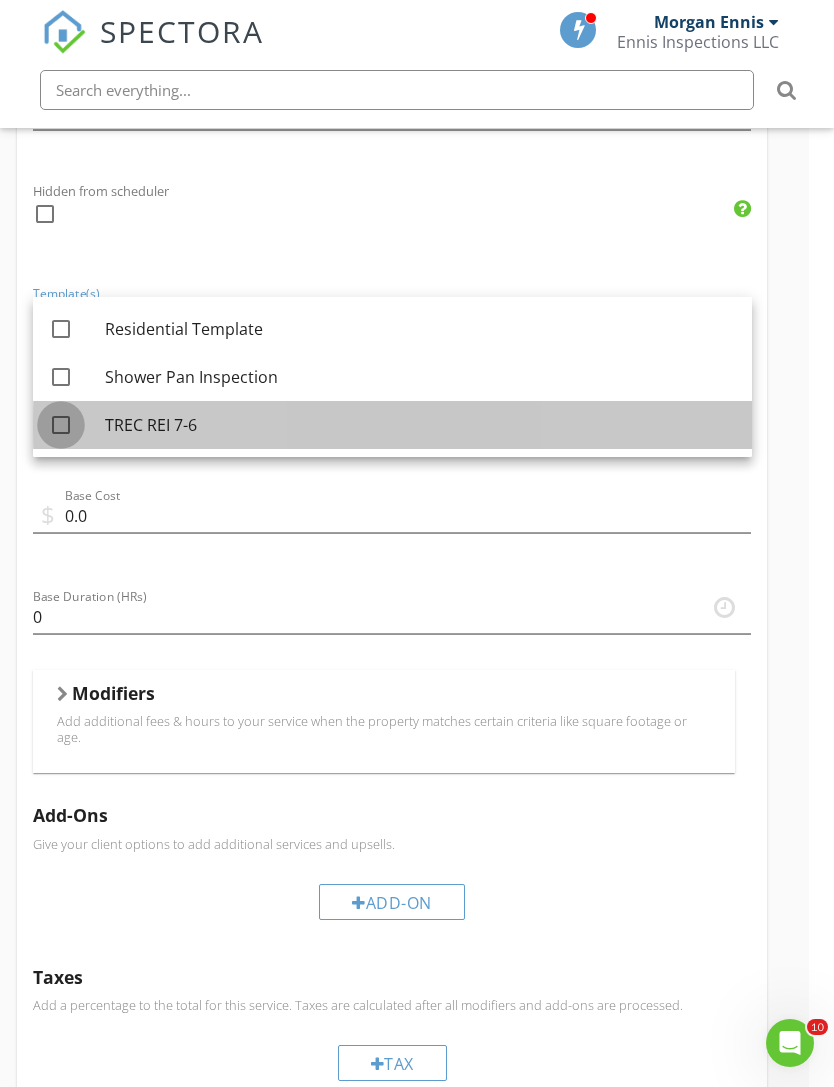 click at bounding box center (61, 425) 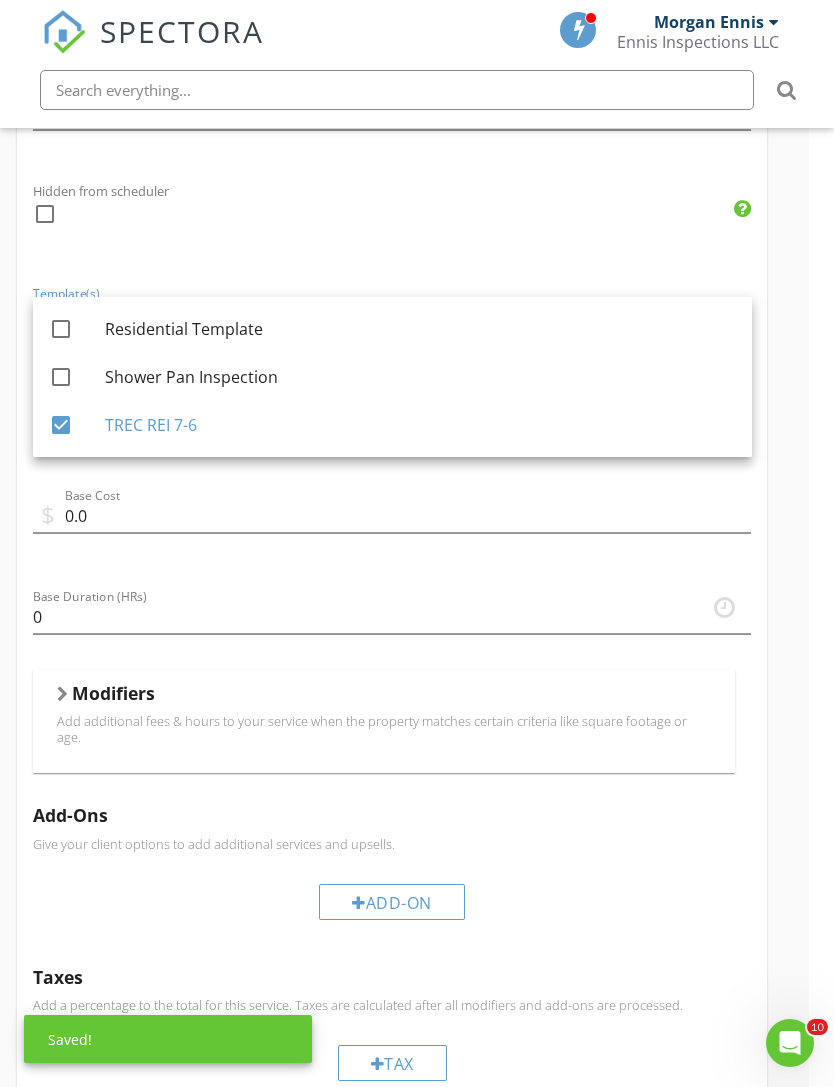 click on "check_box_outline_blank" at bounding box center [392, 224] 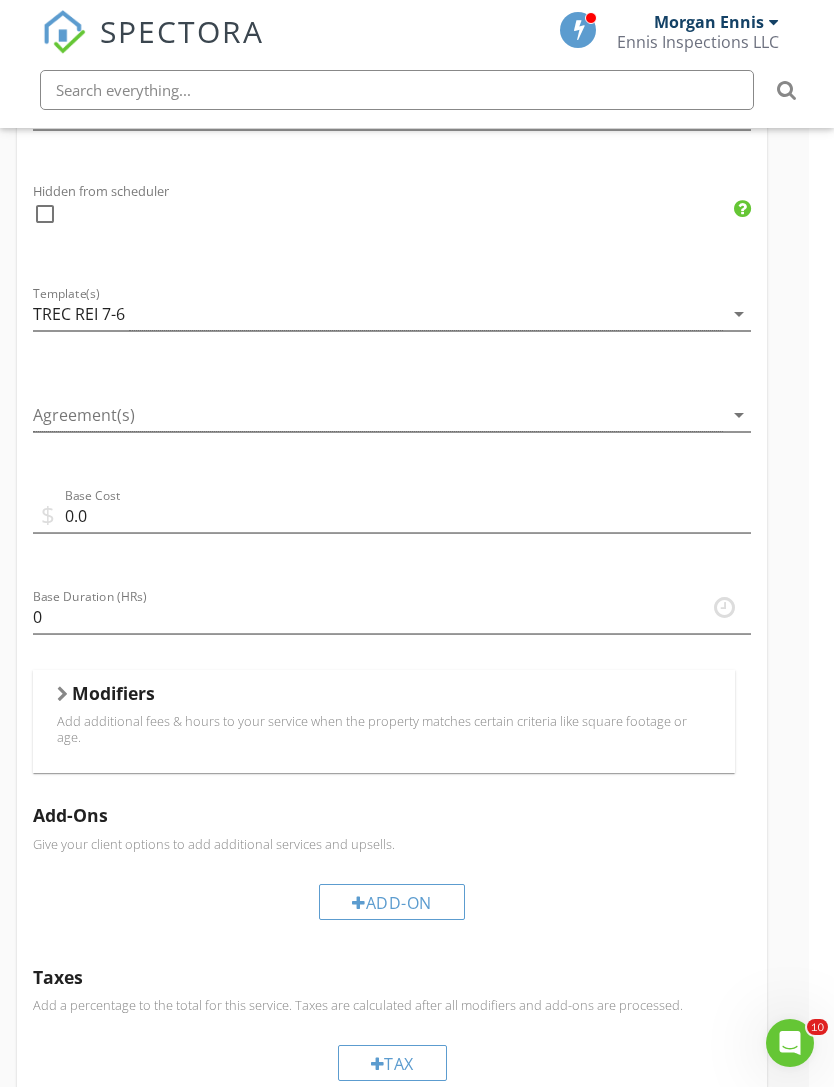 click on "arrow_drop_down" at bounding box center [739, 415] 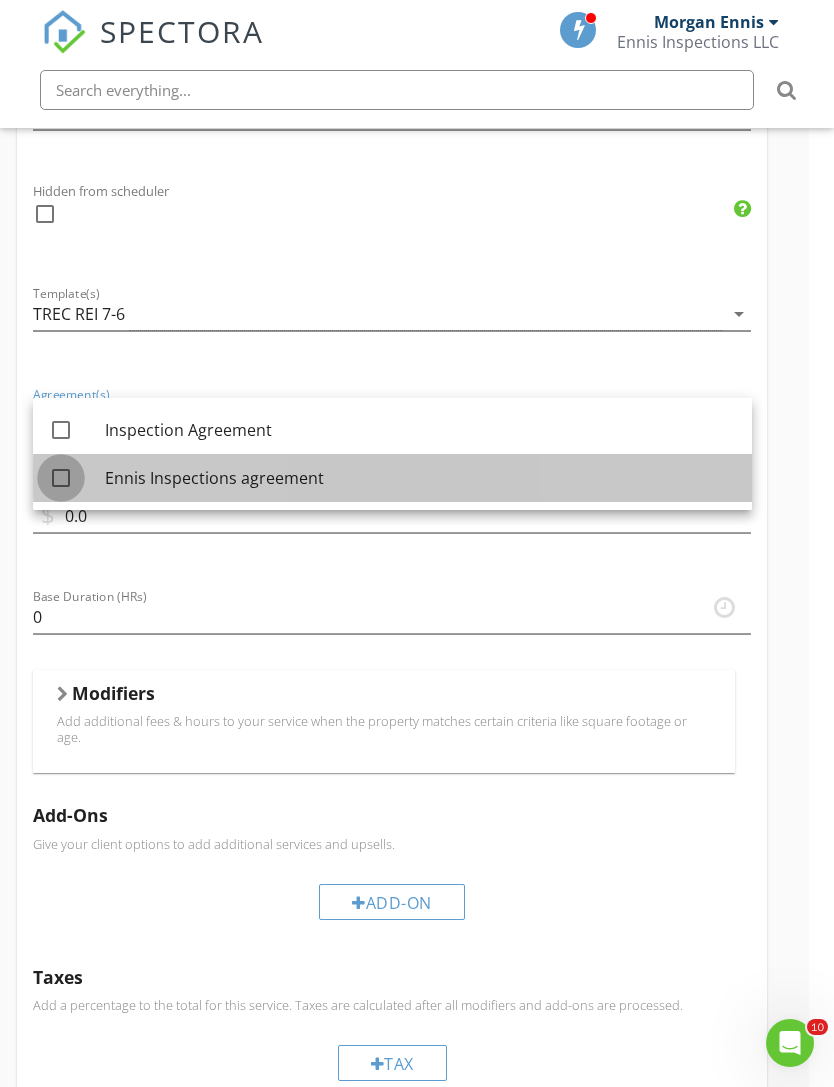 click at bounding box center [61, 478] 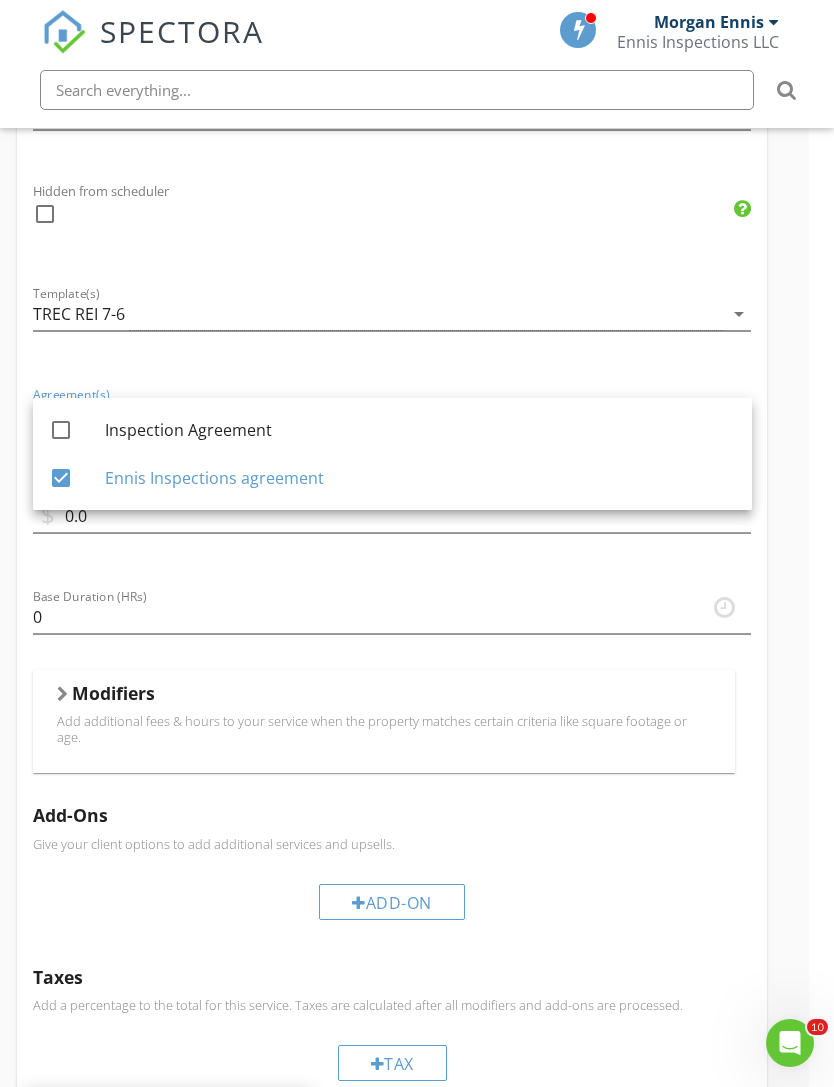 click on "Residential Home Inspection         Storage Building Inspection         Detached Living Quarters Inspection         Re-Inspection         Private Sewage Disposal (septic system) Inspection         Sewer Scope         Private Water Well Inspection         Gas & Water Test         WDI (Wood destroying insects)  inspection          Coliform Test         New Service         Shop Inspection         Pre-drywall Inspection   Name Pre-drywall Inspection   Service Category * New Construction arrow_drop_down   Description A pre-drywall inspection is a thorough assessment of the homes structure, plumbing, electrical, and HVAC systems before they are covered by insulation and drywall.   Hidden from scheduler   check_box_outline_blank     Template(s) TREC REI 7-6 arrow_drop_down   Agreement(s) Ennis Inspections agreement arrow_drop_down   $   Base Cost 0.0   Base Duration (HRs) 0               Modifiers
Modifiers
Add-Ons
Add-On
Taxes" at bounding box center [392, 252] 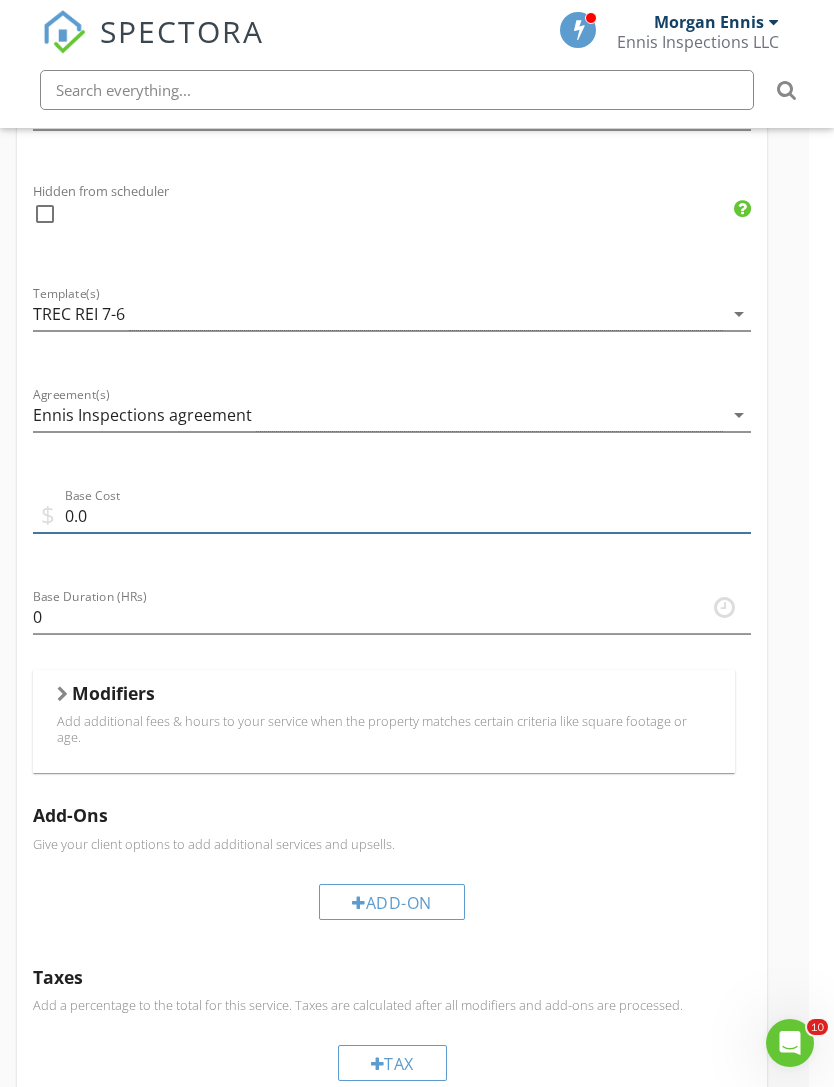 click on "0.0" at bounding box center [392, 516] 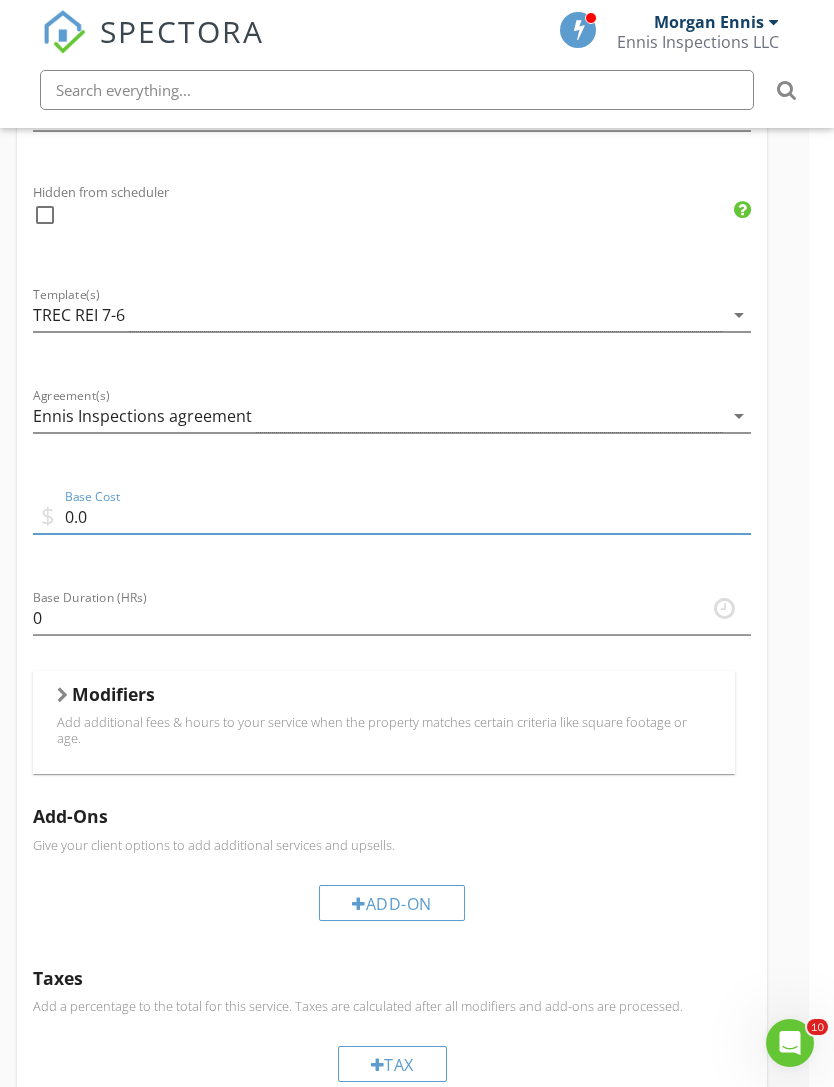 type on "0" 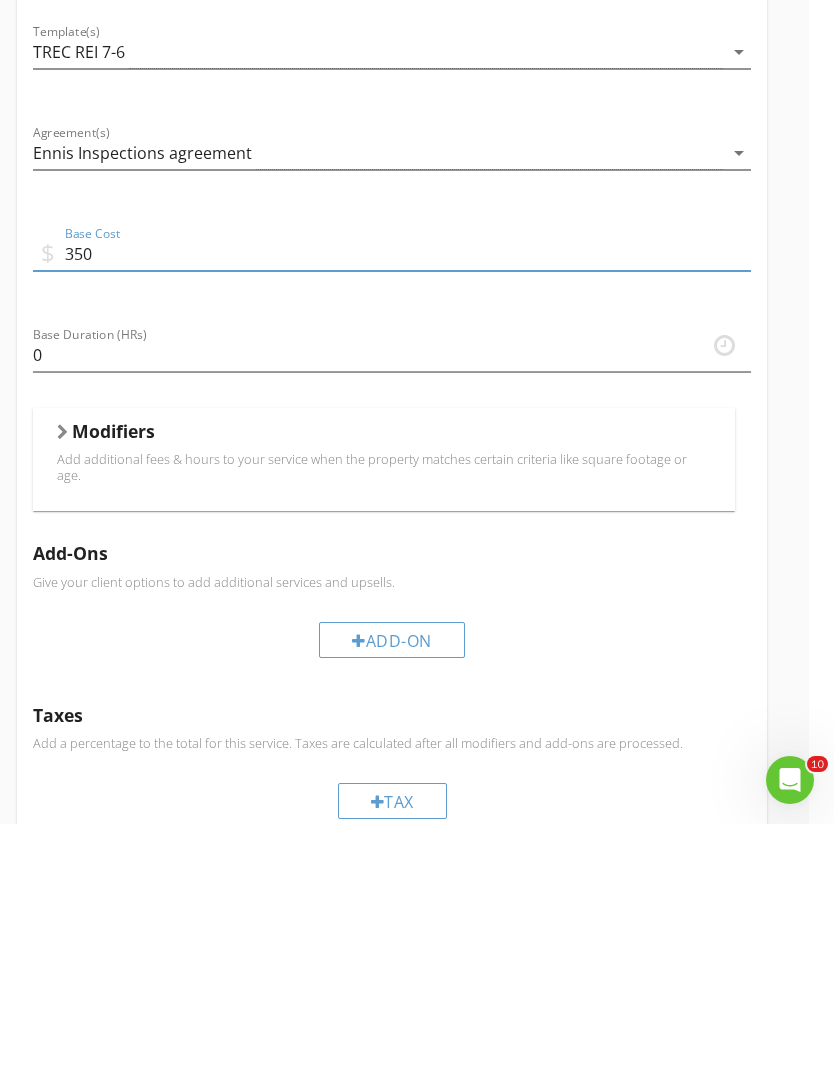 type on "350" 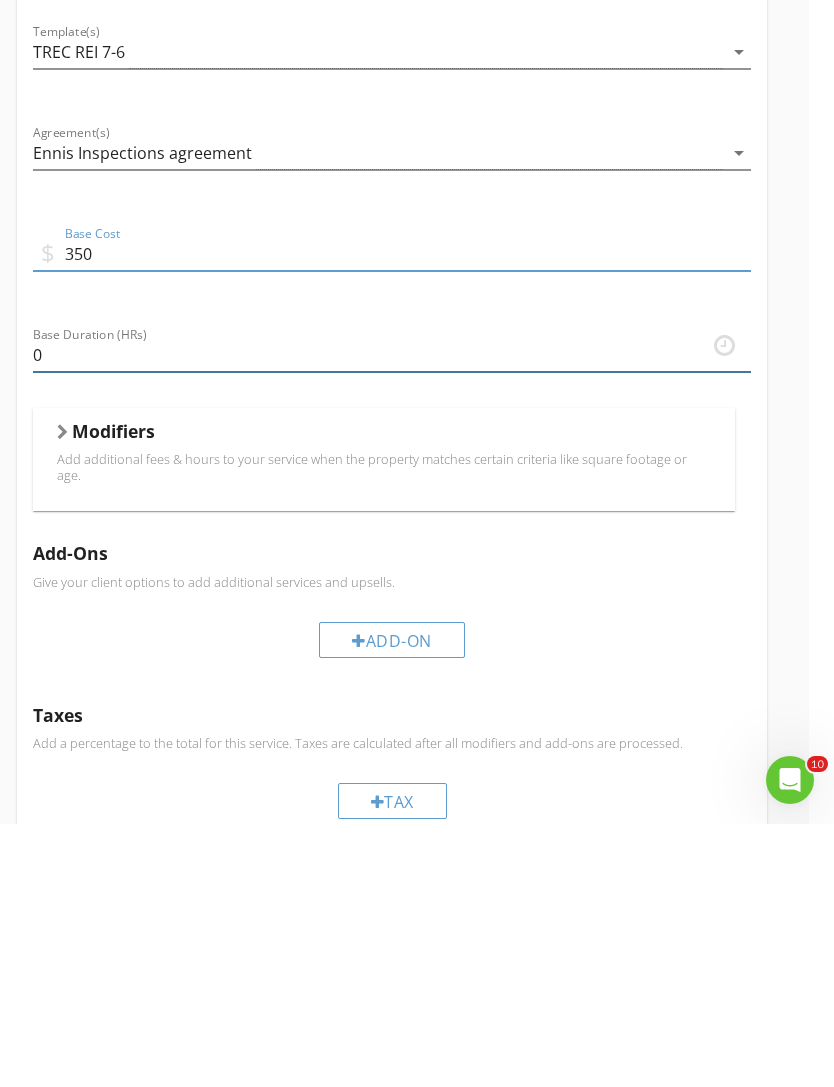 click on "0" at bounding box center (392, 618) 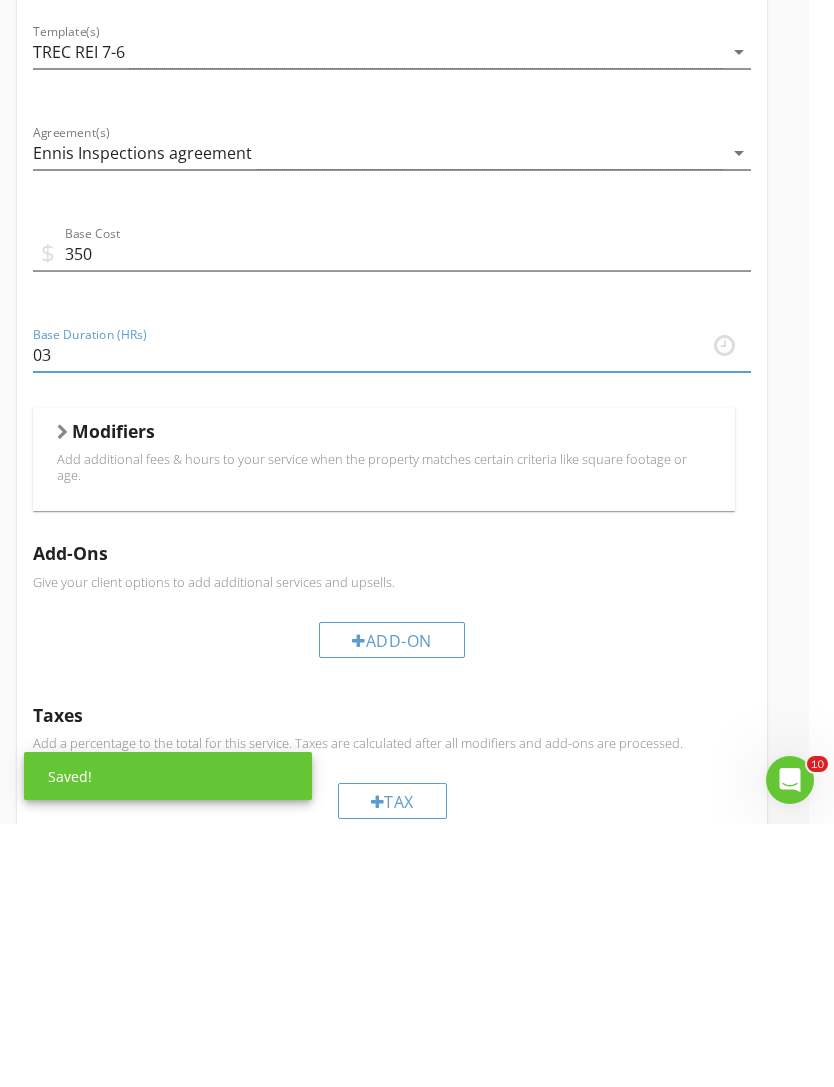 type on "0" 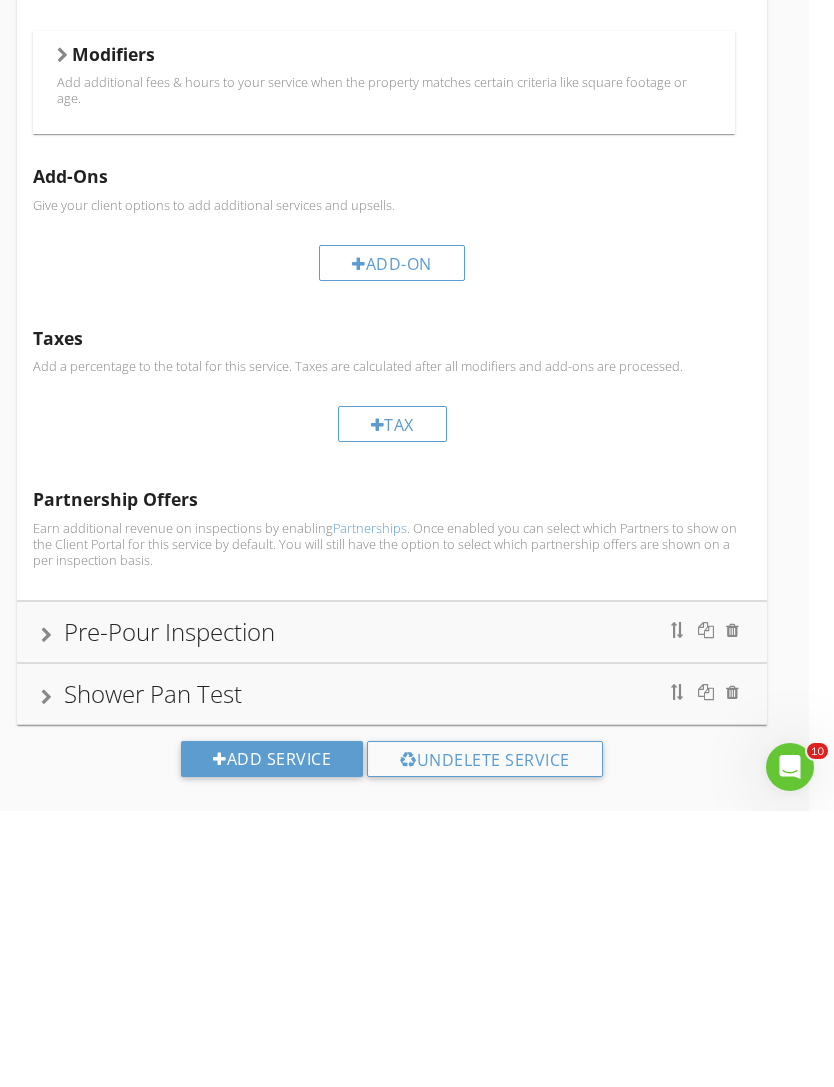 scroll, scrollTop: 1639, scrollLeft: 25, axis: both 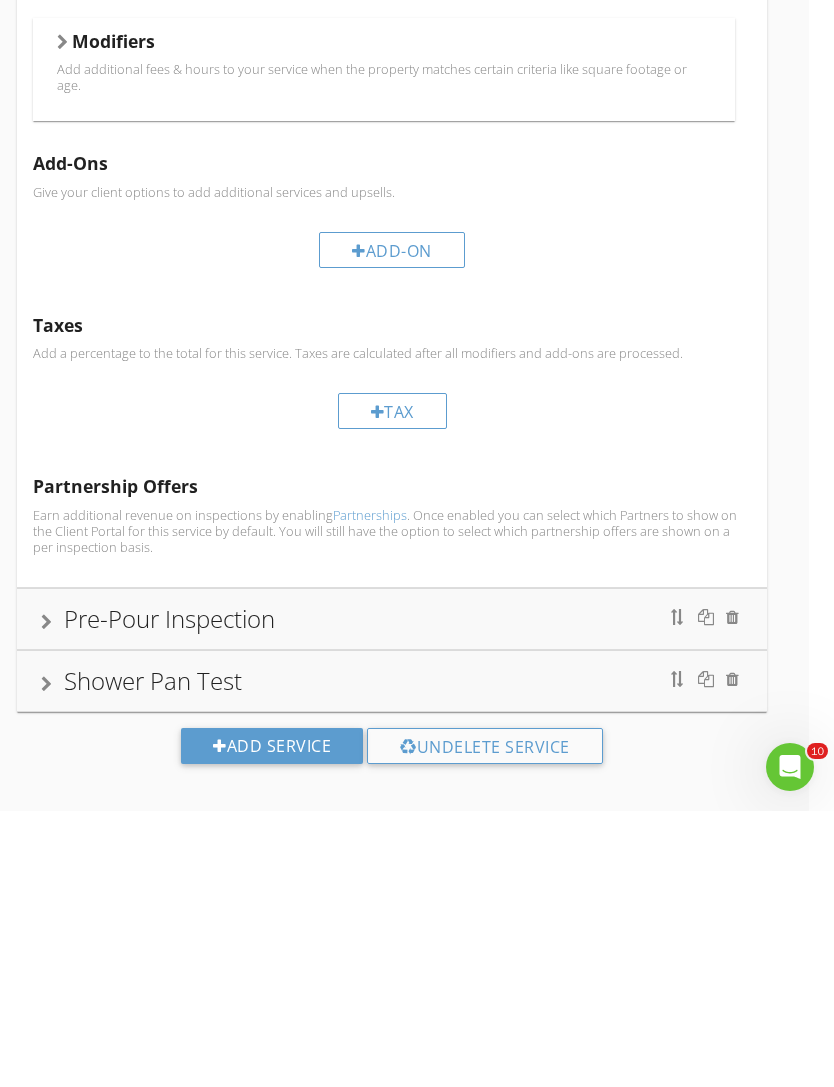 type on "3" 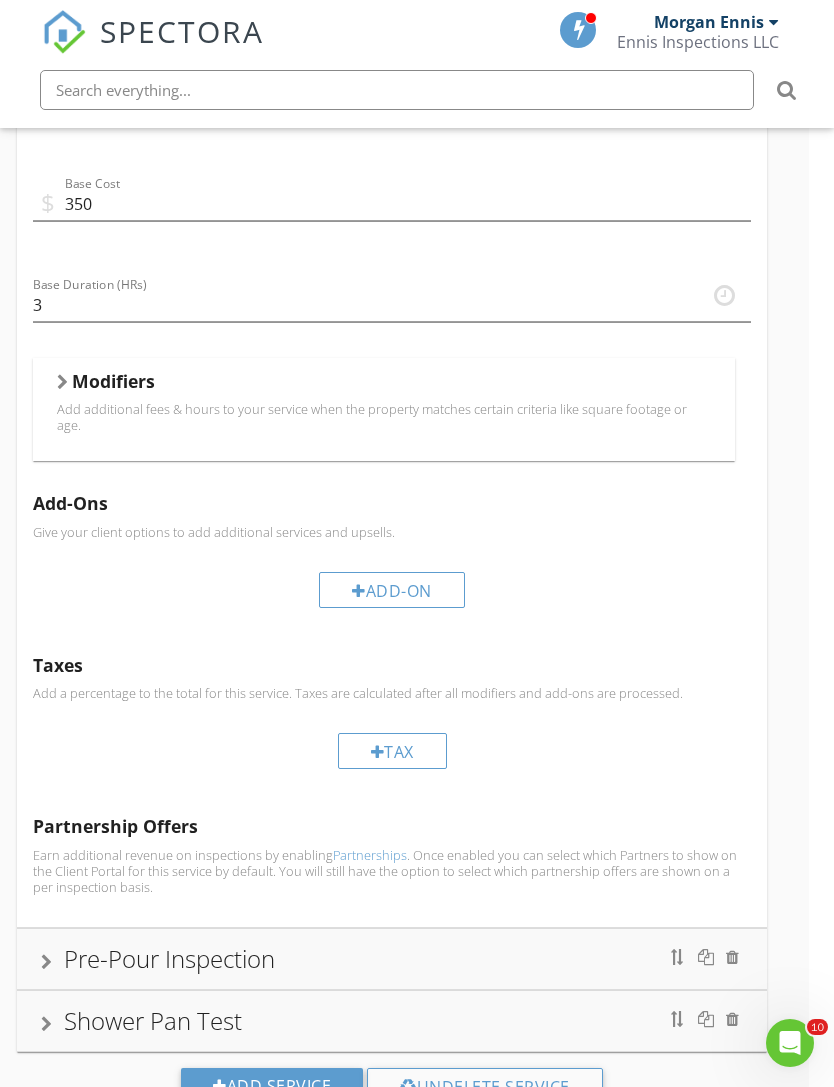 click on "Residential Home Inspection         Storage Building Inspection         Detached Living Quarters Inspection         Re-Inspection         Private Sewage Disposal (septic system) Inspection         Sewer Scope         Private Water Well Inspection         Gas & Water Test         WDI (Wood destroying insects)  inspection          Coliform Test         New Service         Shop Inspection         Pre-drywall Inspection   Name Pre-drywall Inspection   Service Category * New Construction arrow_drop_down   Description A pre-drywall inspection is a thorough assessment of the homes structure, plumbing, electrical, and HVAC systems before they are covered by insulation and drywall.   Hidden from scheduler   check_box_outline_blank     Template(s) TREC REI 7-6 arrow_drop_down   Agreement(s) Ennis Inspections agreement arrow_drop_down   $   Base Cost 350   Base Duration (HRs) 3               Modifiers
Modifiers
Add-Ons
Add-On
Taxes" at bounding box center (392, -60) 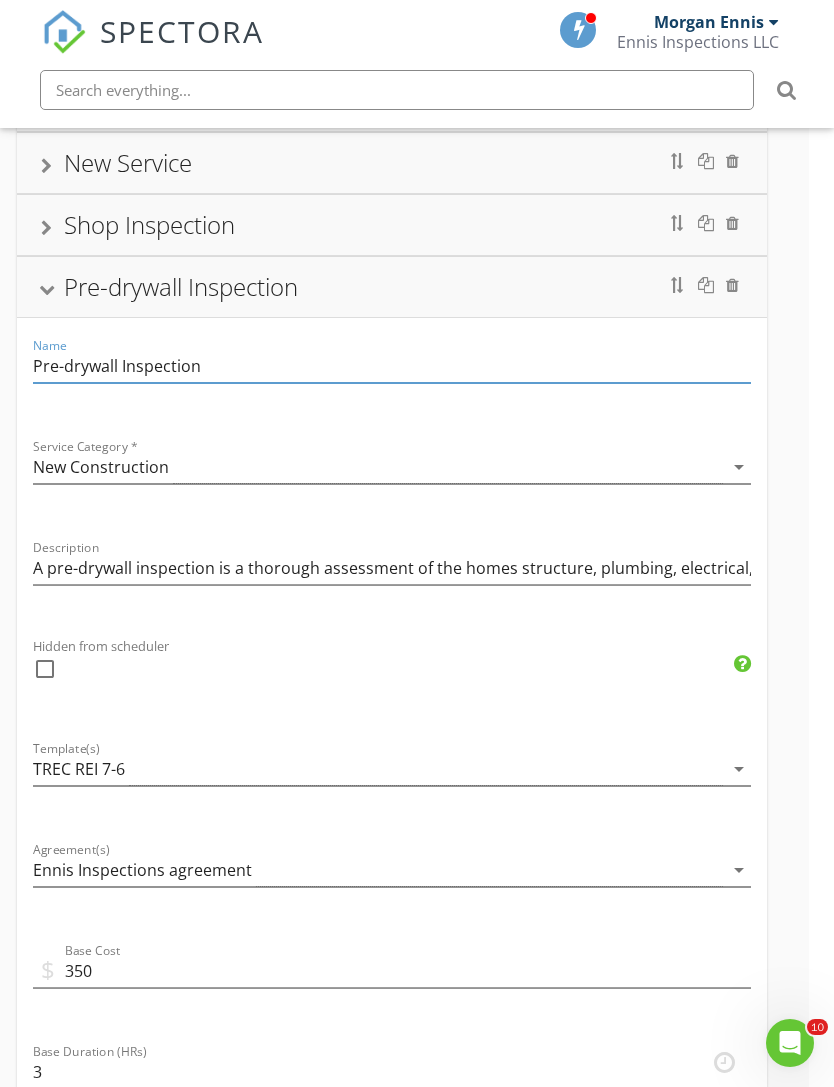 click on "Pre-drywall Inspection" at bounding box center [392, 287] 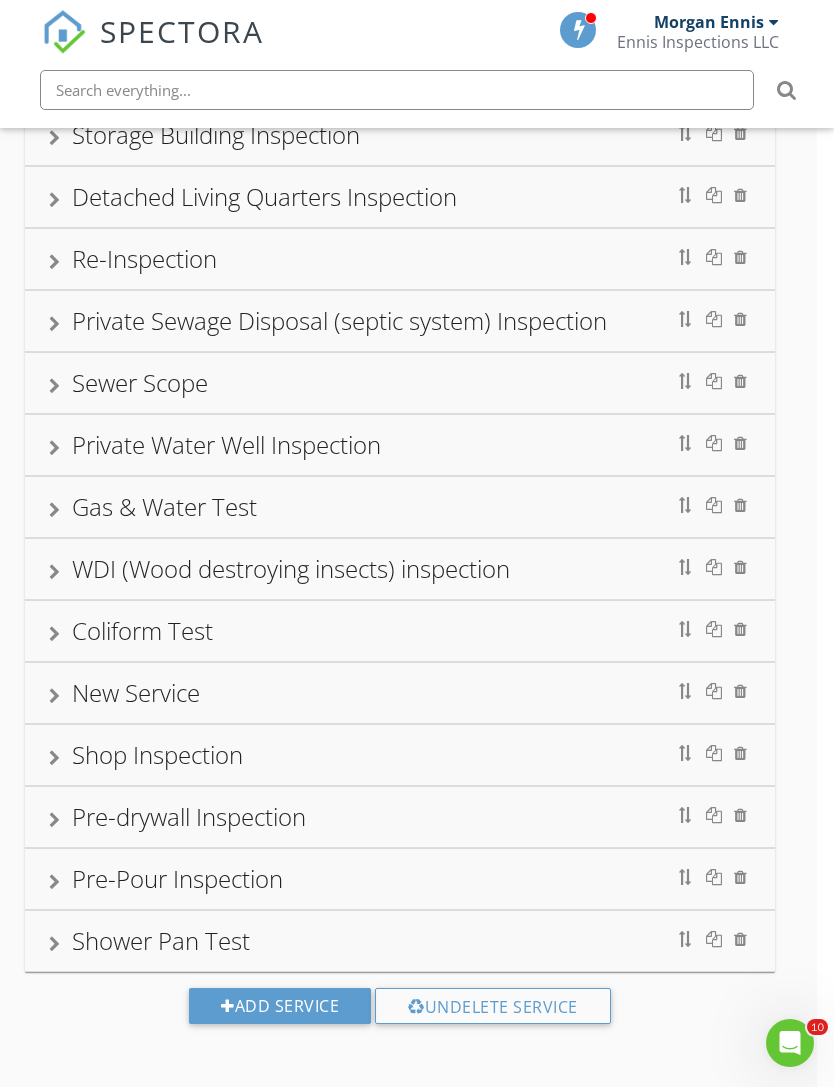 scroll, scrollTop: 285, scrollLeft: 17, axis: both 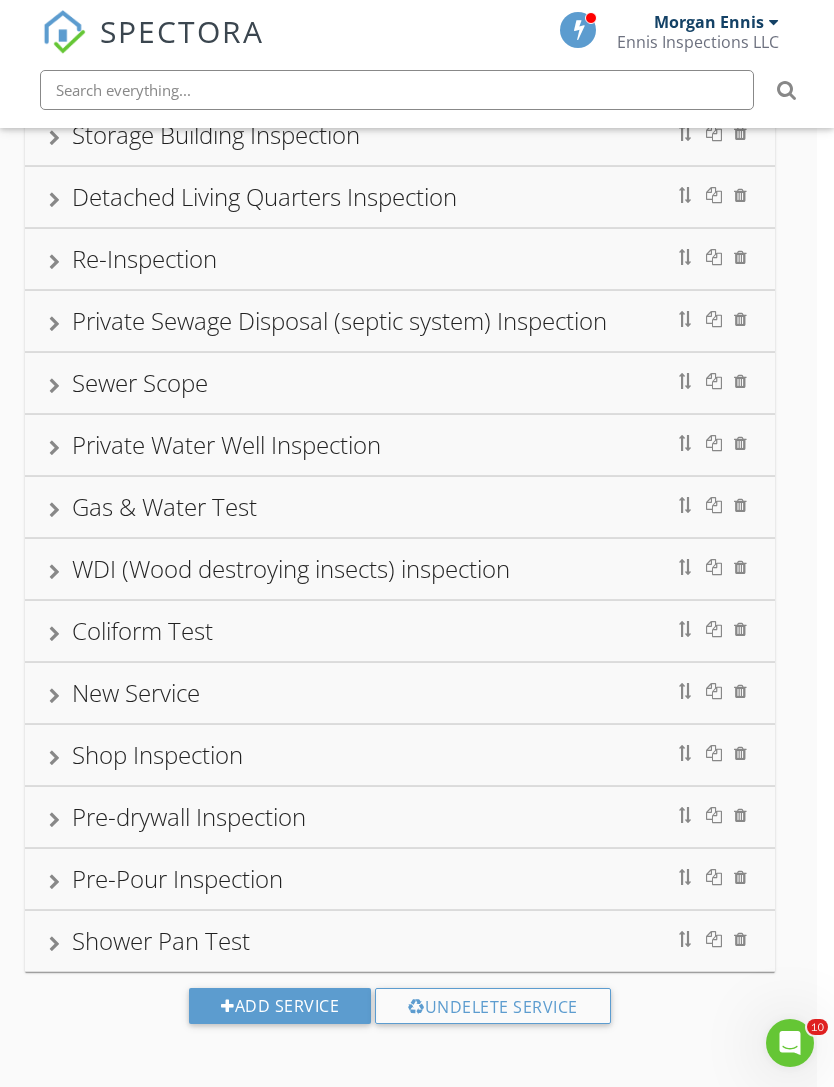 click on "Pre-drywall Inspection" at bounding box center [400, 817] 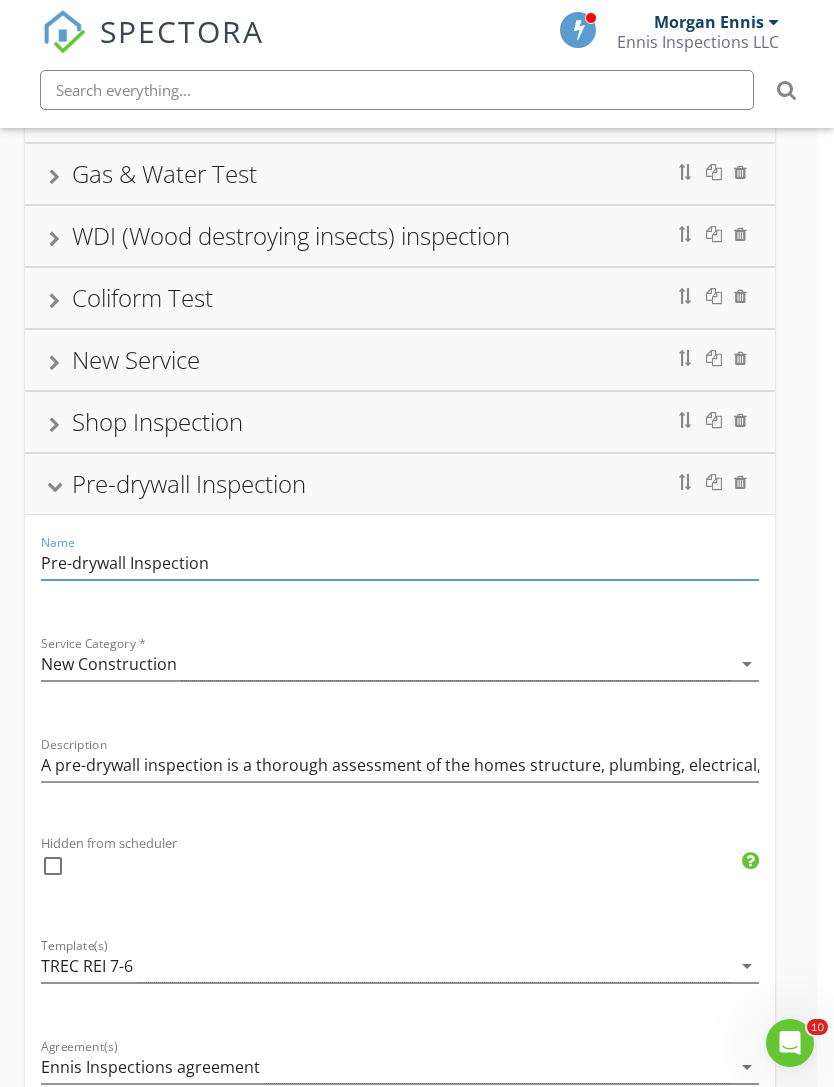 scroll, scrollTop: 590, scrollLeft: 17, axis: both 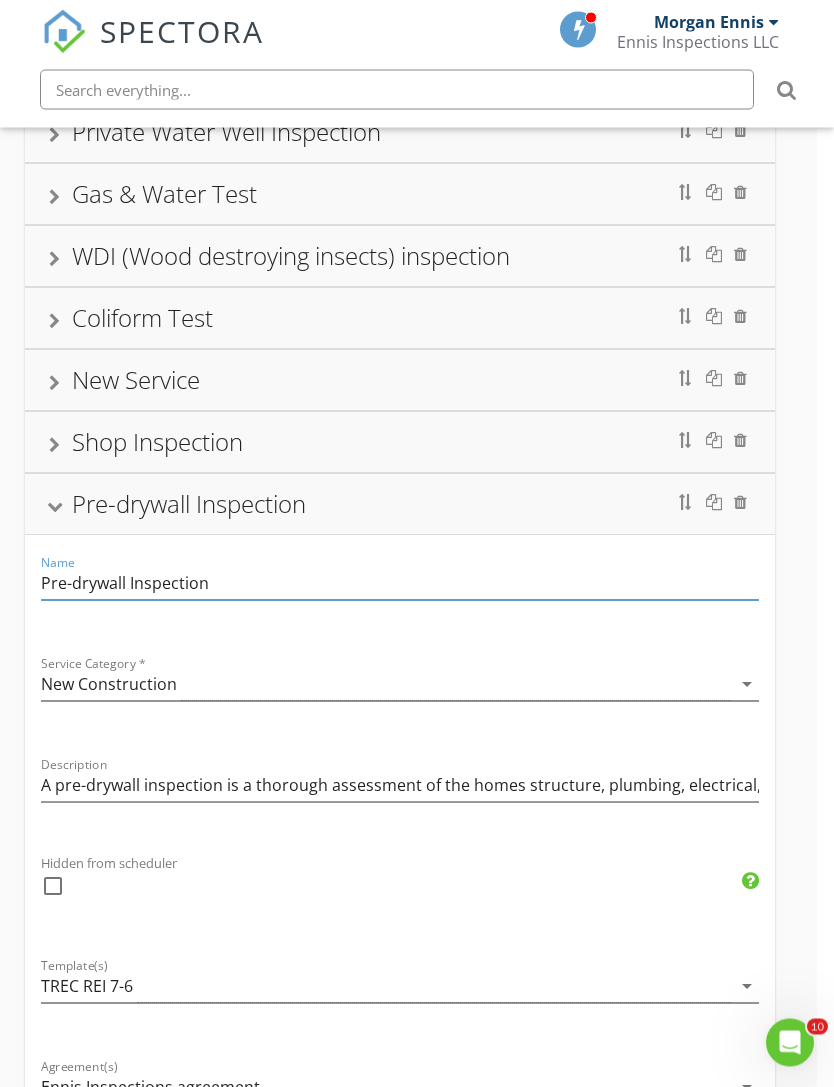 click at bounding box center [54, 507] 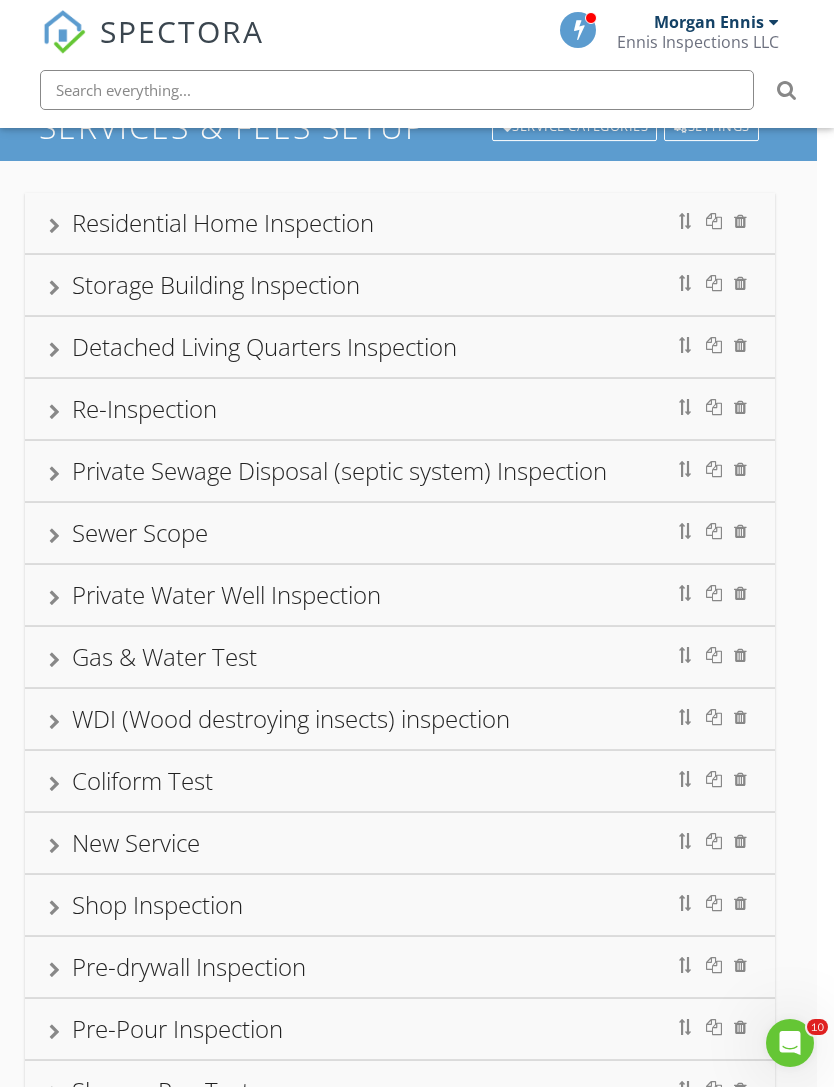 scroll, scrollTop: 0, scrollLeft: 17, axis: horizontal 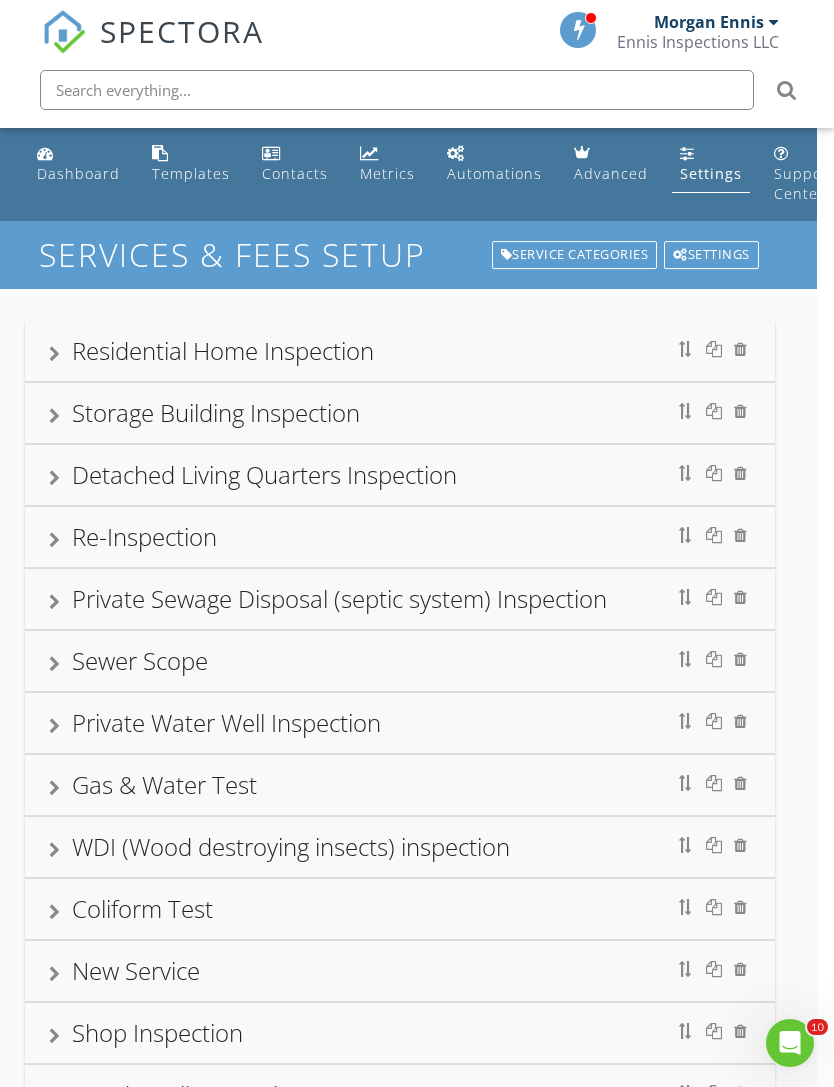 click at bounding box center (54, 354) 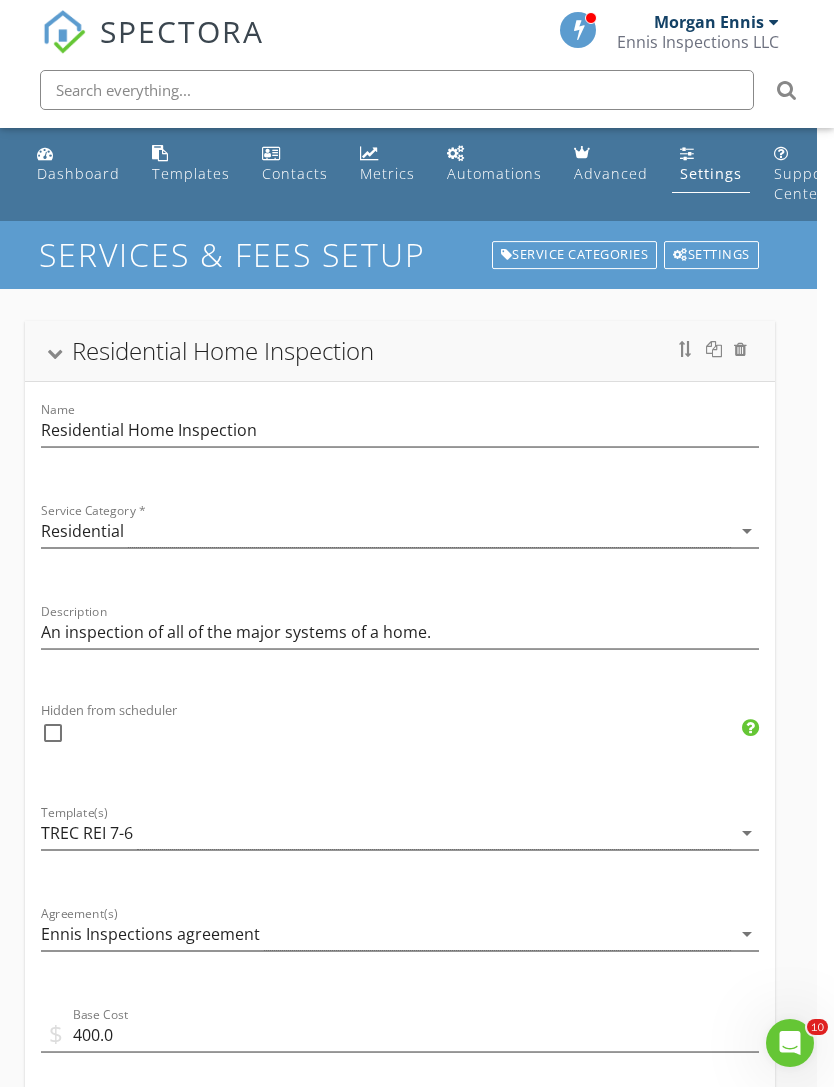 click on "Residential Home Inspection" at bounding box center (400, 351) 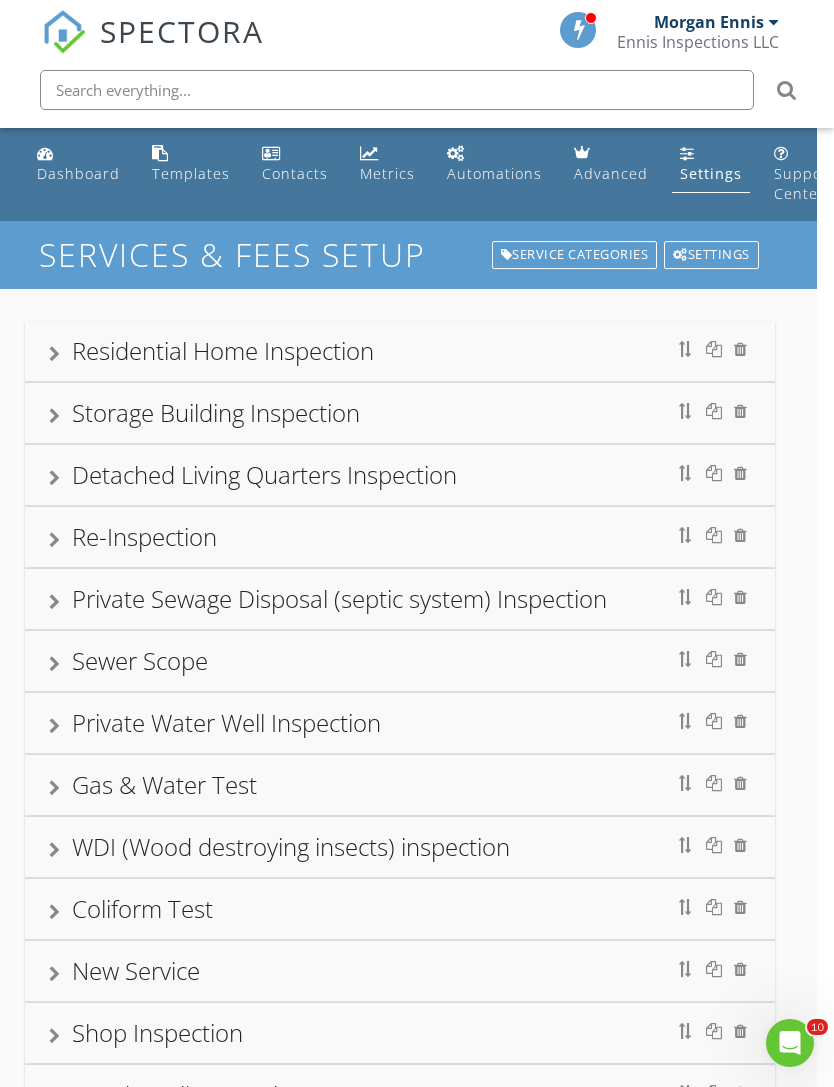 click on "Residential Home Inspection" at bounding box center [400, 351] 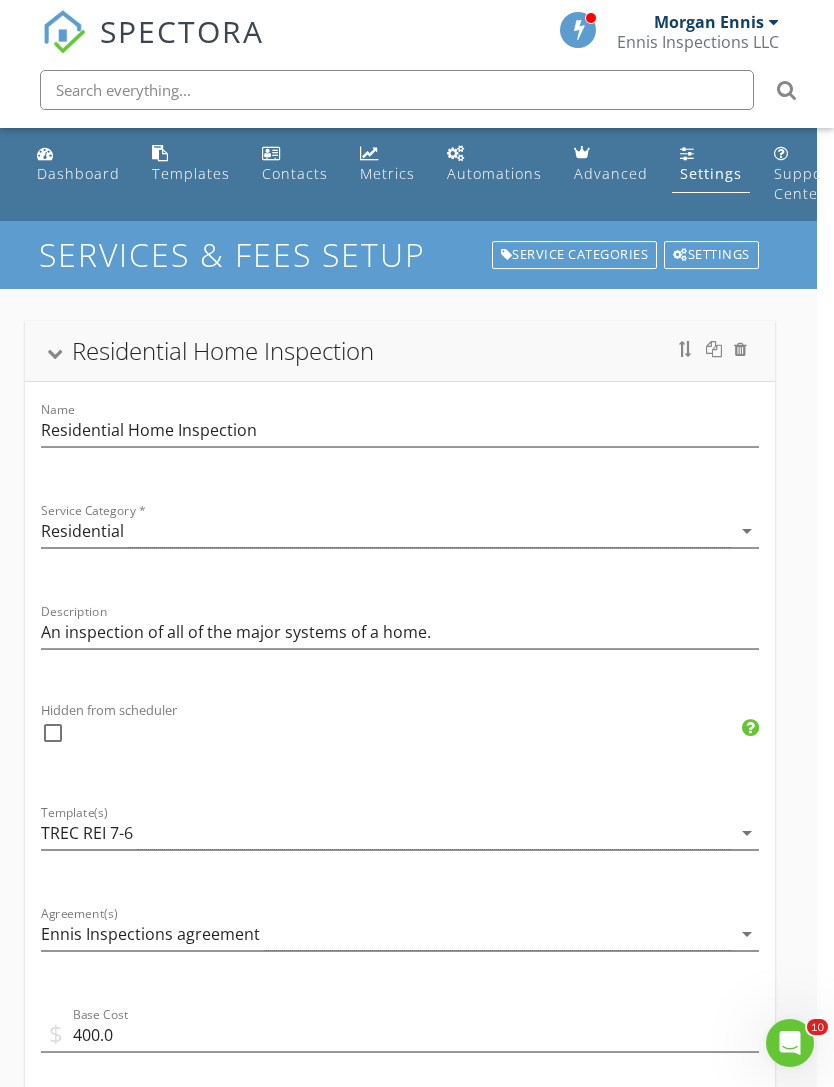 click on "Residential Home Inspection" at bounding box center (400, 351) 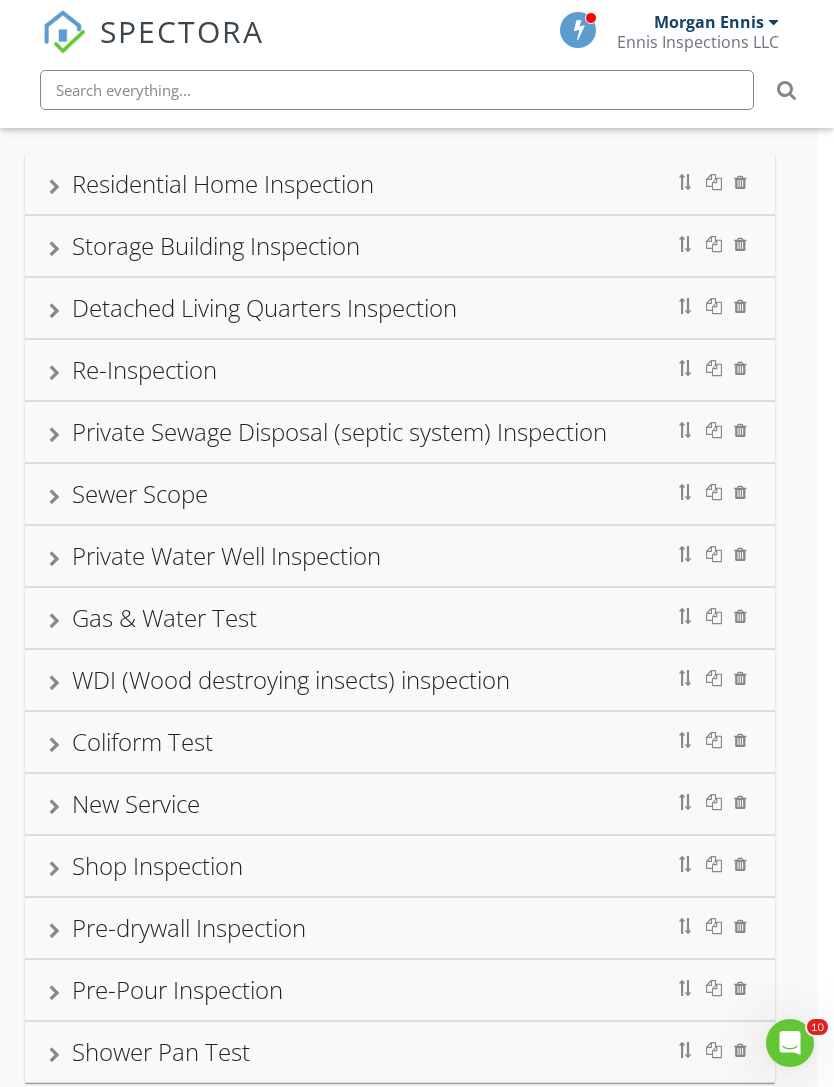 scroll, scrollTop: 221, scrollLeft: 17, axis: both 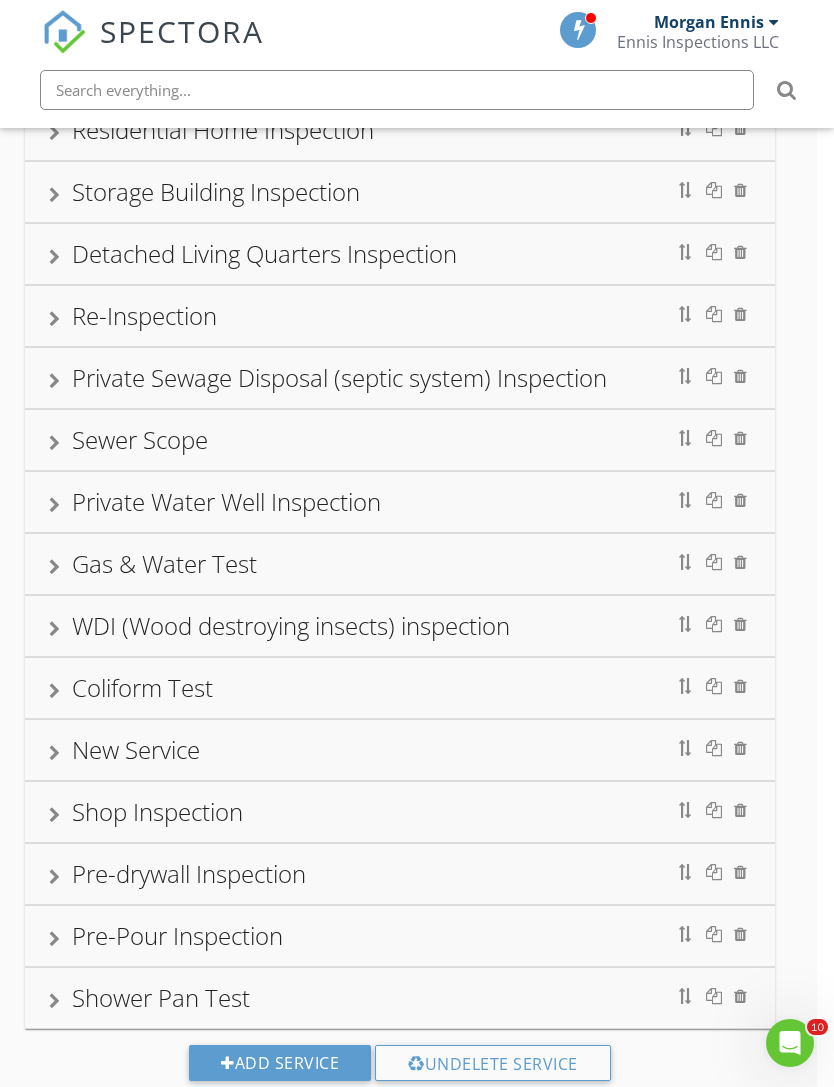 click on "Pre-drywall Inspection" at bounding box center [189, 873] 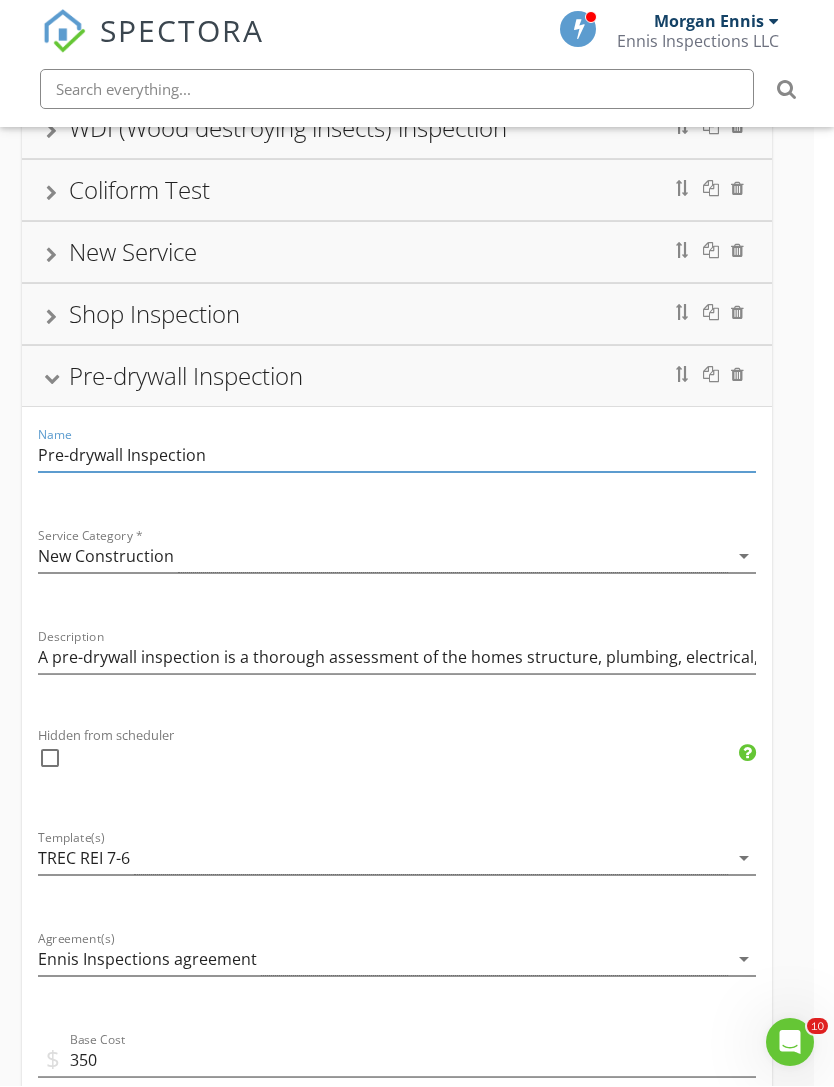 click at bounding box center [51, 379] 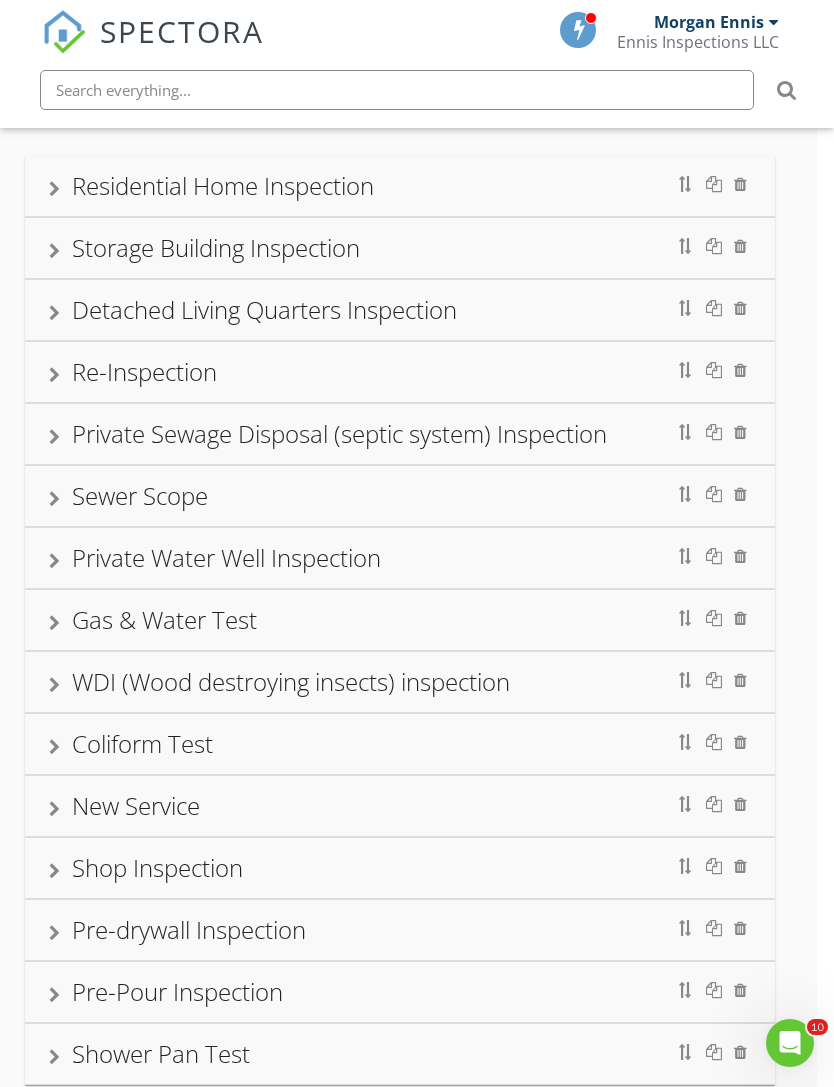 scroll, scrollTop: 0, scrollLeft: 17, axis: horizontal 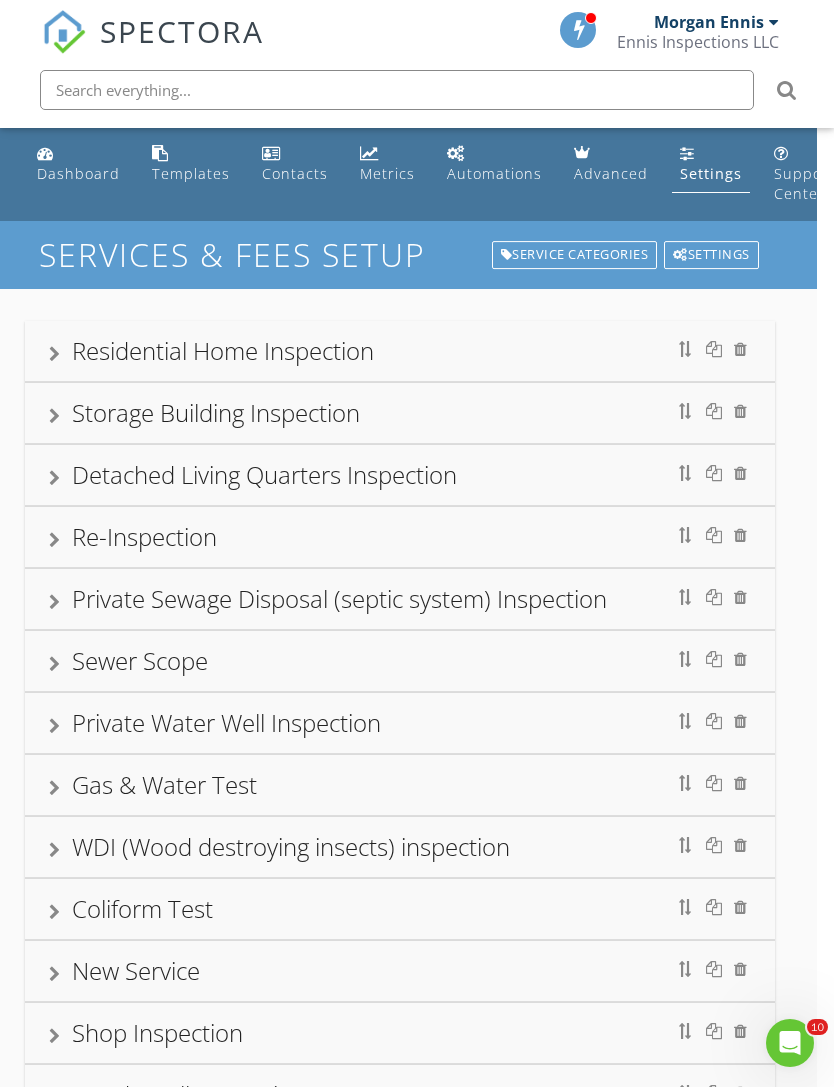 click on "Sewer Scope" at bounding box center (400, 661) 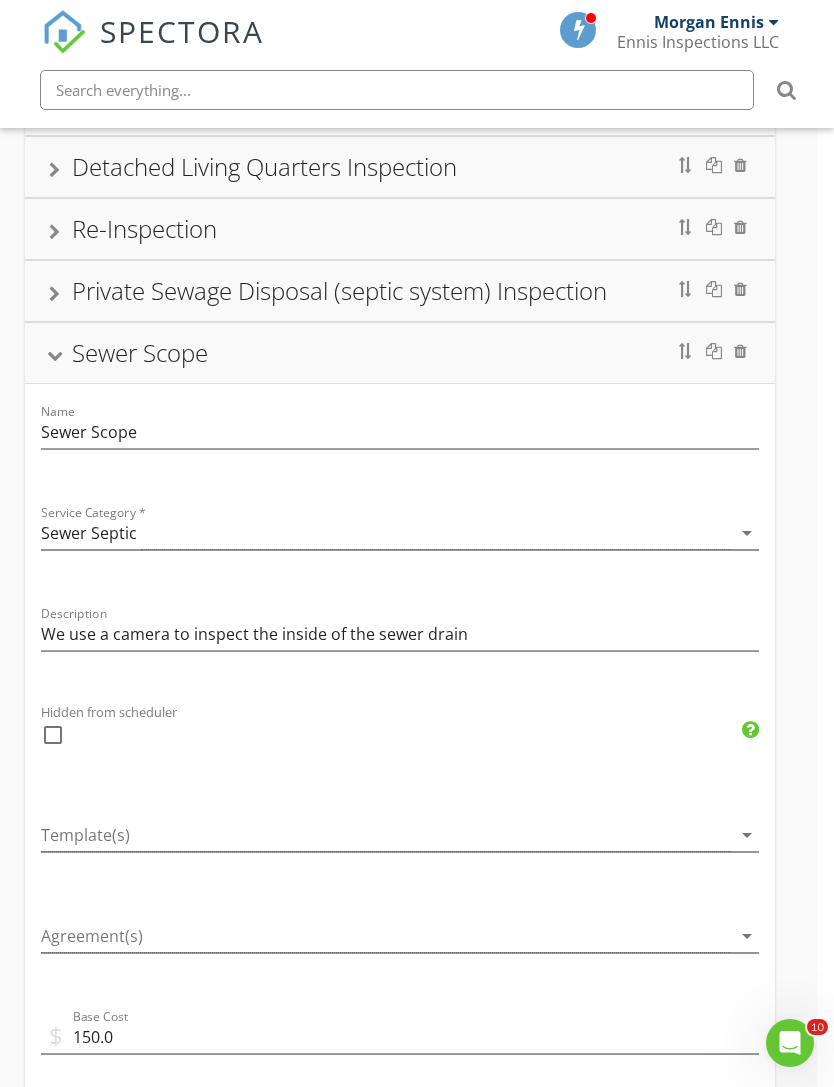scroll, scrollTop: 296, scrollLeft: 17, axis: both 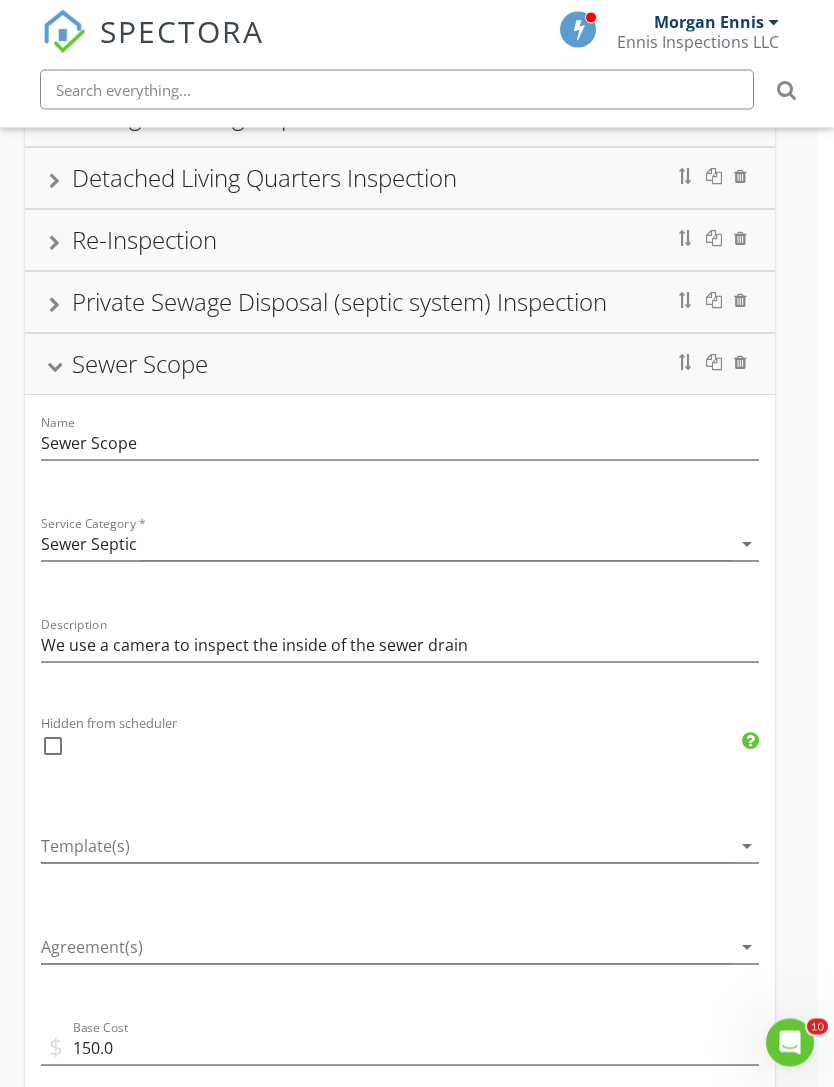 click at bounding box center [54, 367] 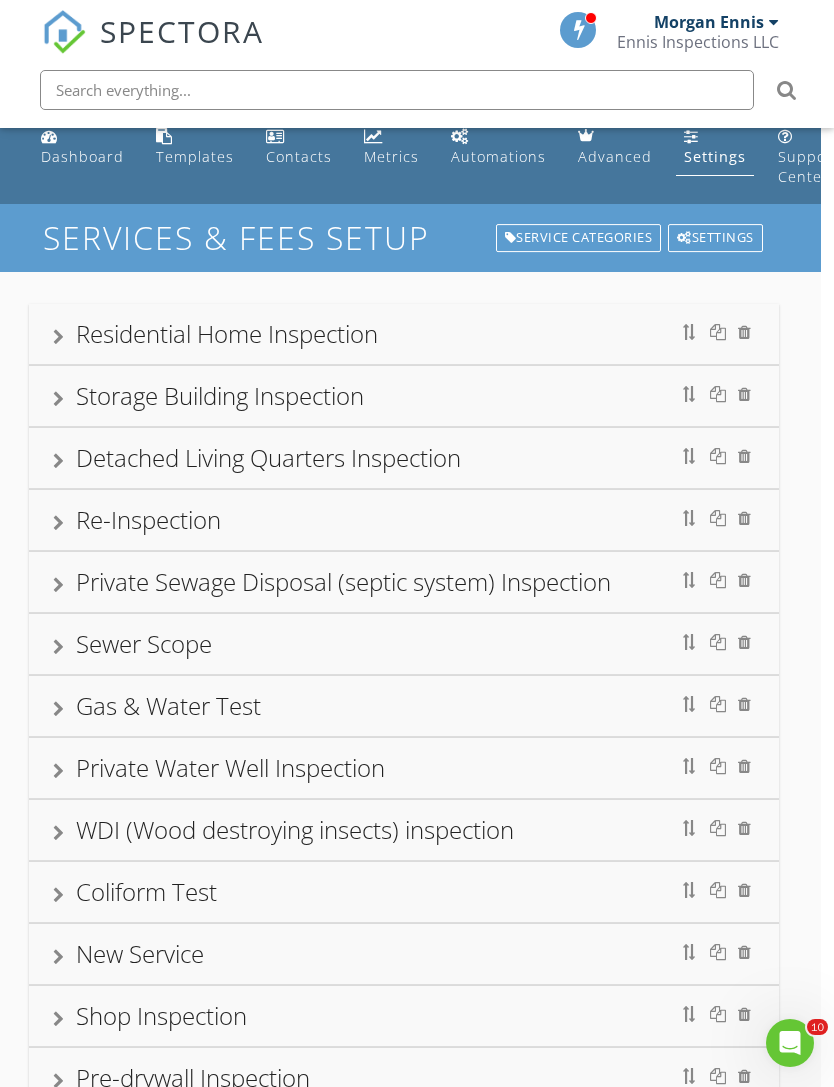 scroll, scrollTop: 0, scrollLeft: 13, axis: horizontal 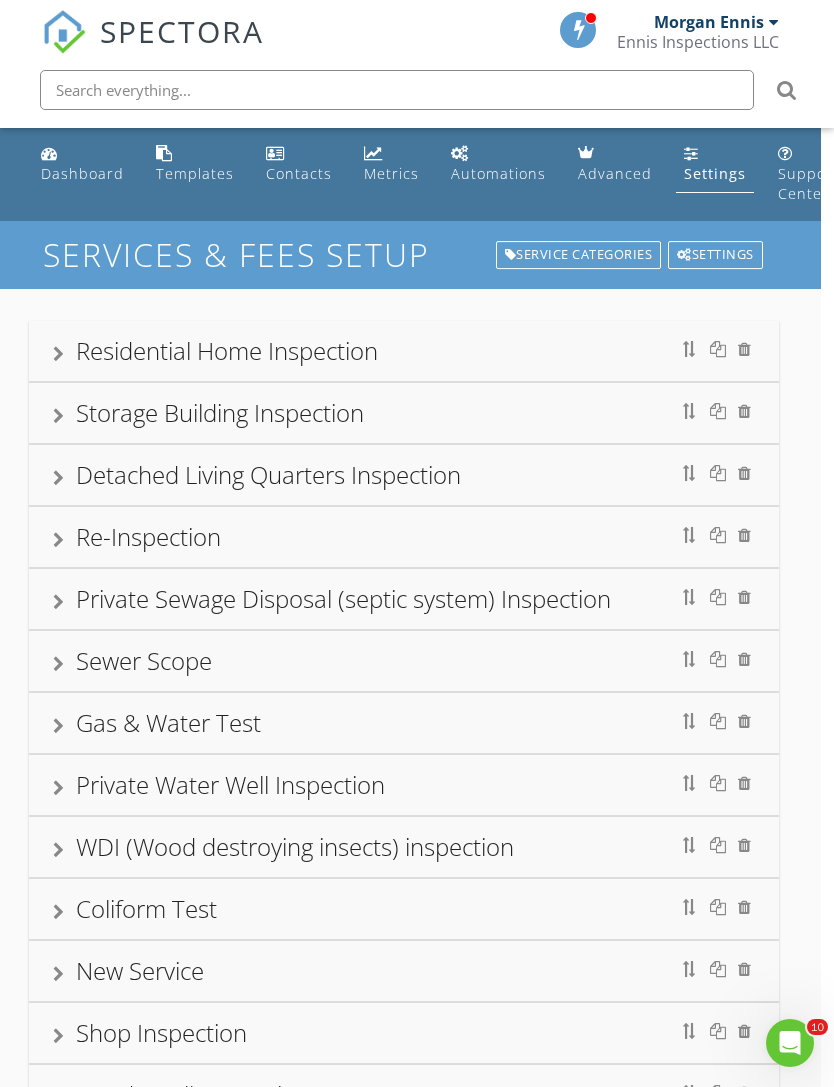 click on "Dashboard" at bounding box center [82, 173] 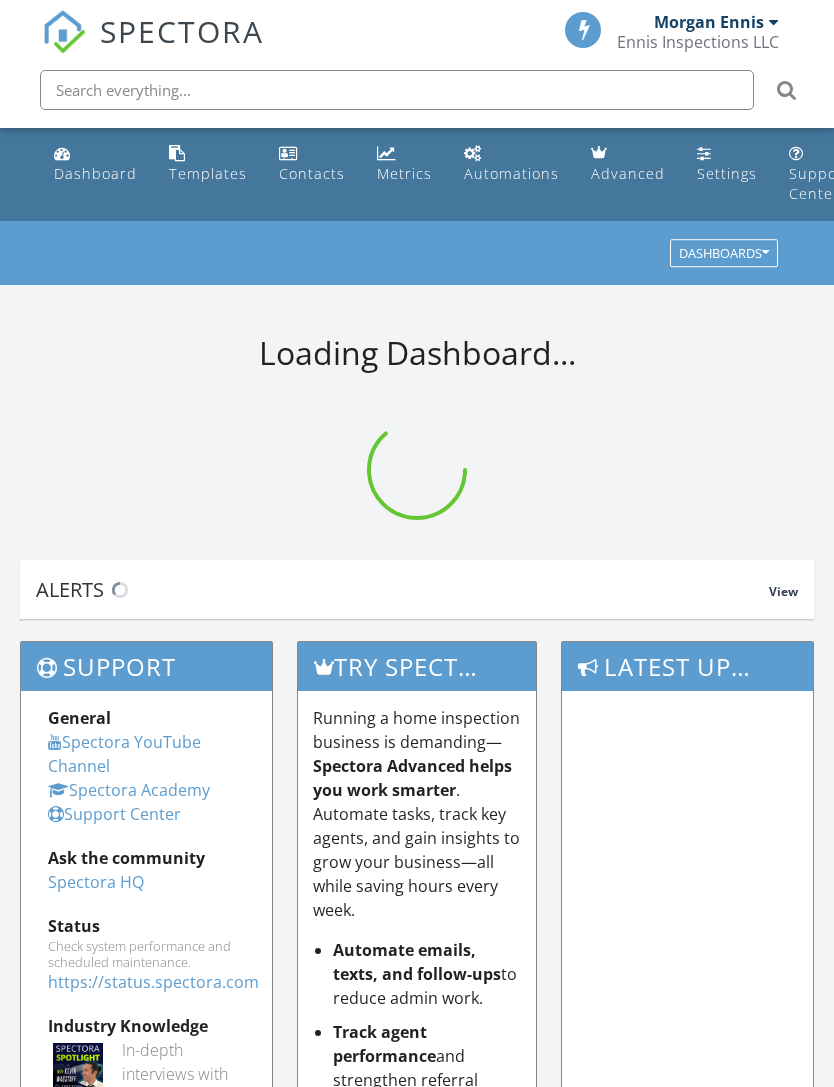 scroll, scrollTop: 0, scrollLeft: 0, axis: both 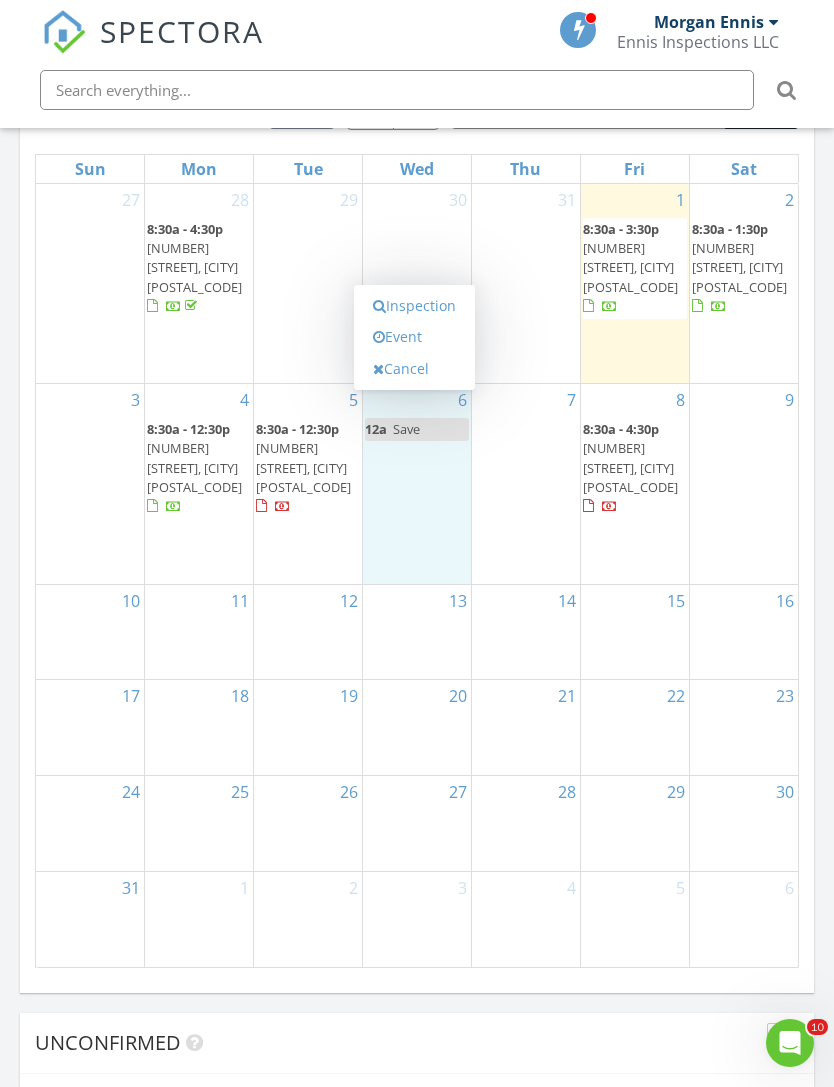 click on "Inspection" at bounding box center [414, 306] 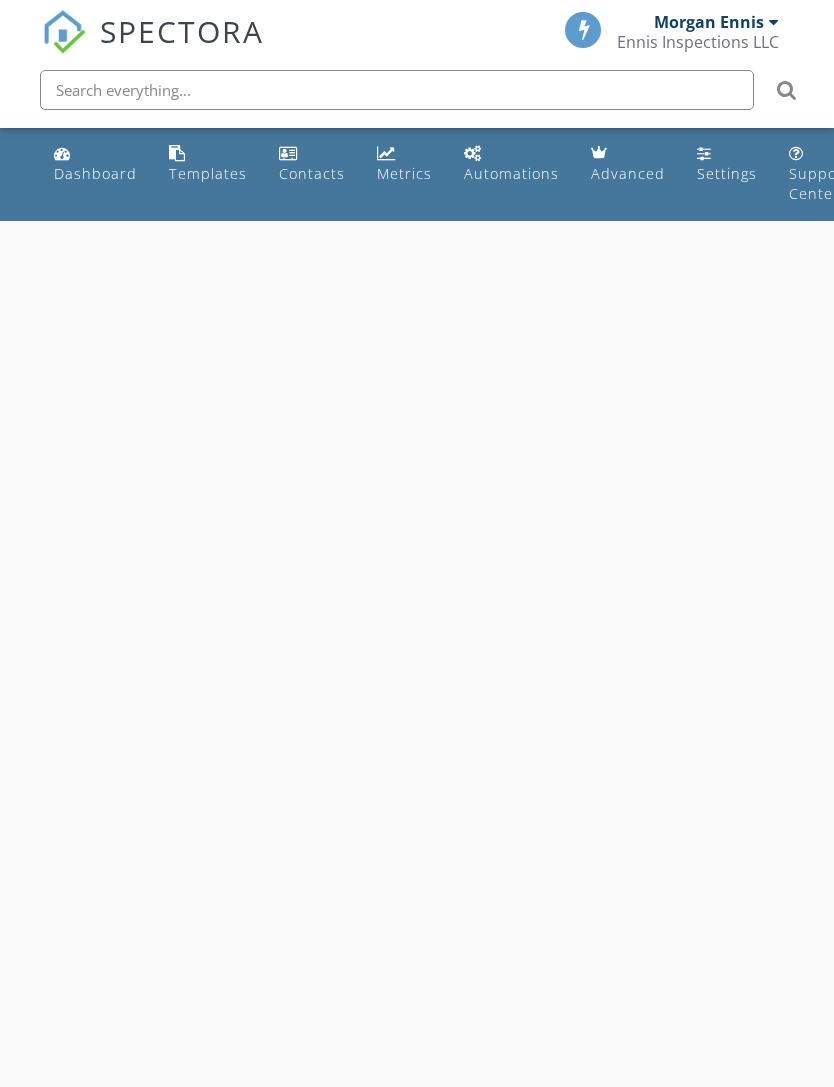 scroll, scrollTop: 0, scrollLeft: 0, axis: both 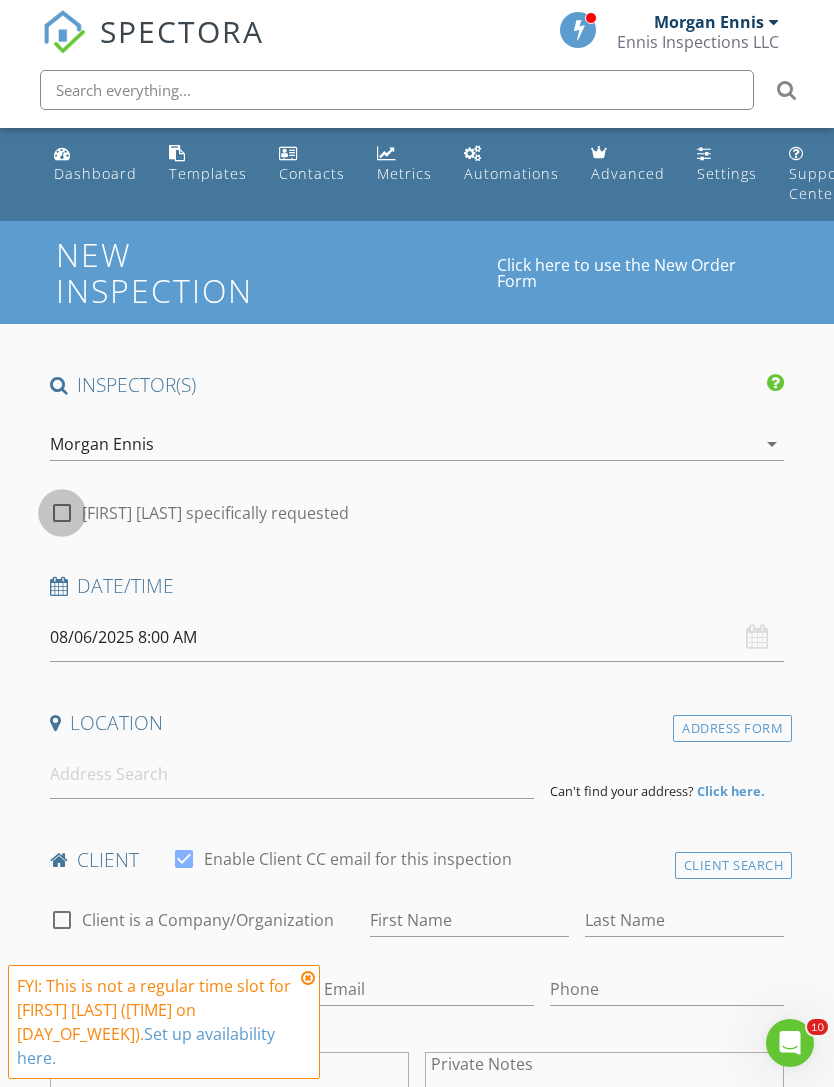 click at bounding box center (62, 513) 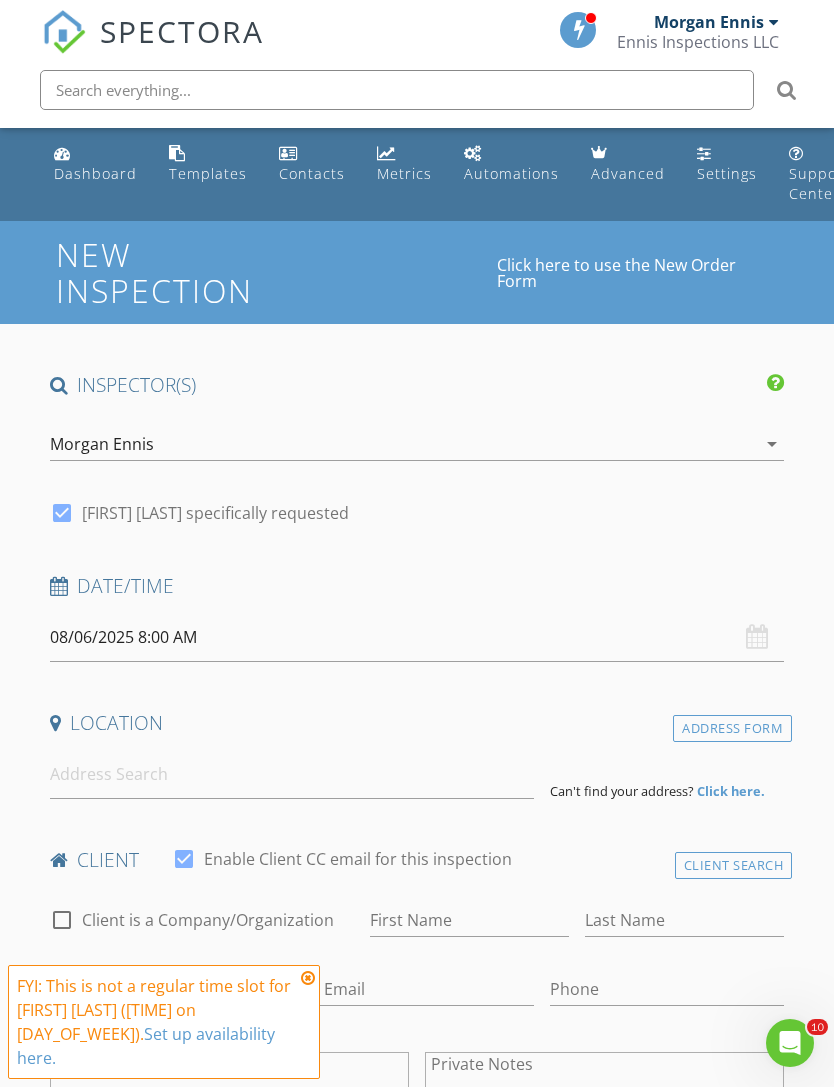 click on "08/06/2025 8:00 AM" at bounding box center (417, 637) 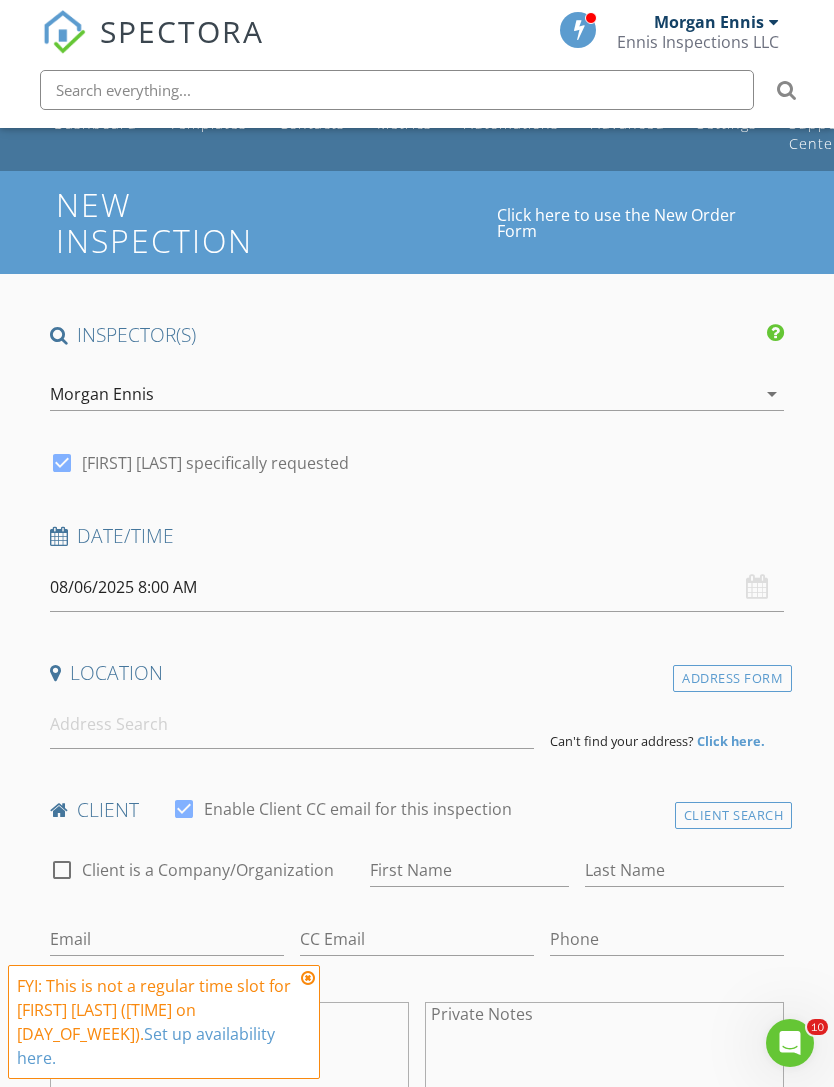 scroll, scrollTop: 63, scrollLeft: 0, axis: vertical 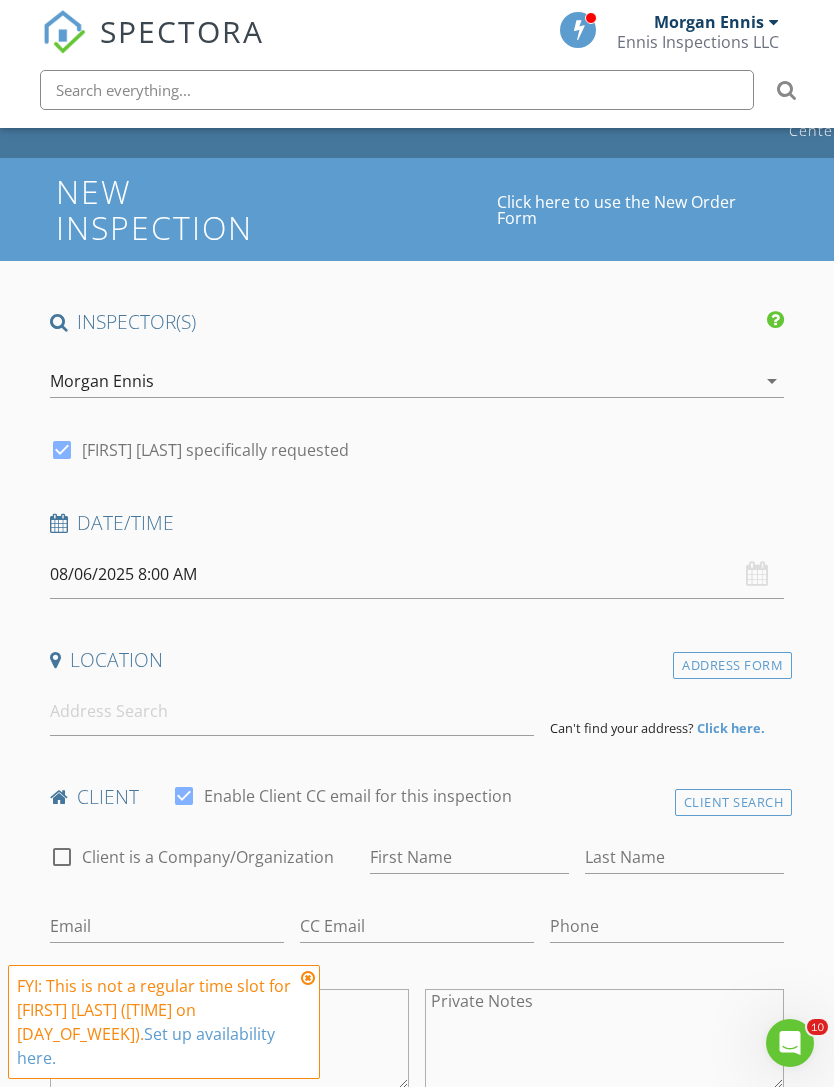 click on "08/06/2025 8:00 AM" at bounding box center [417, 574] 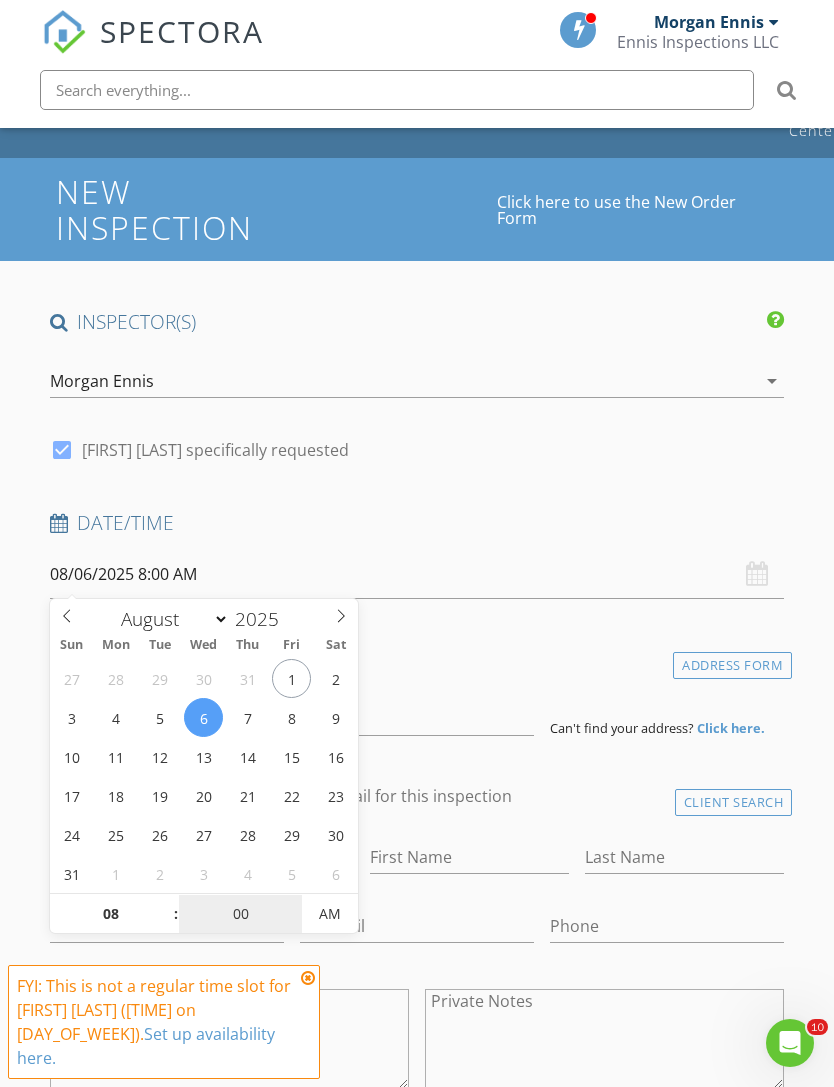 click on "00" at bounding box center (240, 915) 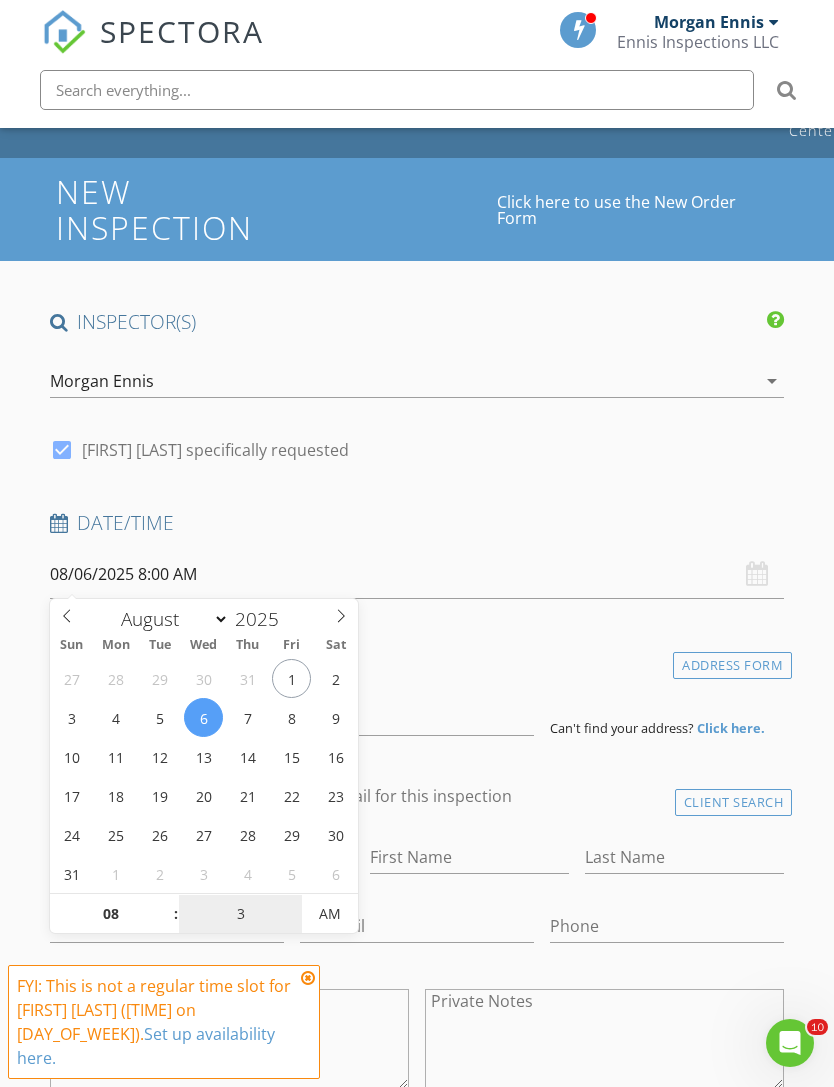 scroll, scrollTop: 232, scrollLeft: 0, axis: vertical 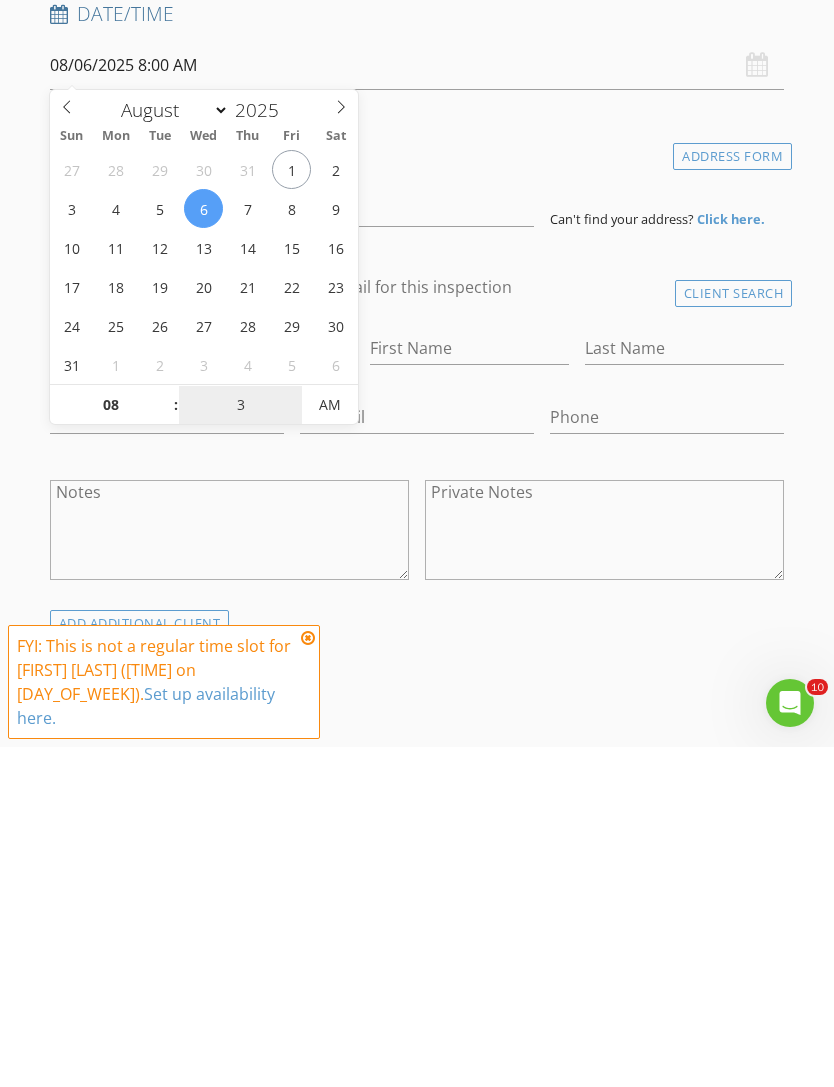 type on "30" 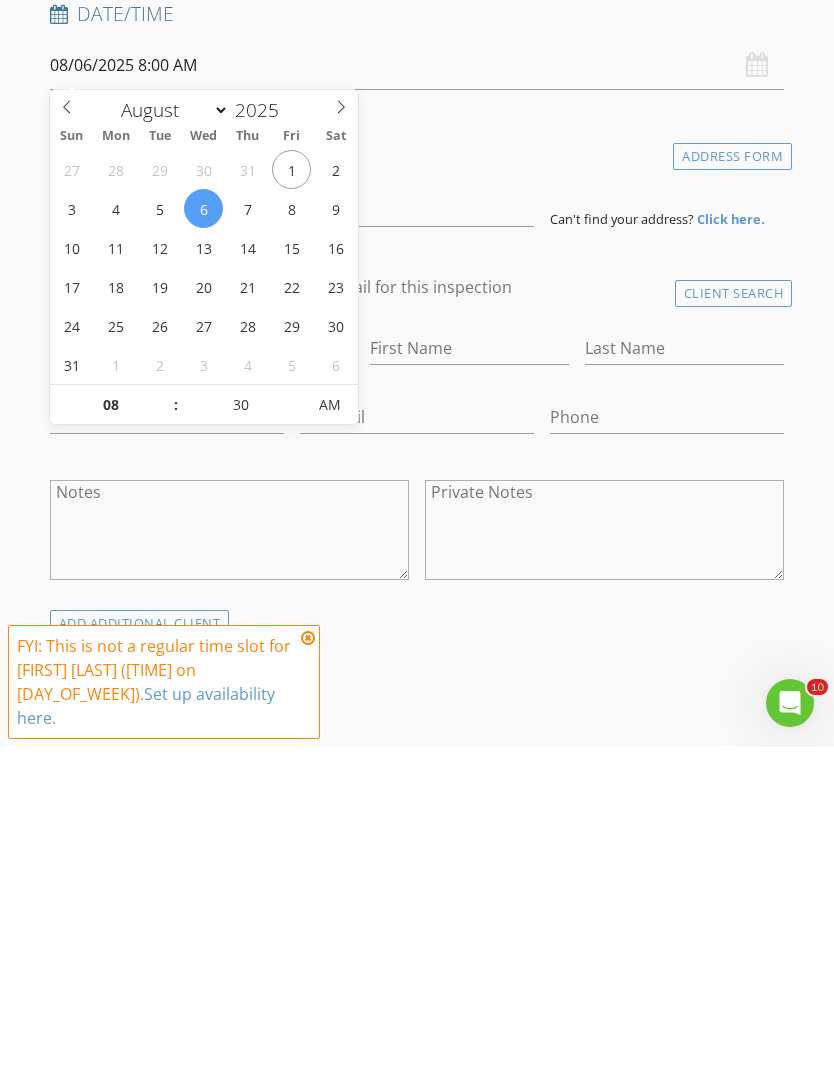 type on "08/06/2025 8:30 AM" 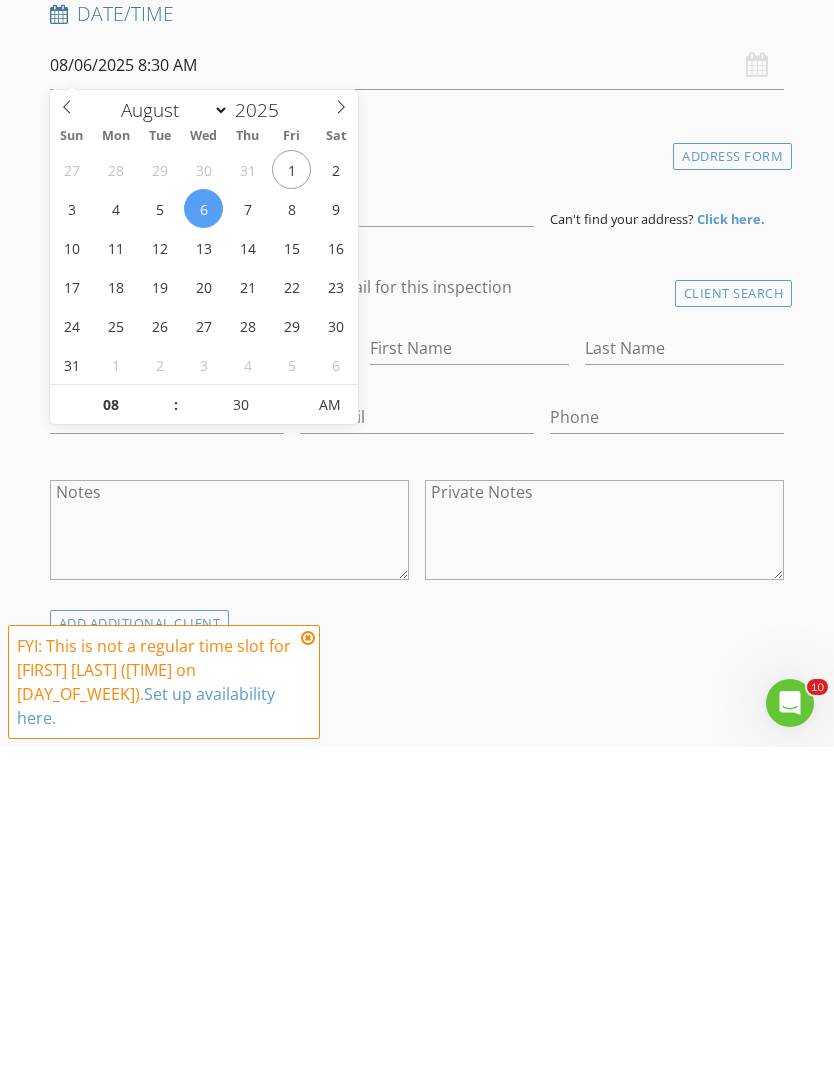 scroll, scrollTop: 572, scrollLeft: 0, axis: vertical 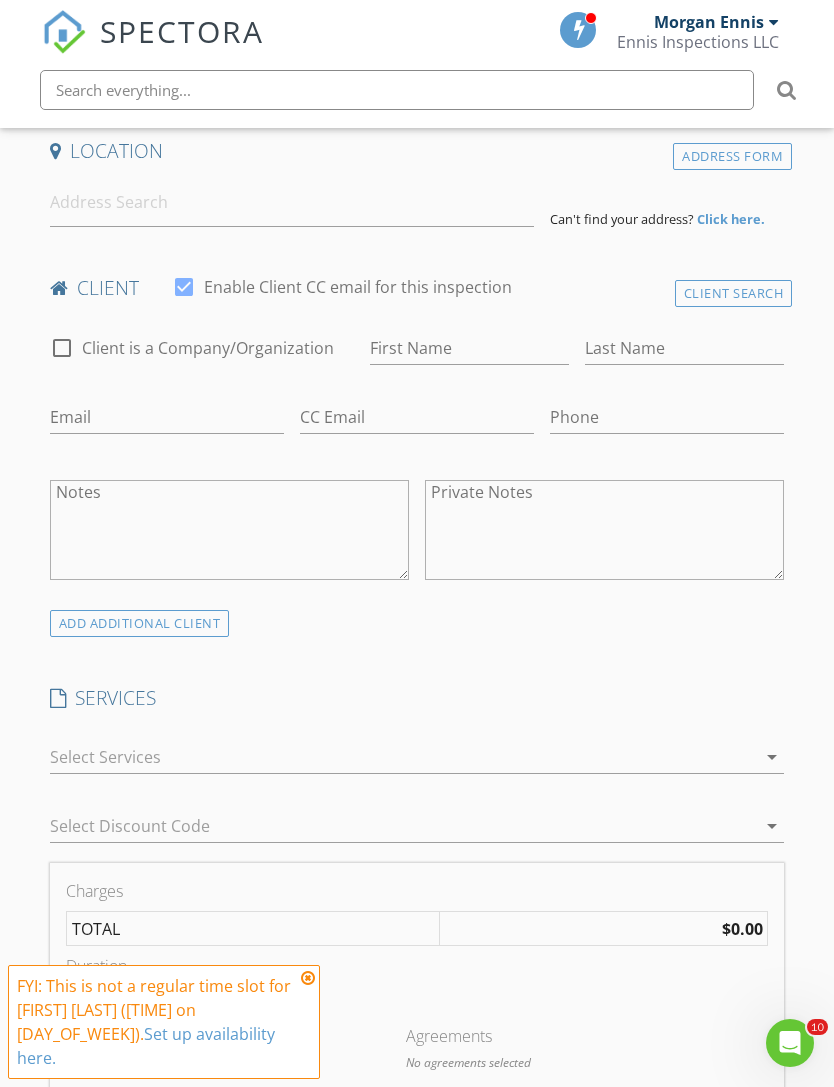 click on "SERVICES" at bounding box center [417, 698] 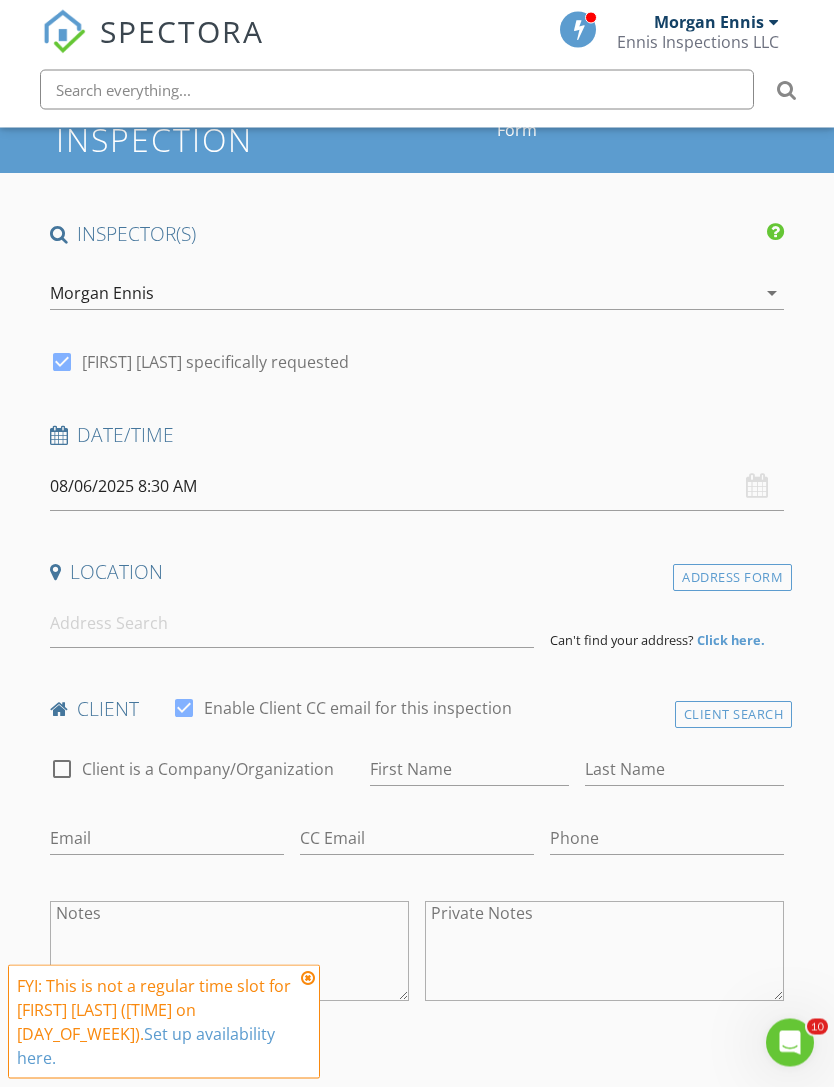 scroll, scrollTop: 159, scrollLeft: 0, axis: vertical 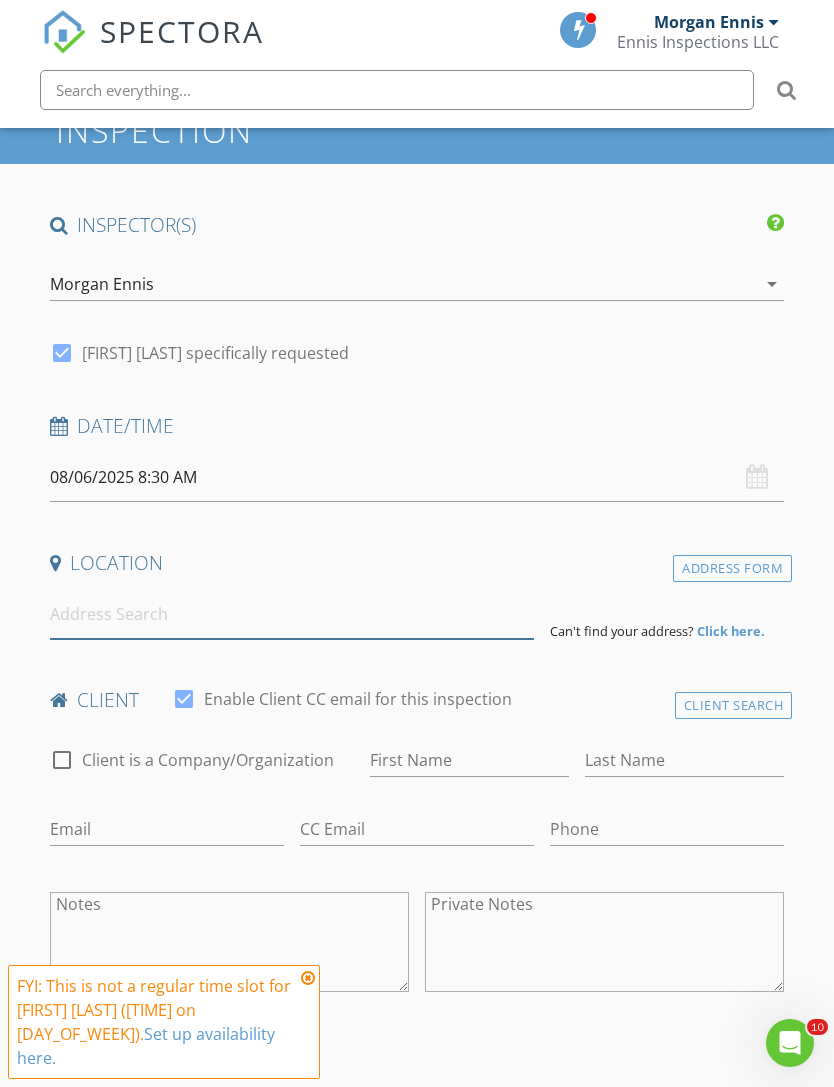 click at bounding box center [292, 614] 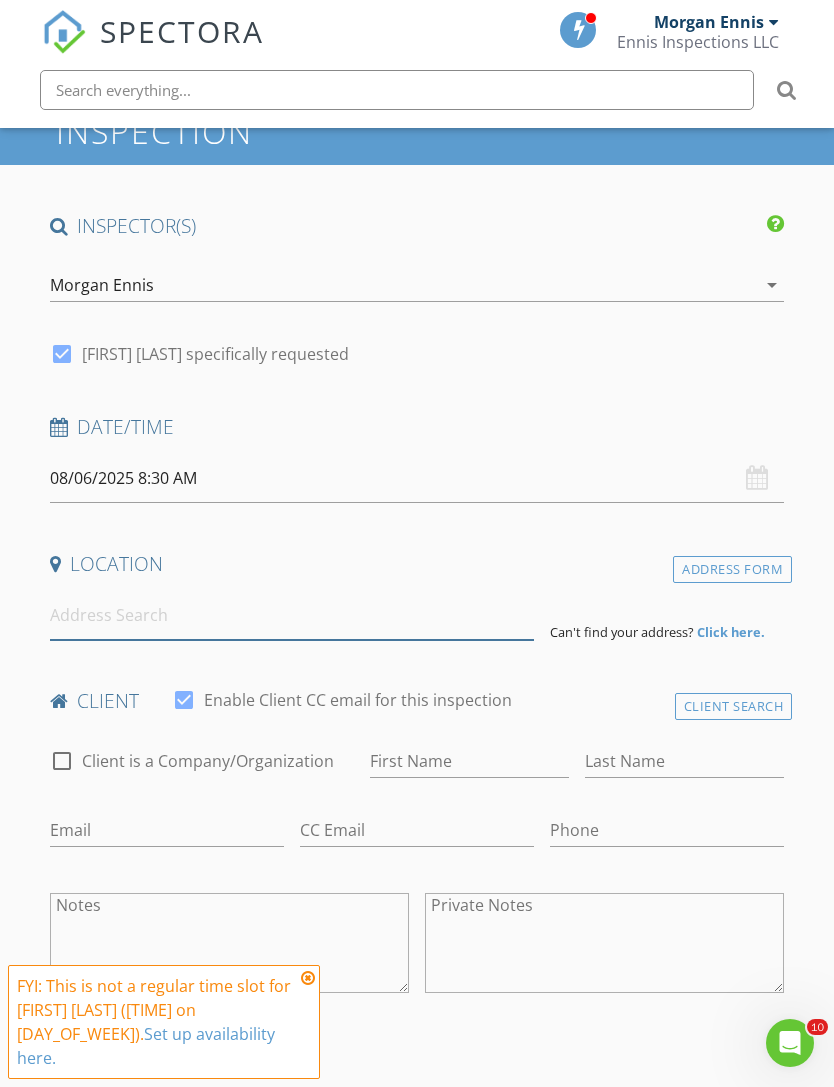 click at bounding box center (292, 615) 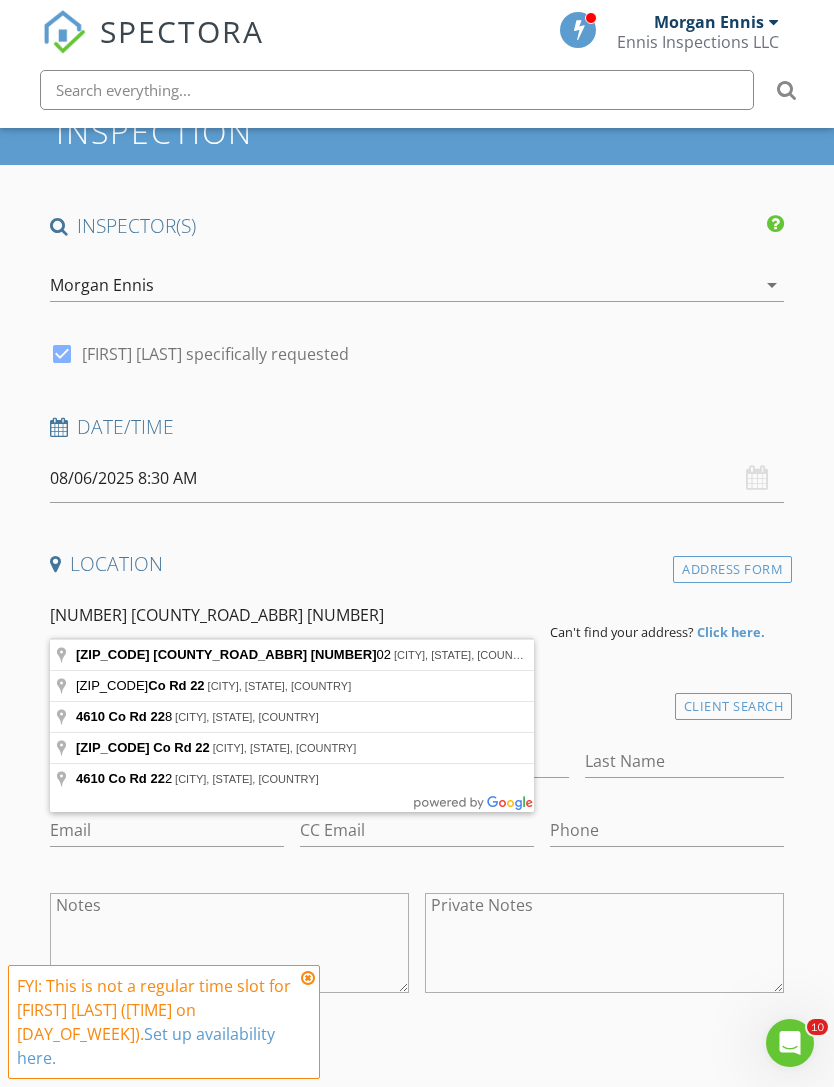 type on "4610 Co Rd 22, Clarendon, TX, USA" 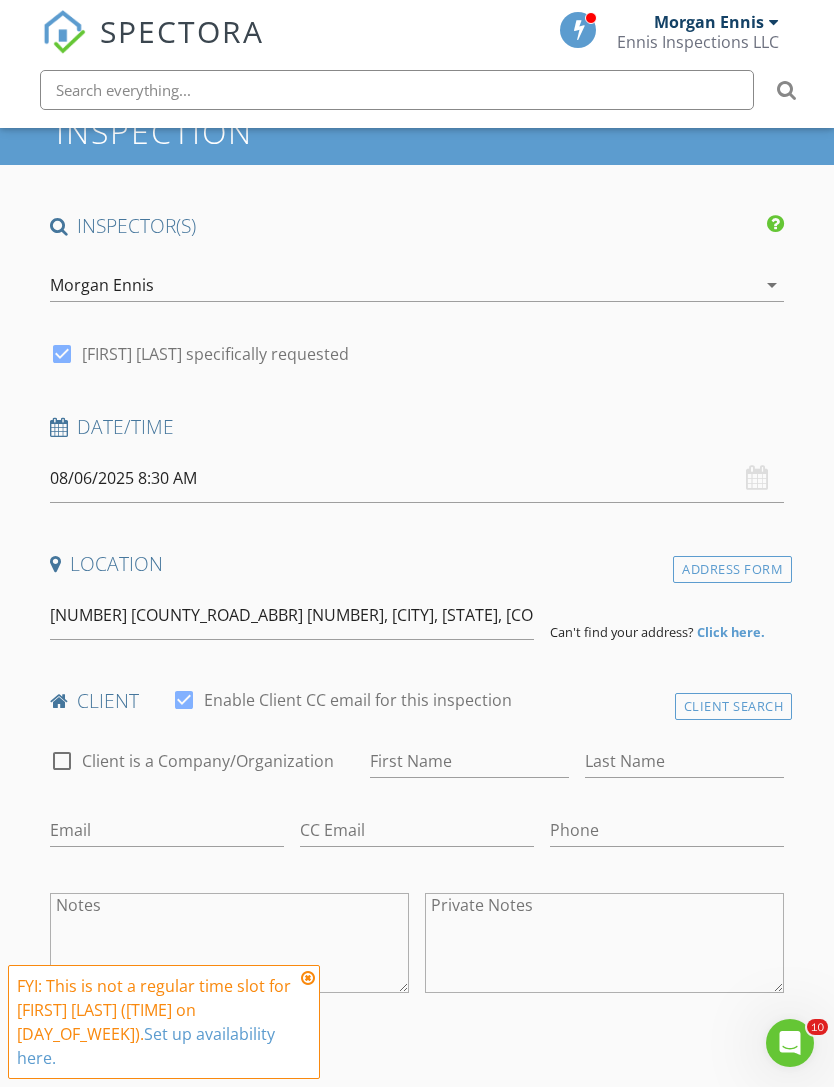scroll, scrollTop: 160, scrollLeft: 0, axis: vertical 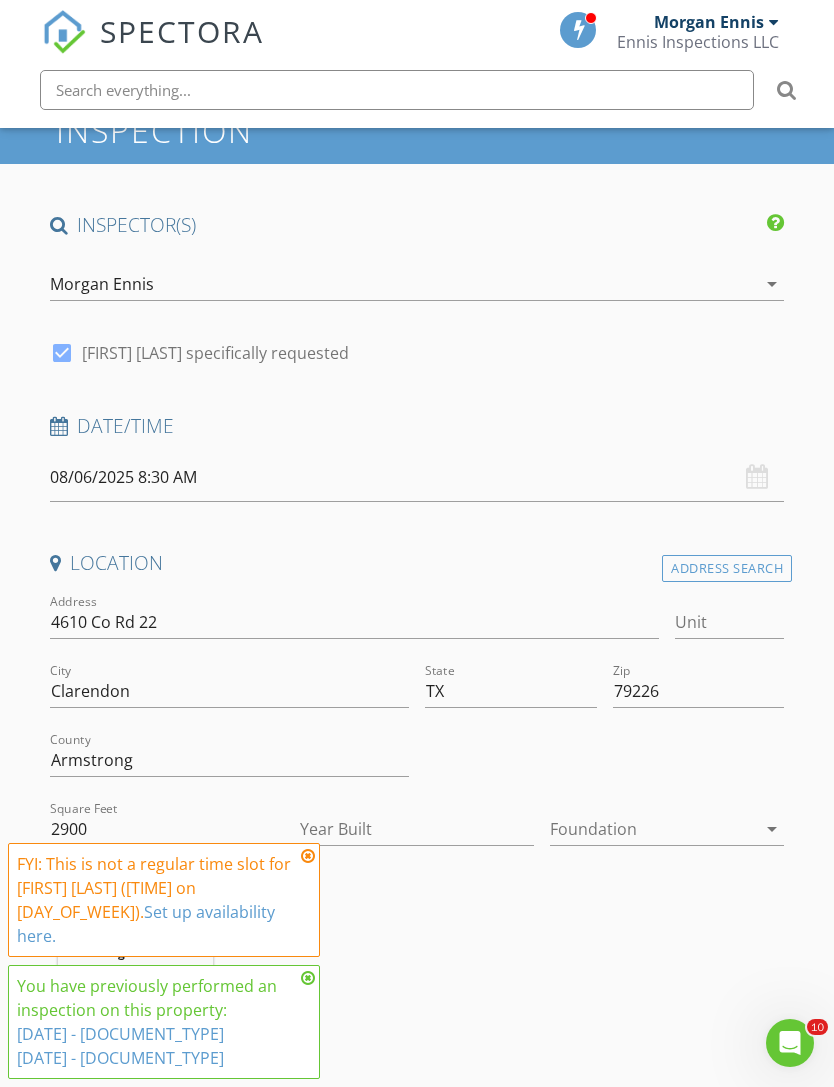 click on "2900" at bounding box center (167, 829) 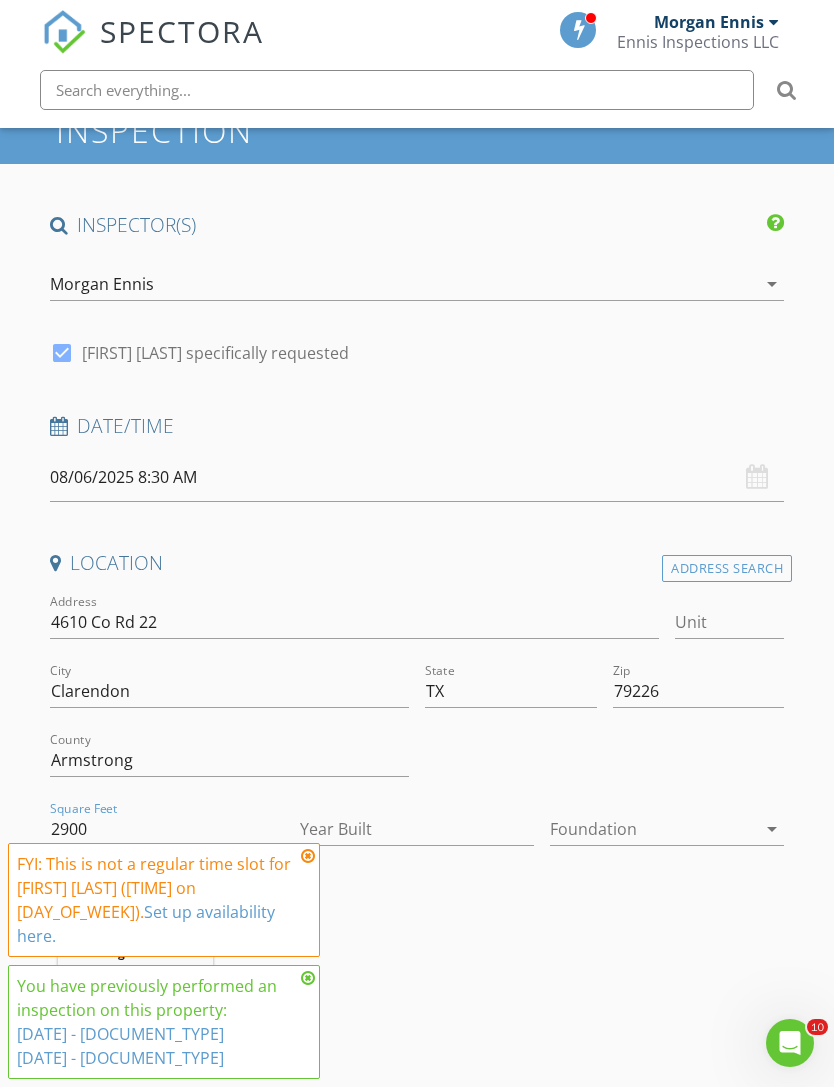 scroll, scrollTop: 241, scrollLeft: 0, axis: vertical 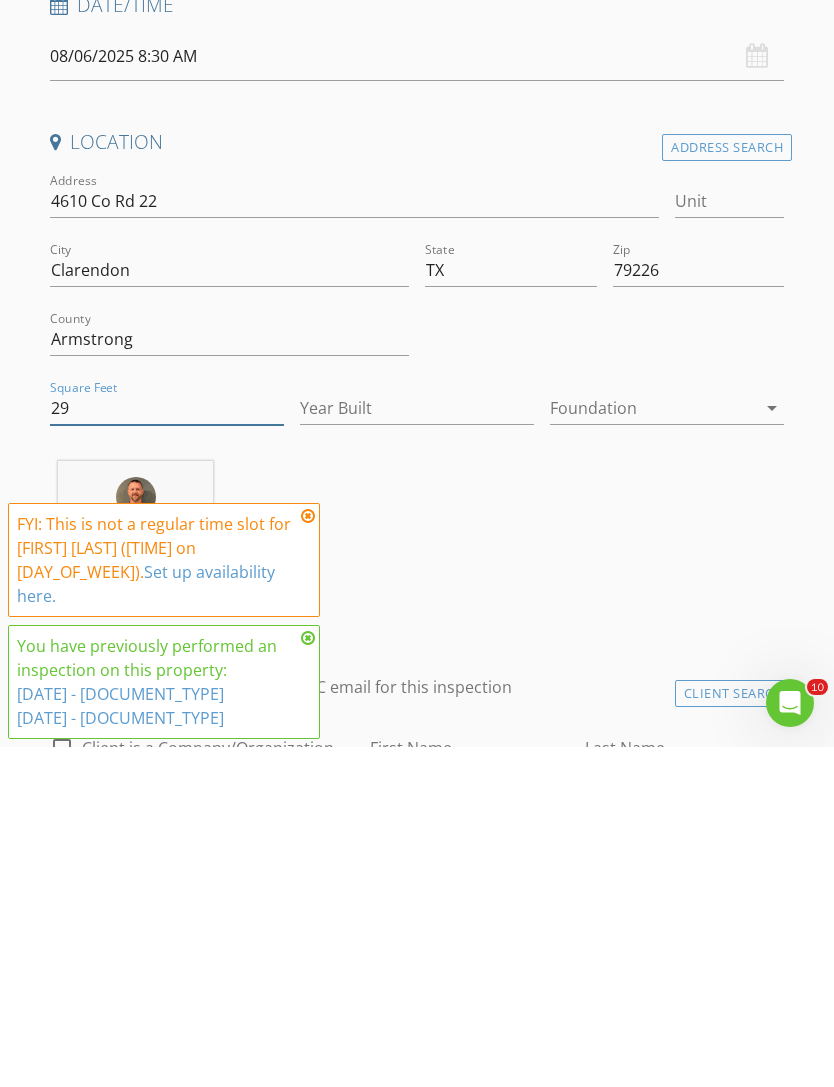 type on "2" 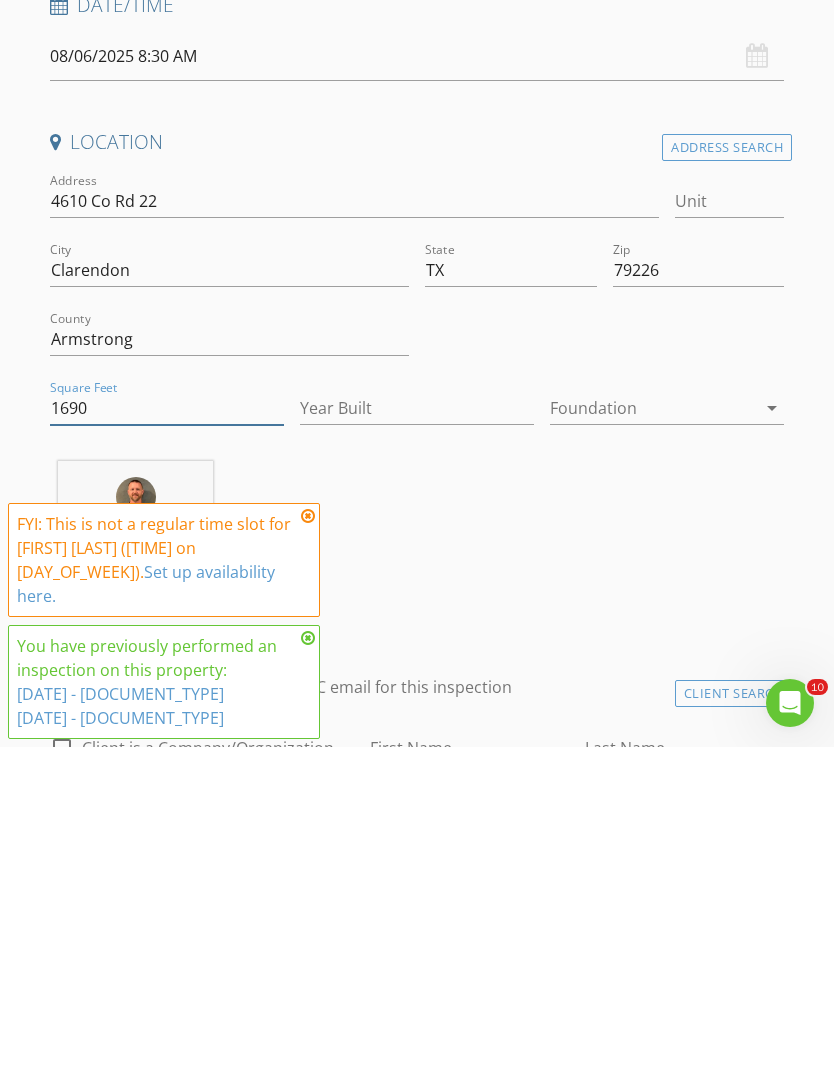 type on "1690" 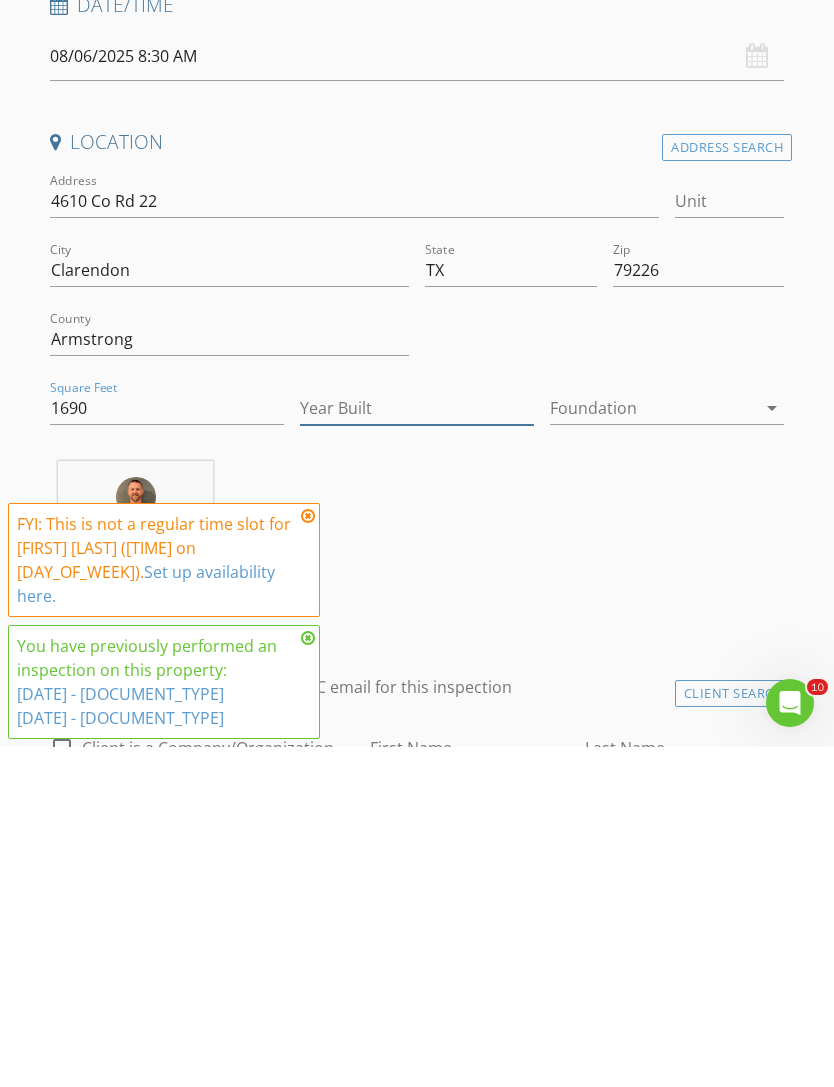 click on "Year Built" at bounding box center [417, 748] 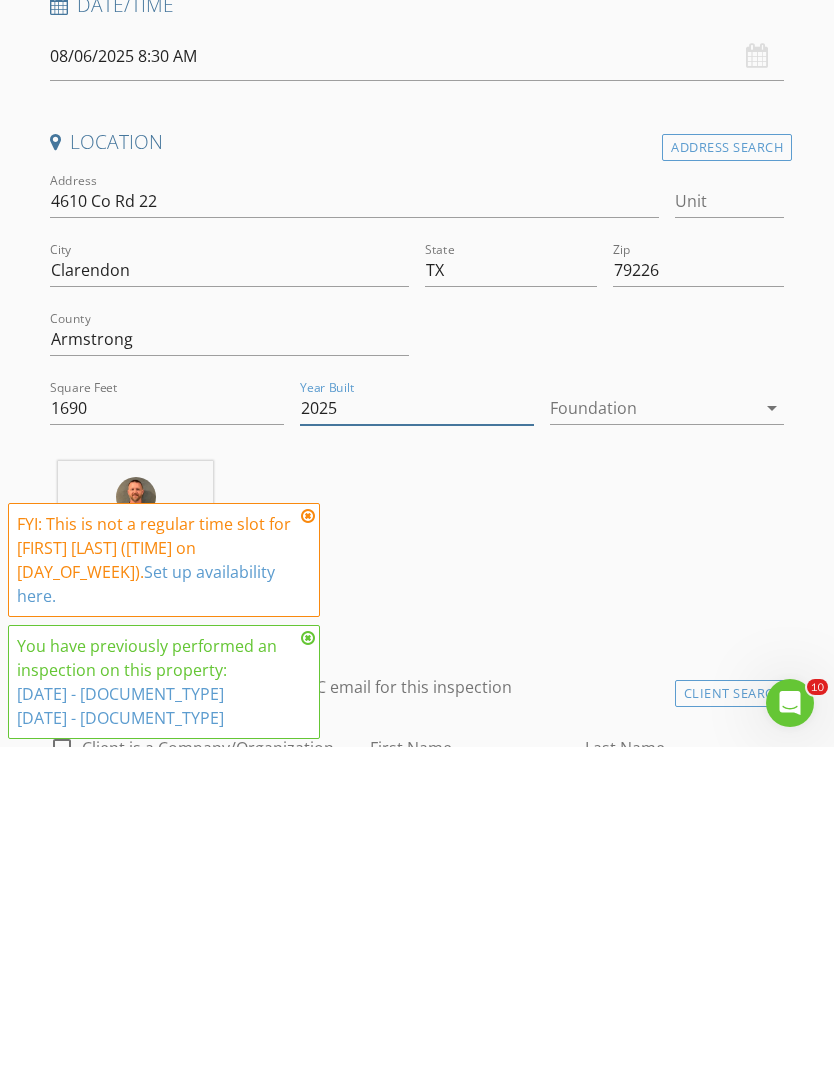 type on "2025" 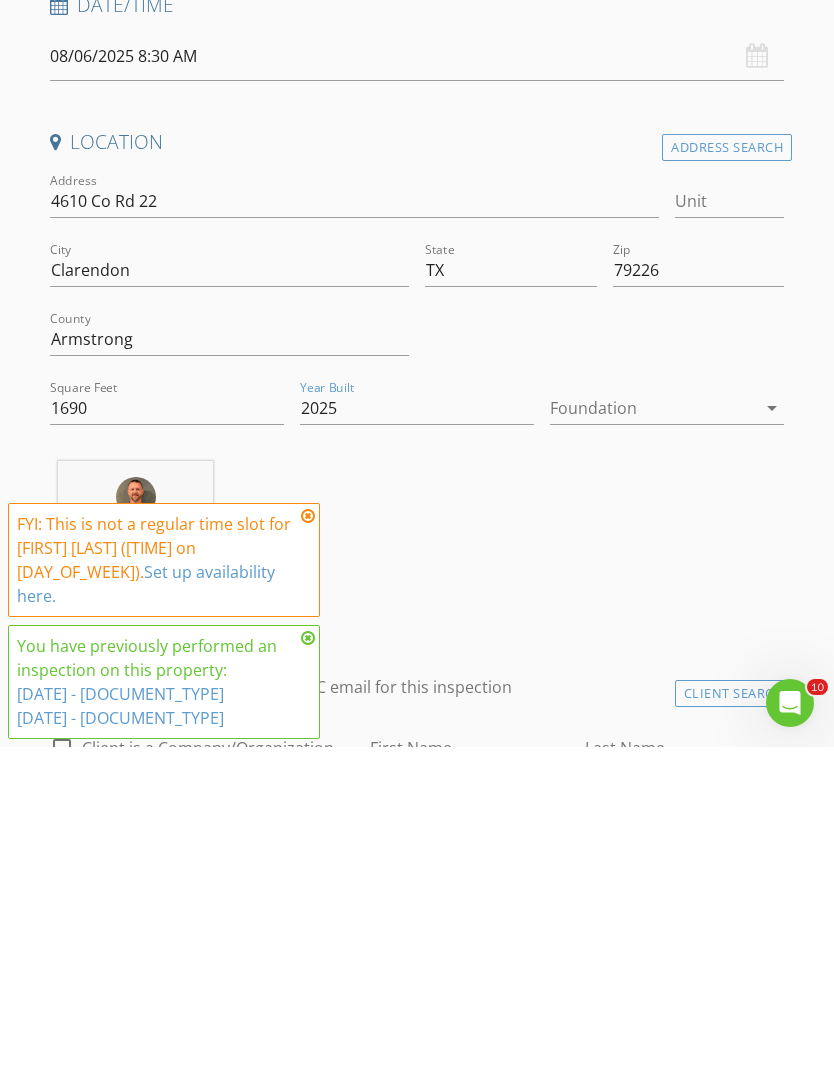 click on "arrow_drop_down" at bounding box center [772, 748] 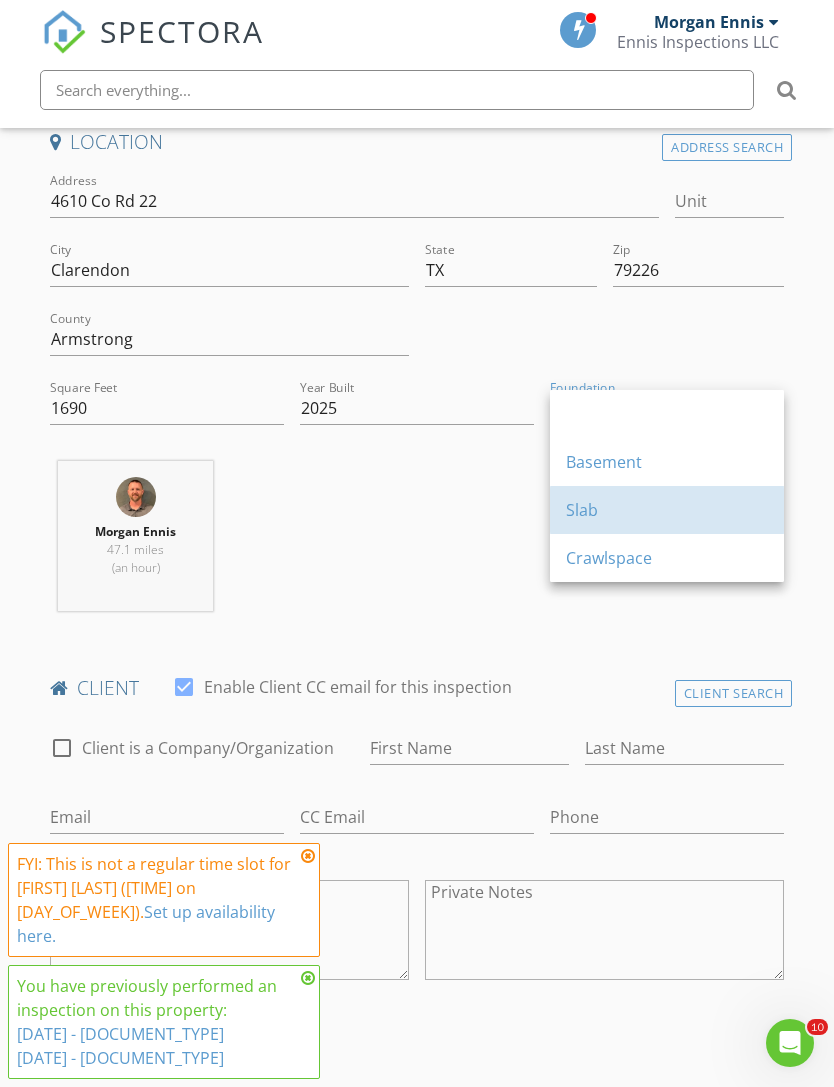 click on "Slab" at bounding box center [667, 510] 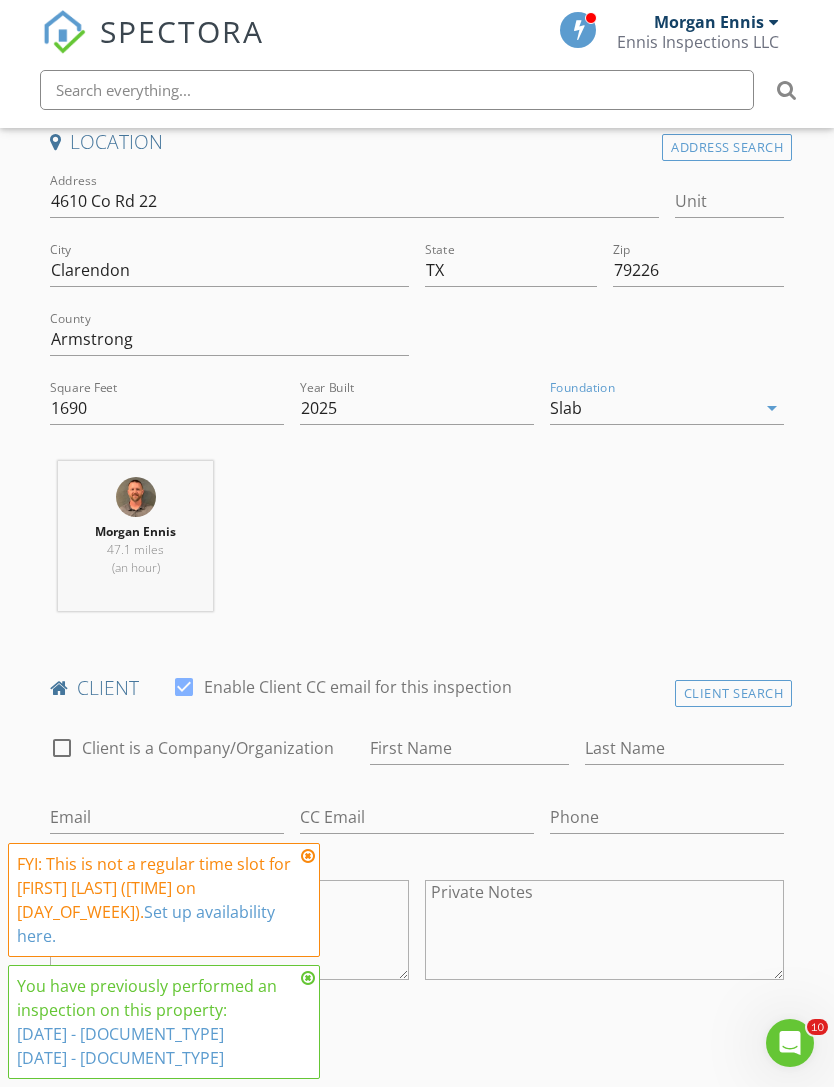 click on "Client Search" at bounding box center (734, 693) 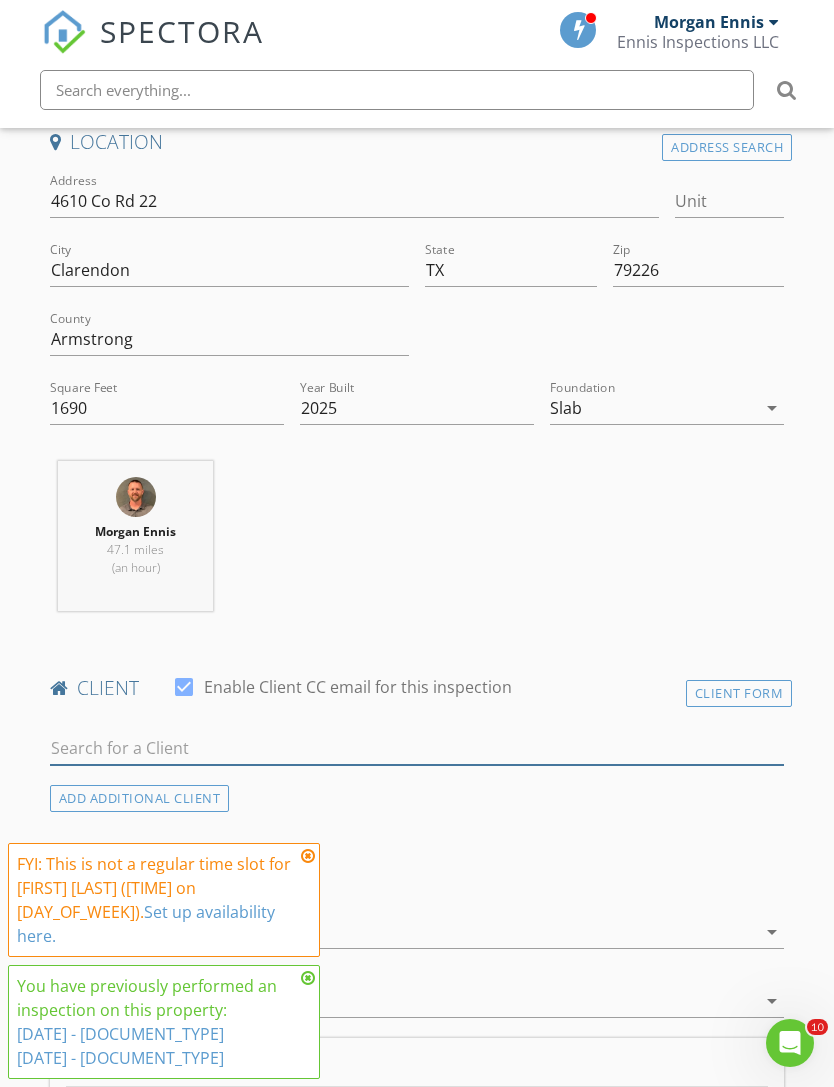 click at bounding box center [417, 748] 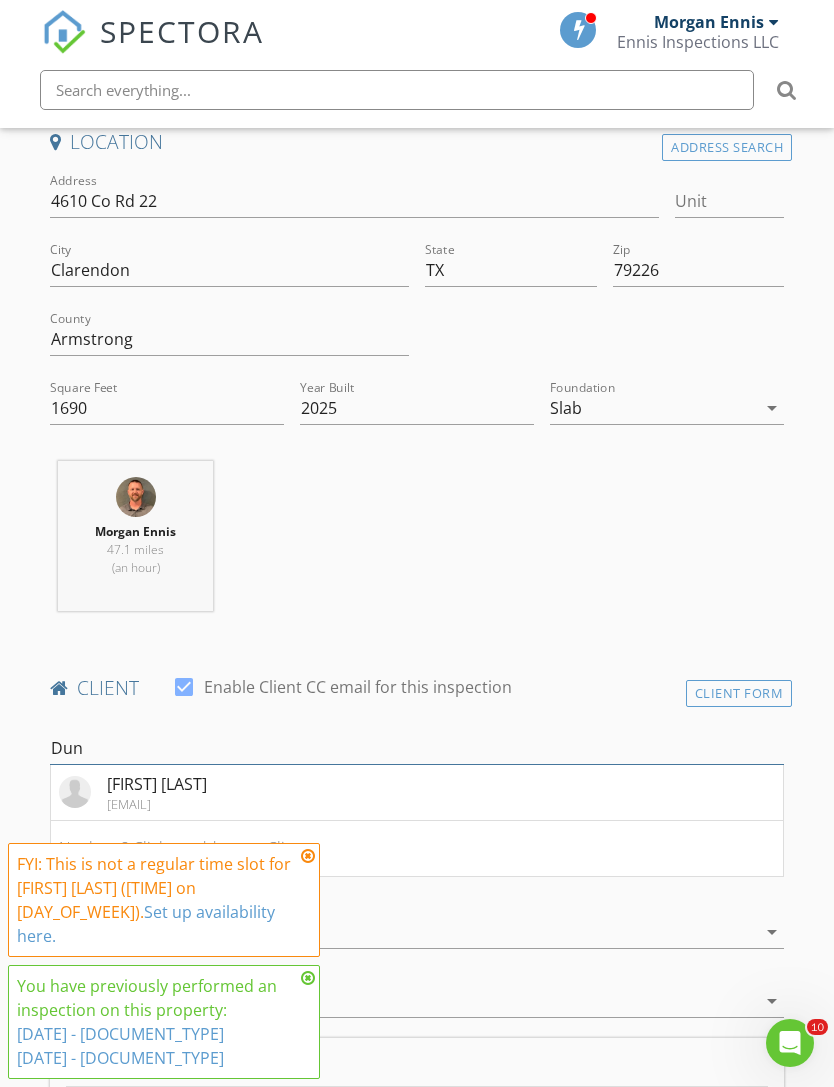 type on "Dun" 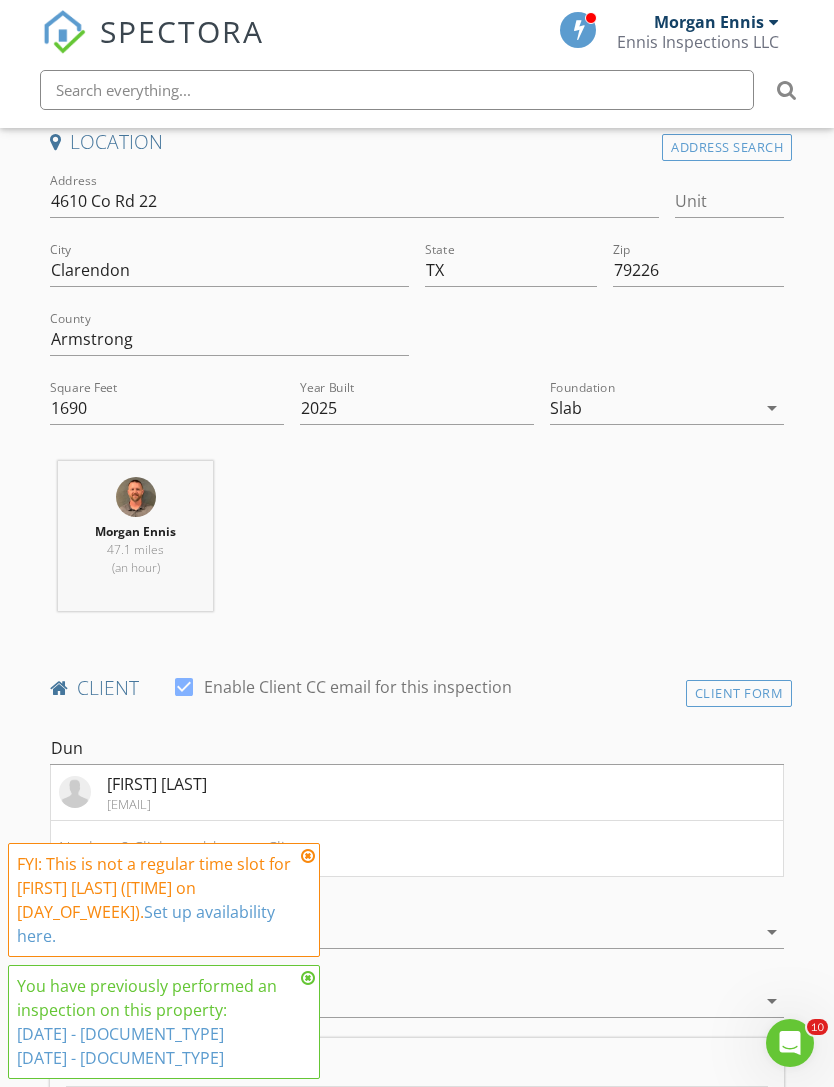 click on "Mike Dunleavy" at bounding box center (157, 784) 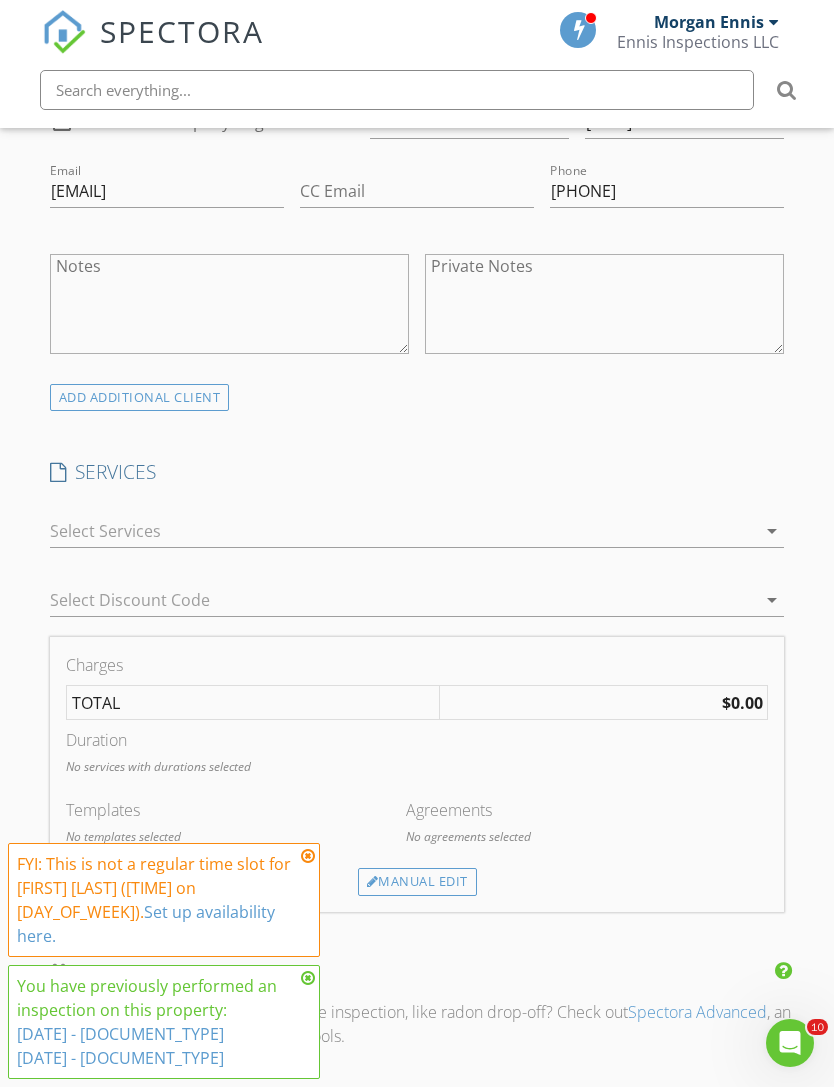 scroll, scrollTop: 1216, scrollLeft: 0, axis: vertical 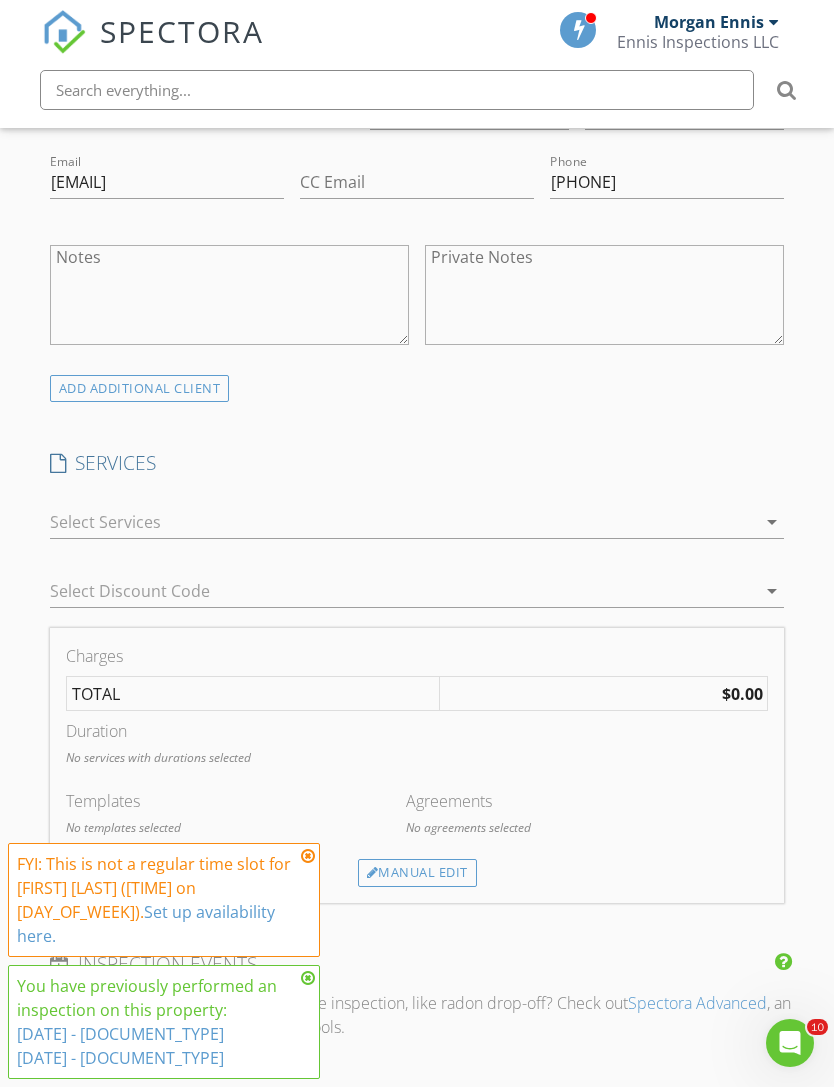 click on "arrow_drop_down" at bounding box center (772, 522) 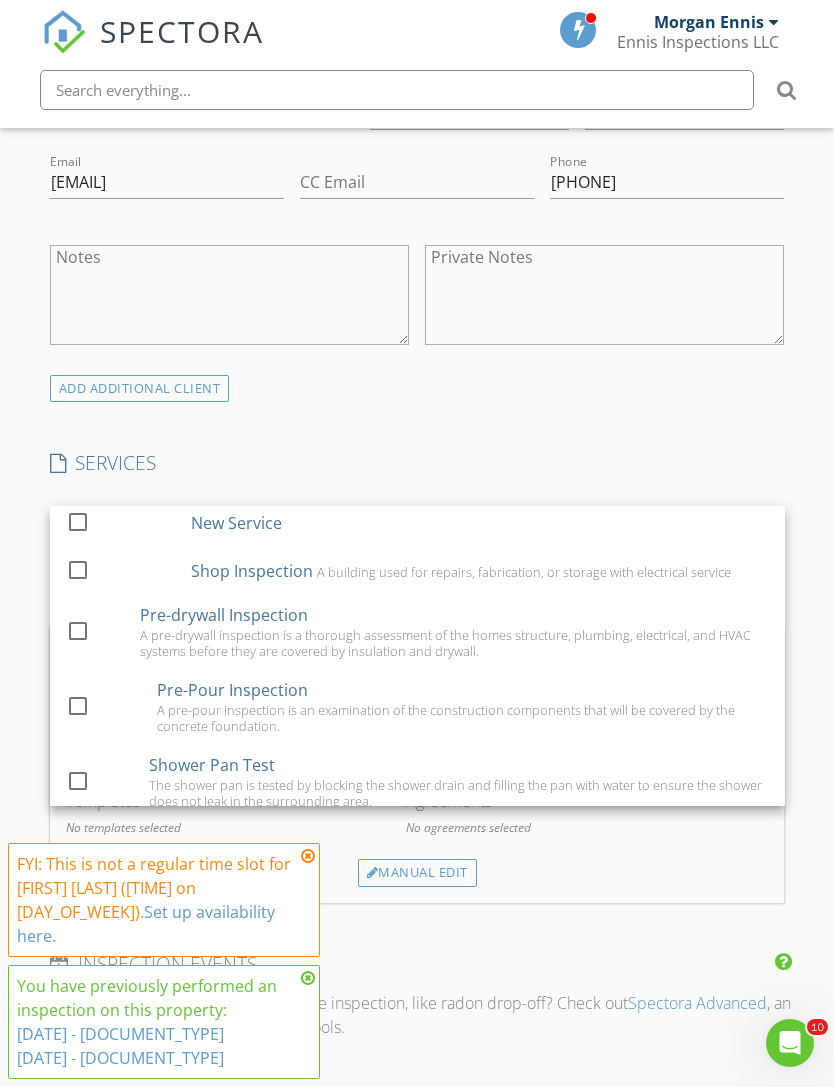 scroll, scrollTop: 549, scrollLeft: 0, axis: vertical 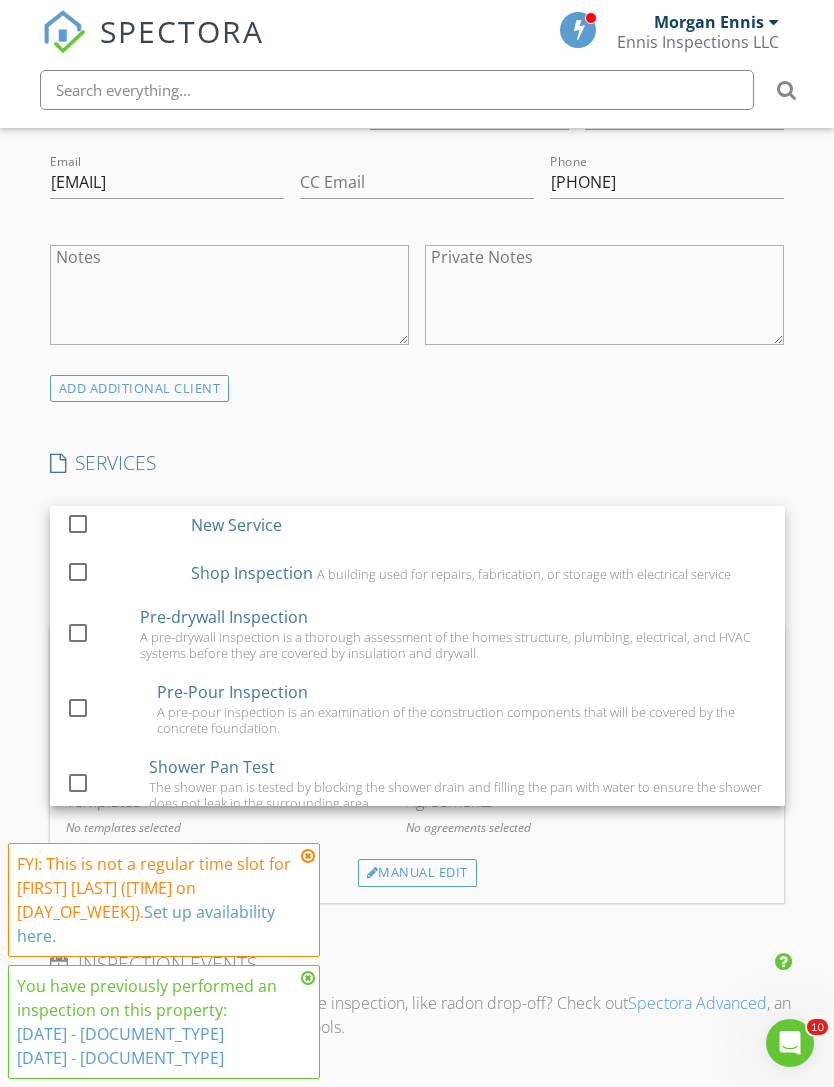 click at bounding box center [78, 633] 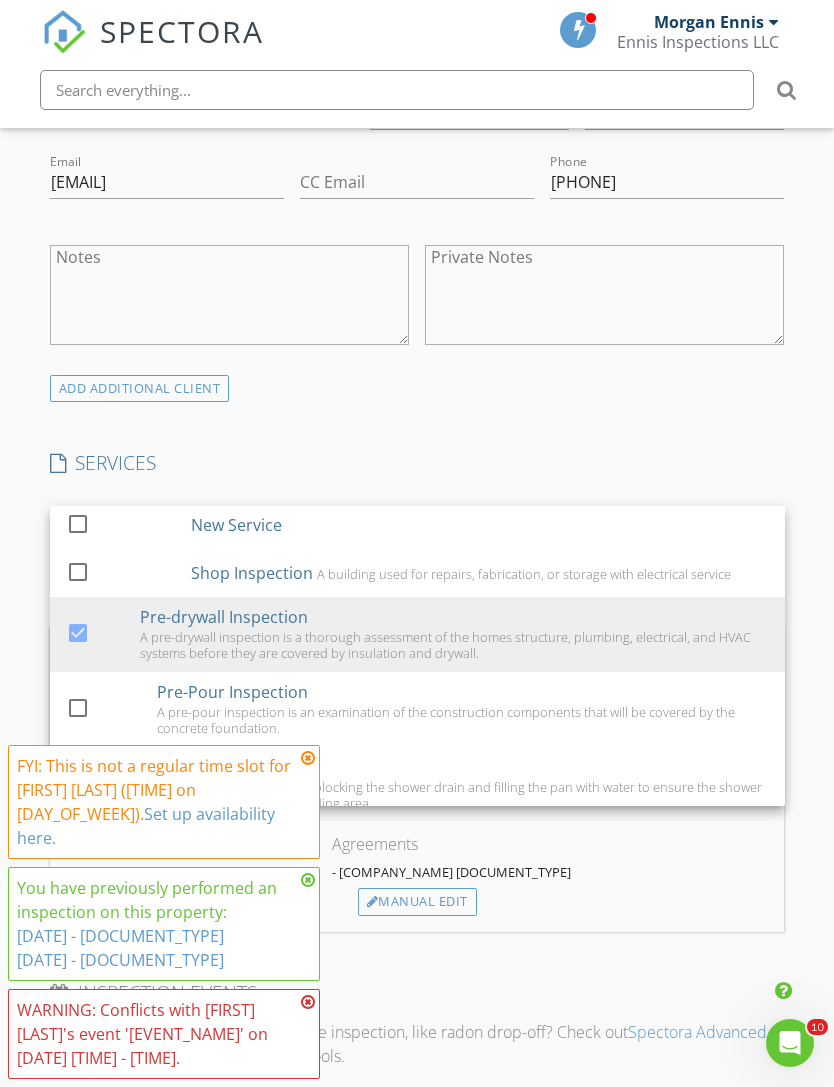 click on "INSPECTOR(S)
check_box   Morgan Ennis   PRIMARY   Morgan Ennis arrow_drop_down   check_box Morgan Ennis specifically requested
Date/Time
08/06/2025 8:30 AM
Location
Address Search       Address 4610 Co Rd 22   Unit   City Clarendon   State TX   Zip 79226   County Armstrong     Square Feet 1690   Year Built 2025   Foundation Slab arrow_drop_down     Morgan Ennis     47.1 miles     (an hour)
client
check_box Enable Client CC email for this inspection   Client Search     check_box_outline_blank Client is a Company/Organization     First Name Mike   Last Name Dunleavy   Email michael.dunleavy@gmail.com   CC Email   Phone 502-269-5052           Notes   Private Notes
ADD ADDITIONAL client
SERVICES
check_box_outline_blank   Residential Home Inspection   check_box_outline_blank" at bounding box center (417, 715) 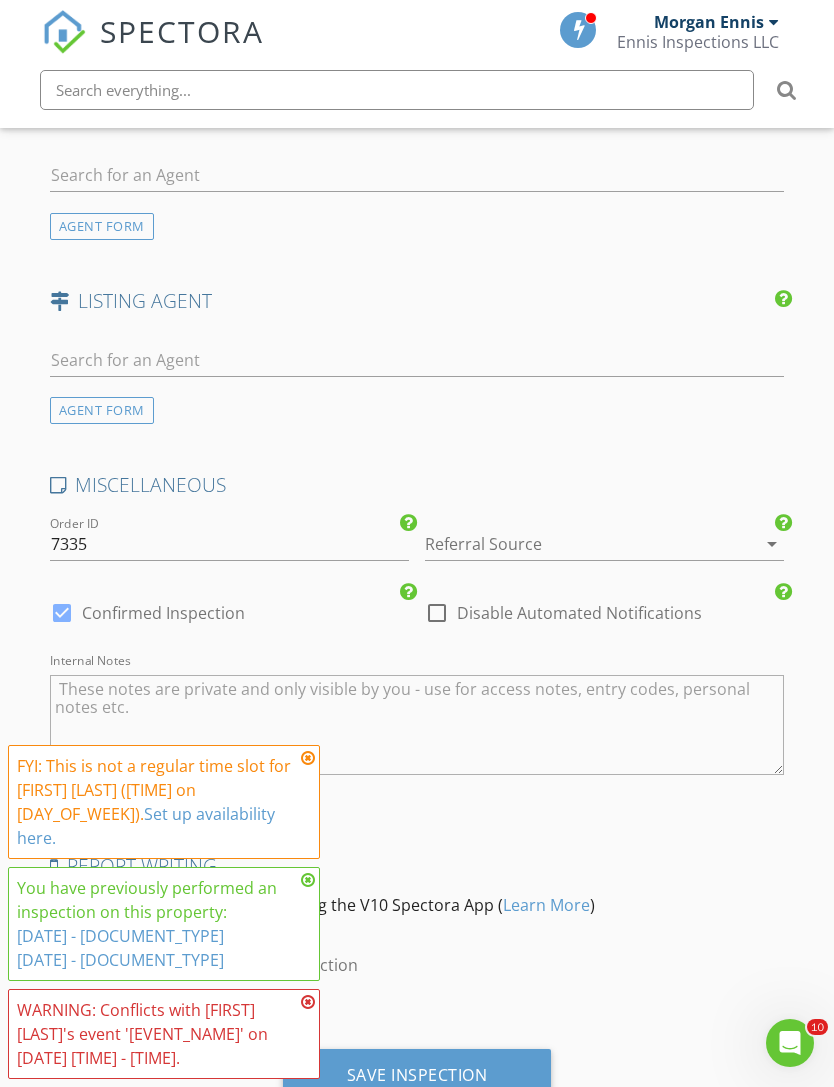 scroll, scrollTop: 2495, scrollLeft: 0, axis: vertical 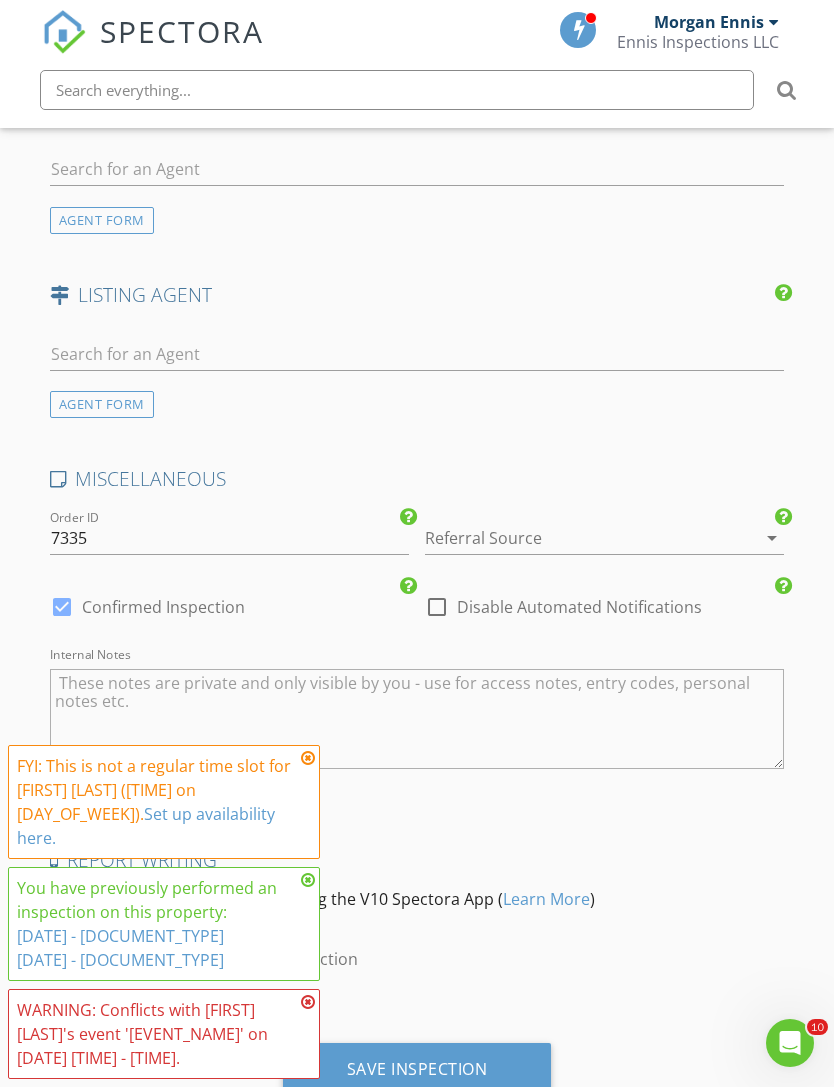 click at bounding box center [308, 758] 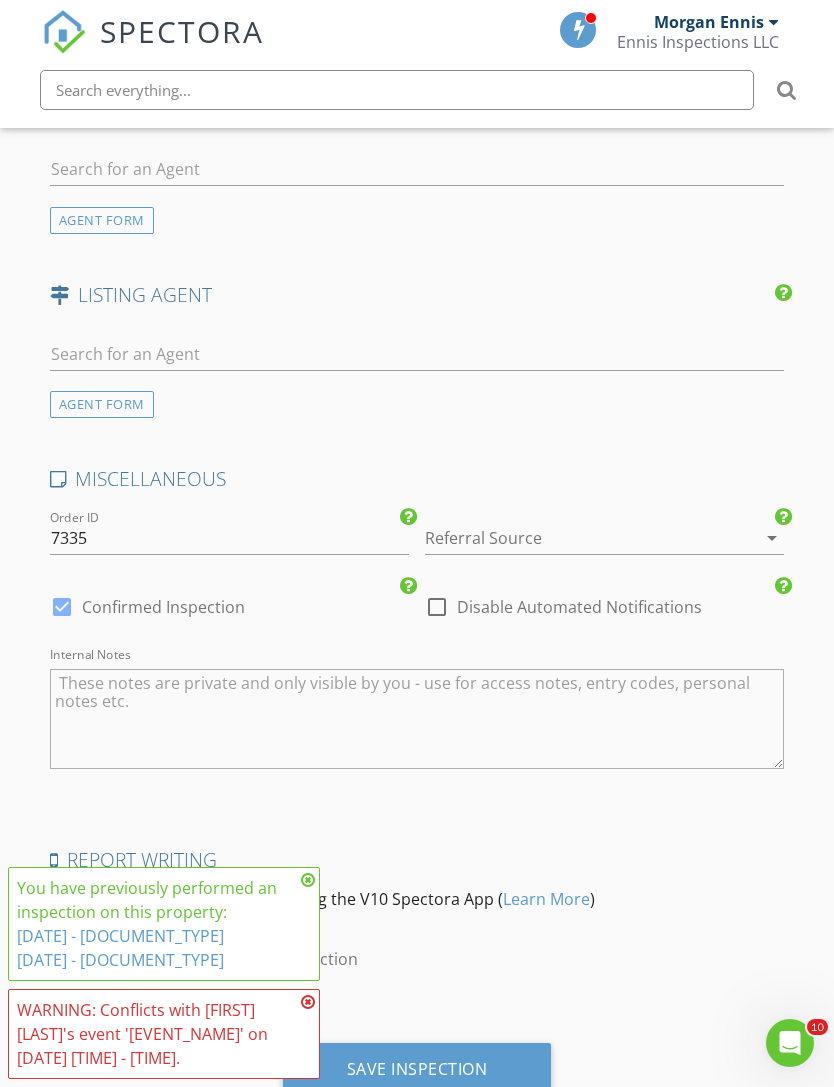 click at bounding box center [308, 880] 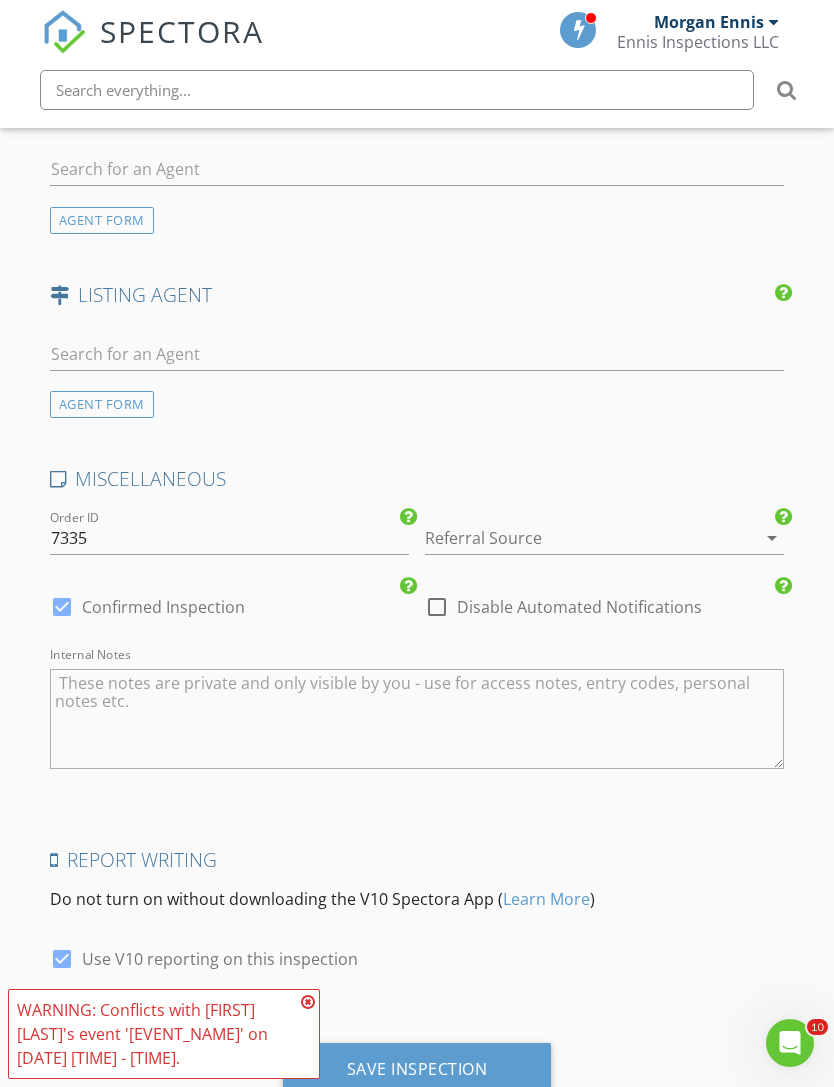 click at bounding box center (308, 1002) 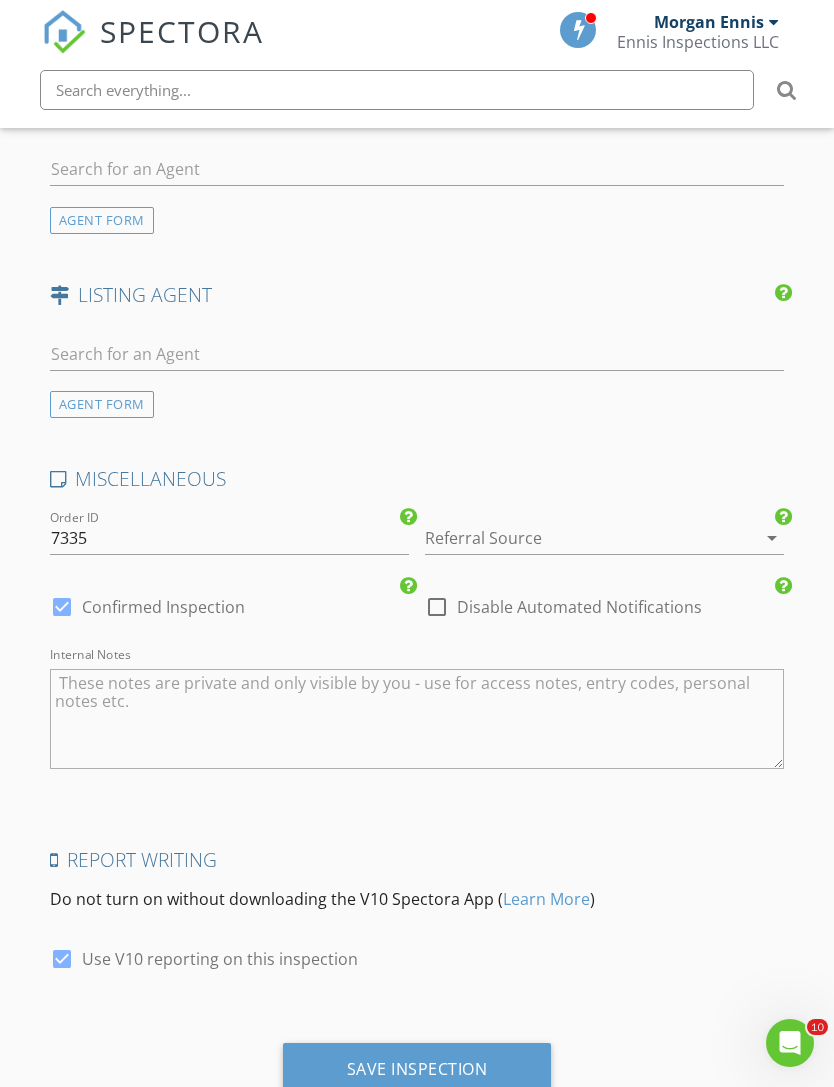 click on "arrow_drop_down" at bounding box center (772, 538) 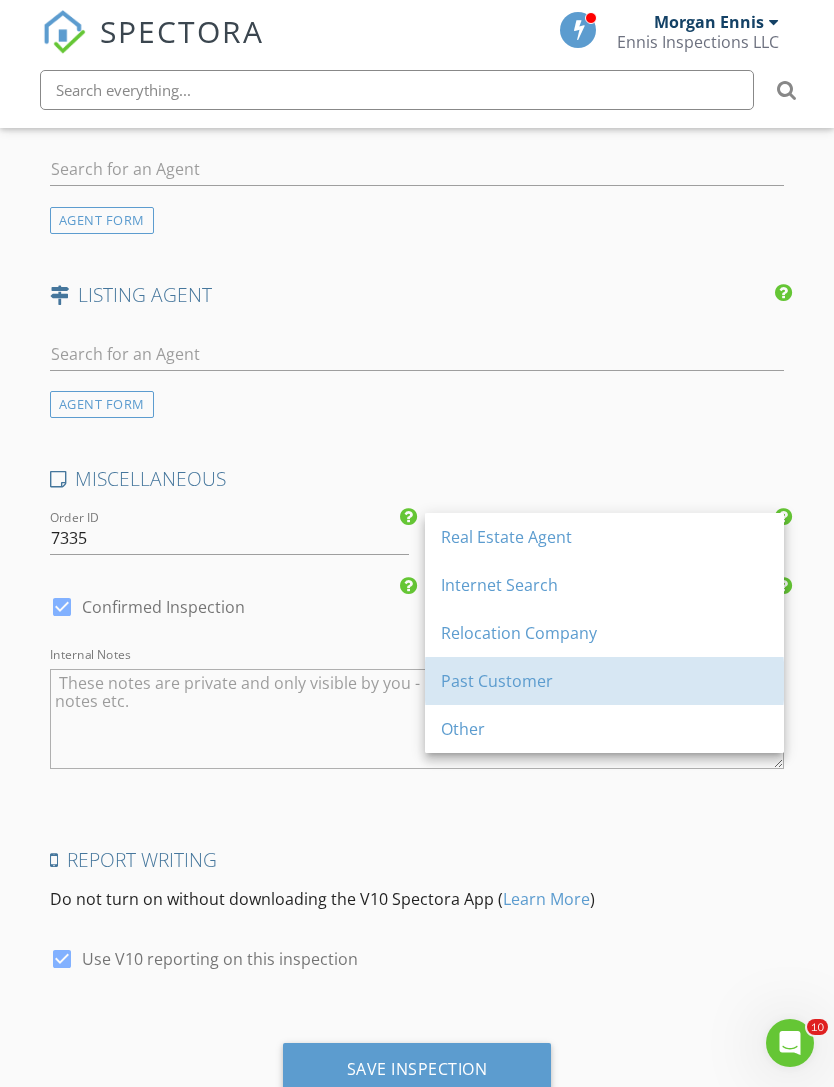 click on "Past Customer" at bounding box center (604, 681) 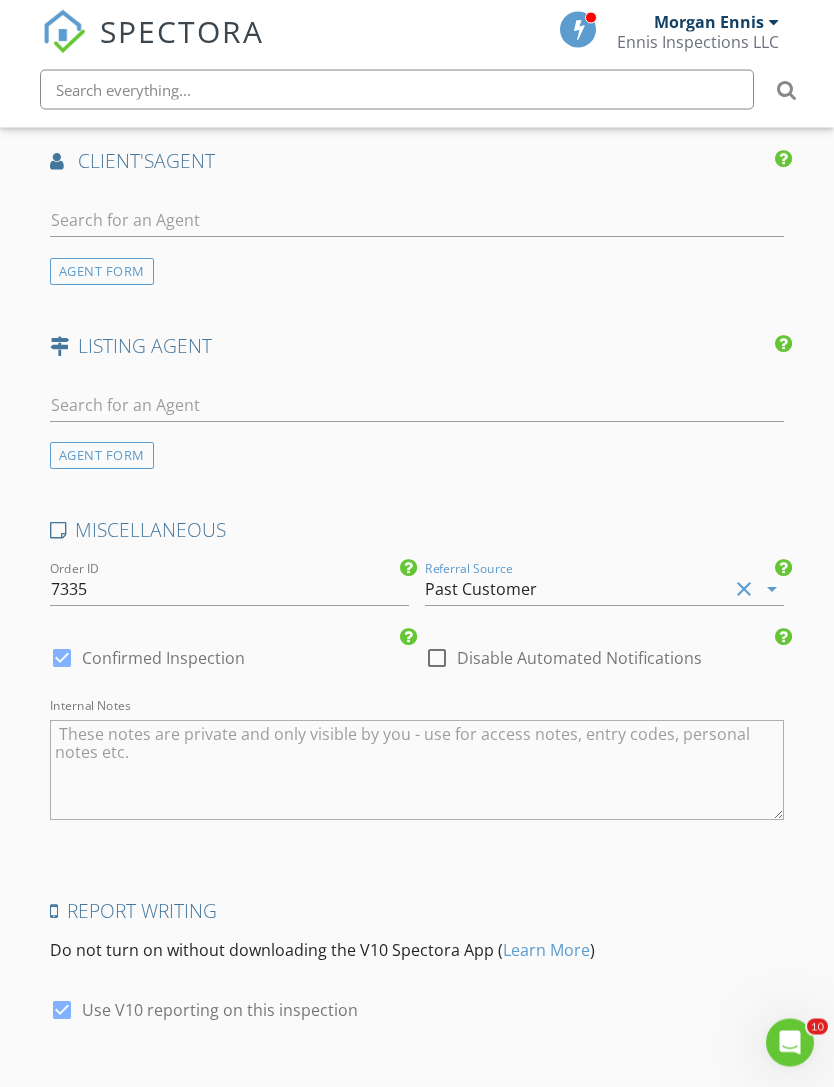scroll, scrollTop: 2495, scrollLeft: 0, axis: vertical 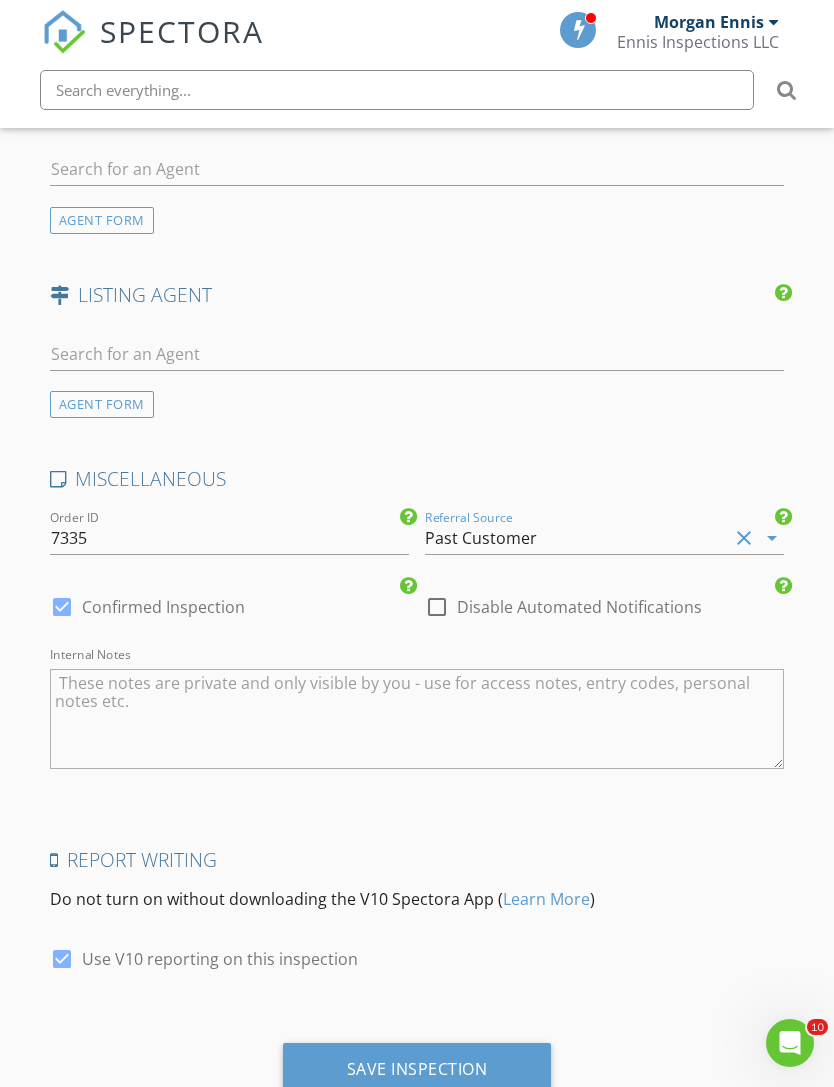 click on "Save Inspection" at bounding box center (417, 1069) 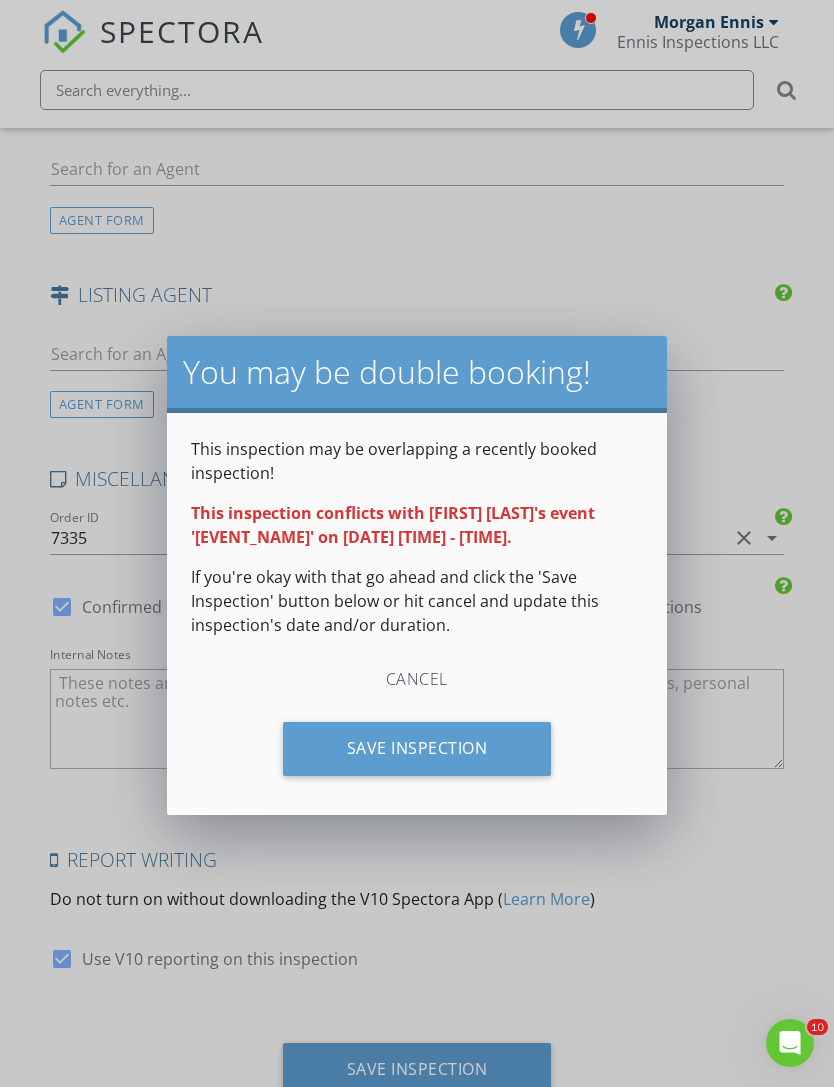 click on "Save Inspection" at bounding box center (417, 749) 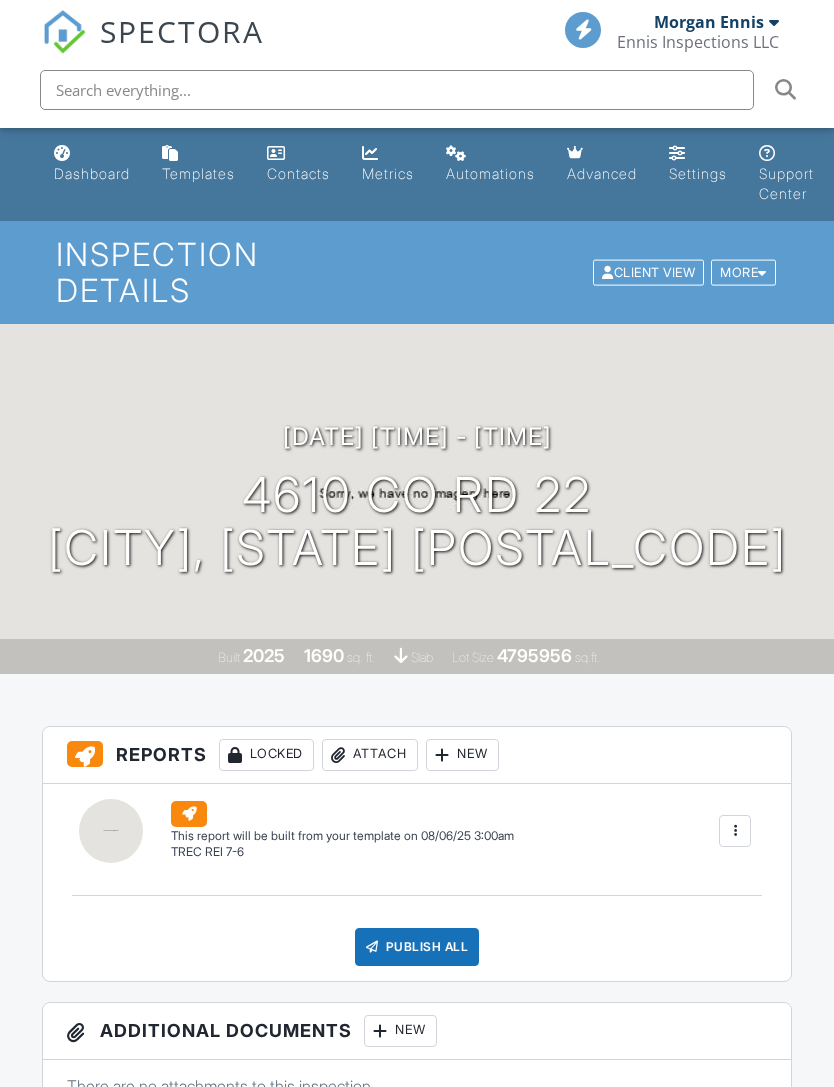 scroll, scrollTop: 0, scrollLeft: 0, axis: both 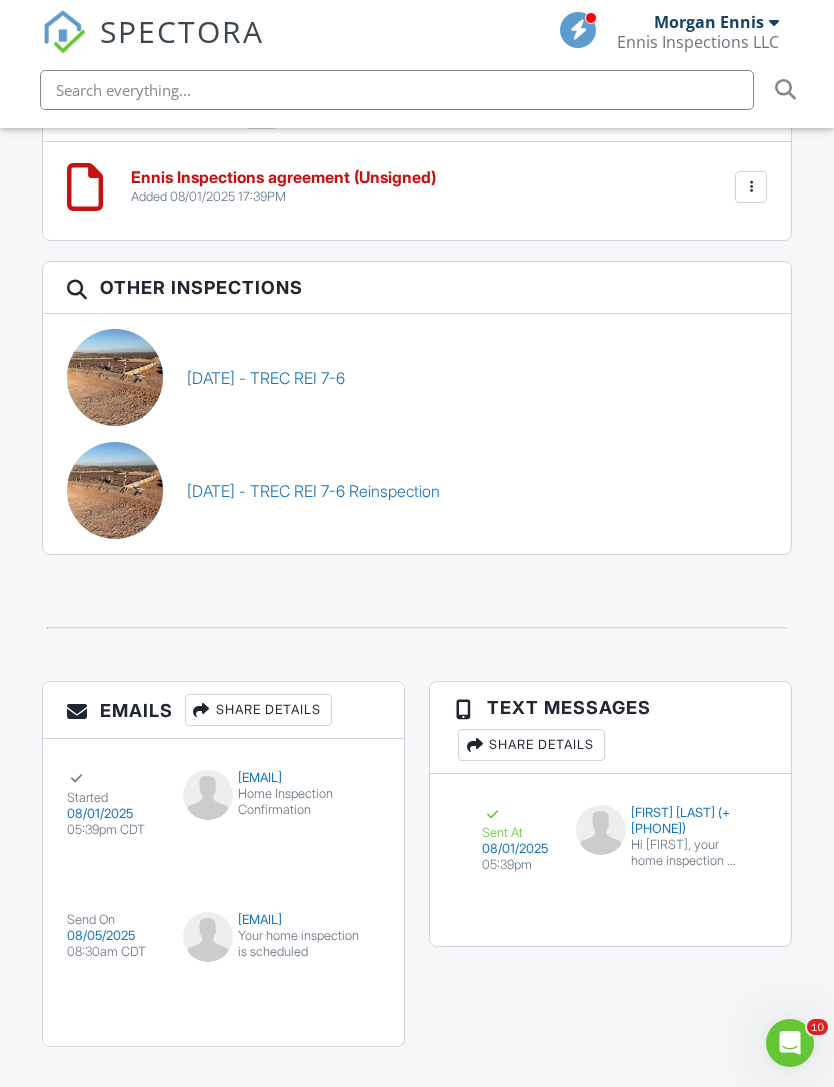 click on "[FIRST] [LAST] (+[PHONE])" at bounding box center (658, 821) 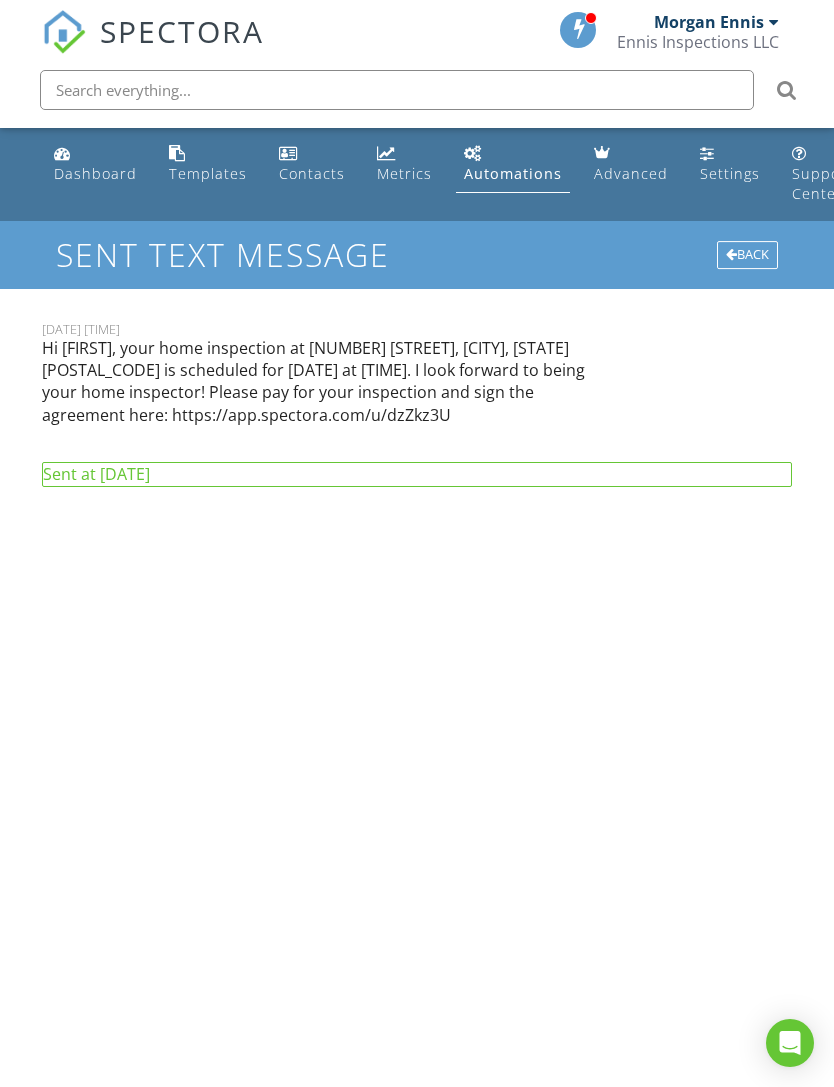 scroll, scrollTop: 0, scrollLeft: 0, axis: both 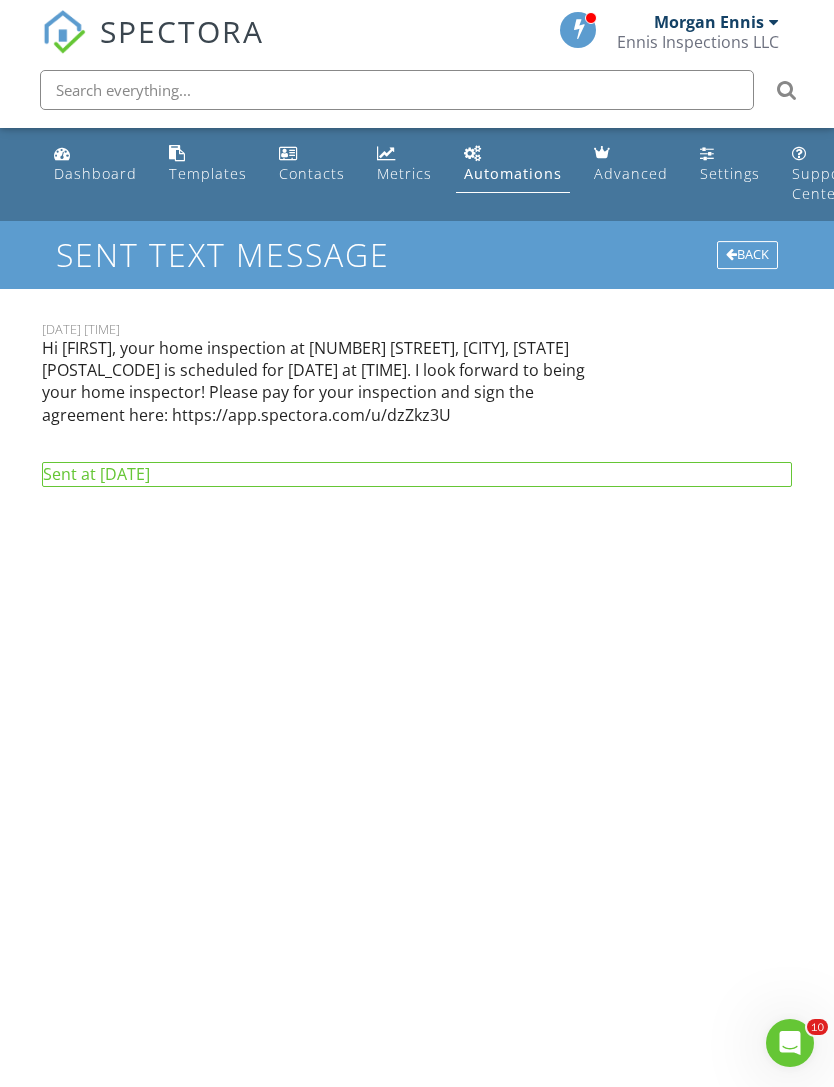 click on "Back" at bounding box center (747, 255) 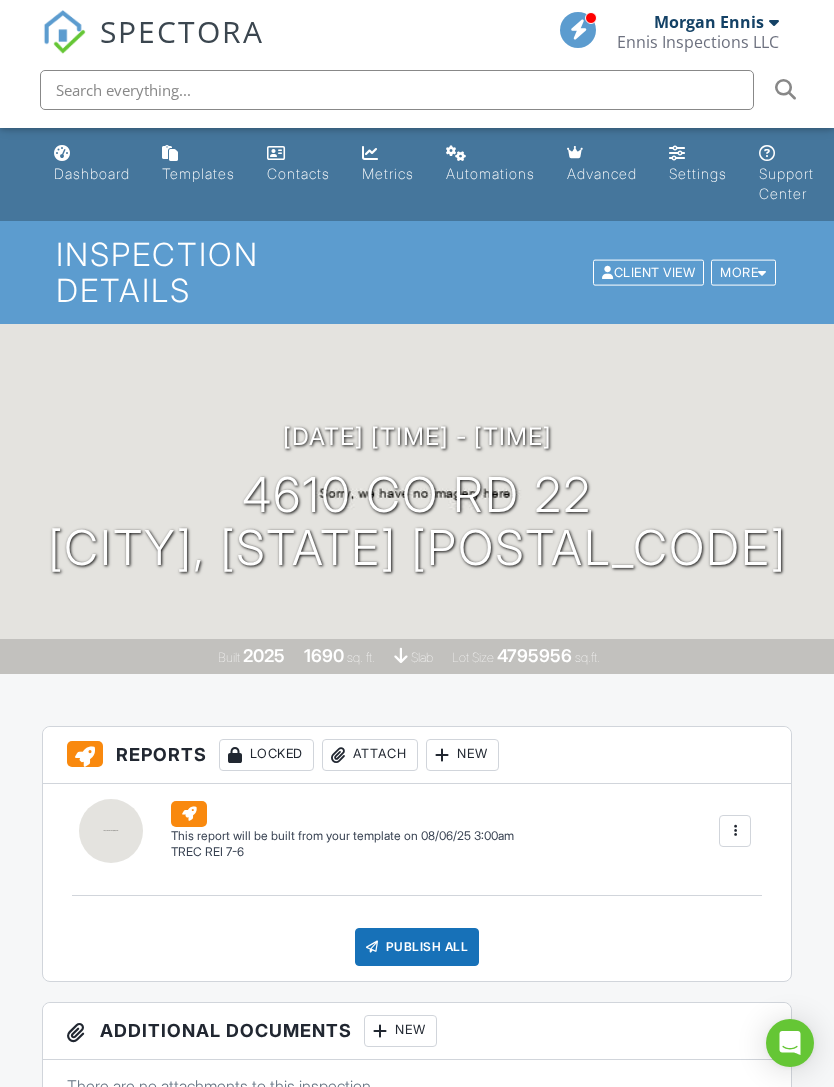 scroll, scrollTop: 0, scrollLeft: 0, axis: both 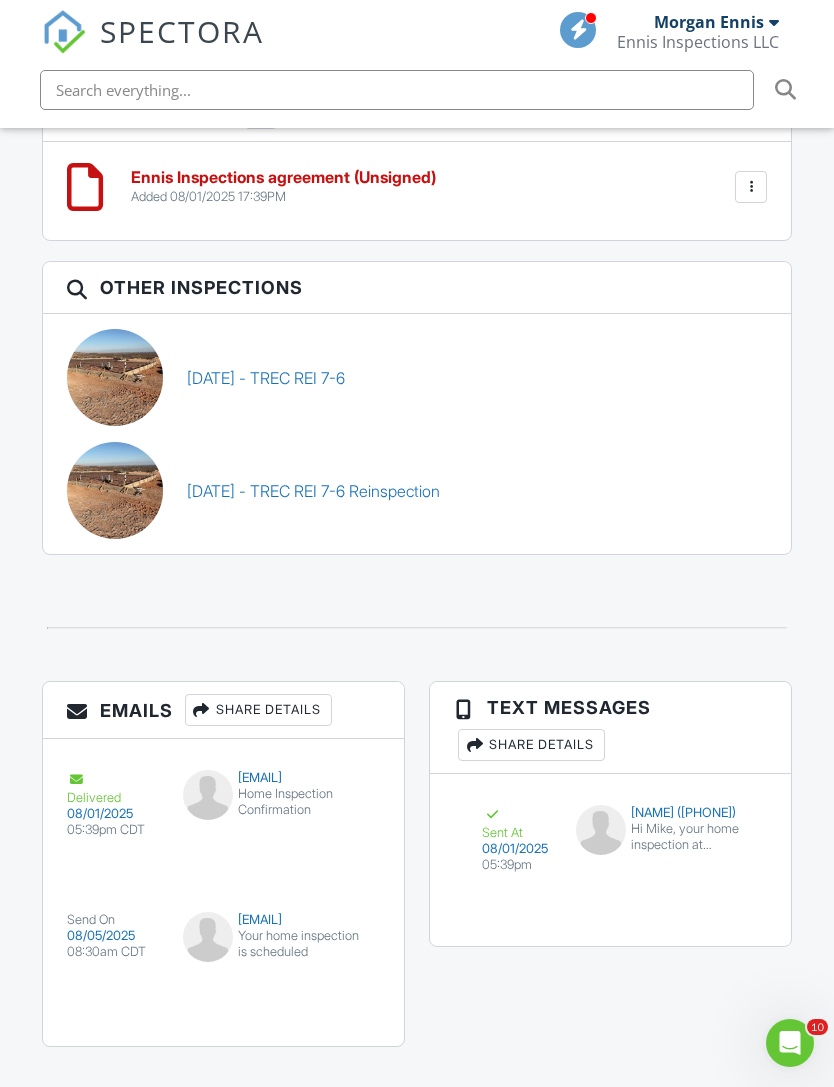 click on "All emails and texts are disabled for this inspection!
All emails and texts have been disabled for this inspection. This may have happened due to someone manually disabling them or this inspection being unconfirmed when it was scheduled. To re-enable emails and texts for this inspection, click the button below.
Turn on emails and texts
Turn on and Requeue Notifications
Reports
Locked
Attach
New
(Untitled report)
TREC REI 7-6
Edit
View
TREC REI 7-6
This report will be built from your template on 08/06/25  3:00am
Quick Publish
Copy
Build Now
Delete
Publish All
Checking report completion
Publish report?
Before publishing from the web, click "Preview/Publish" in the Report Editor to save your changes ( don't know where that is?
Cancel
Publish
Share archived report" at bounding box center [417, -618] 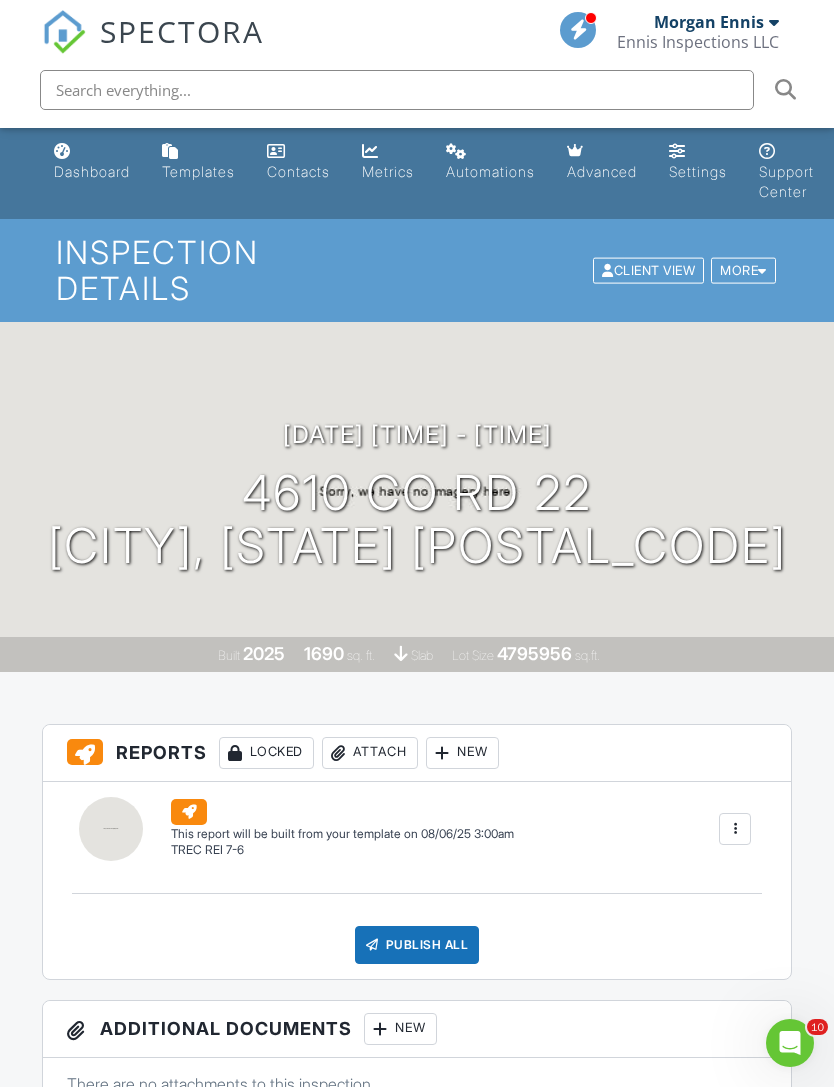 scroll, scrollTop: 6, scrollLeft: 0, axis: vertical 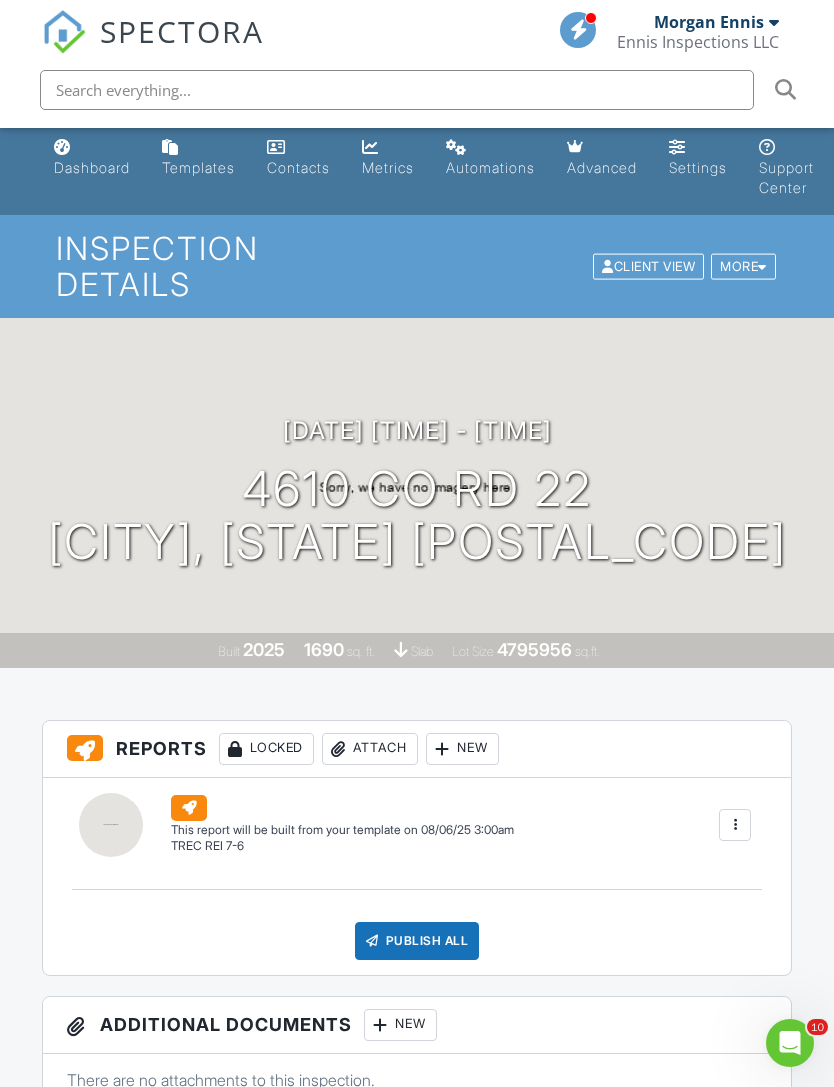 click on "Dashboard" at bounding box center [92, 167] 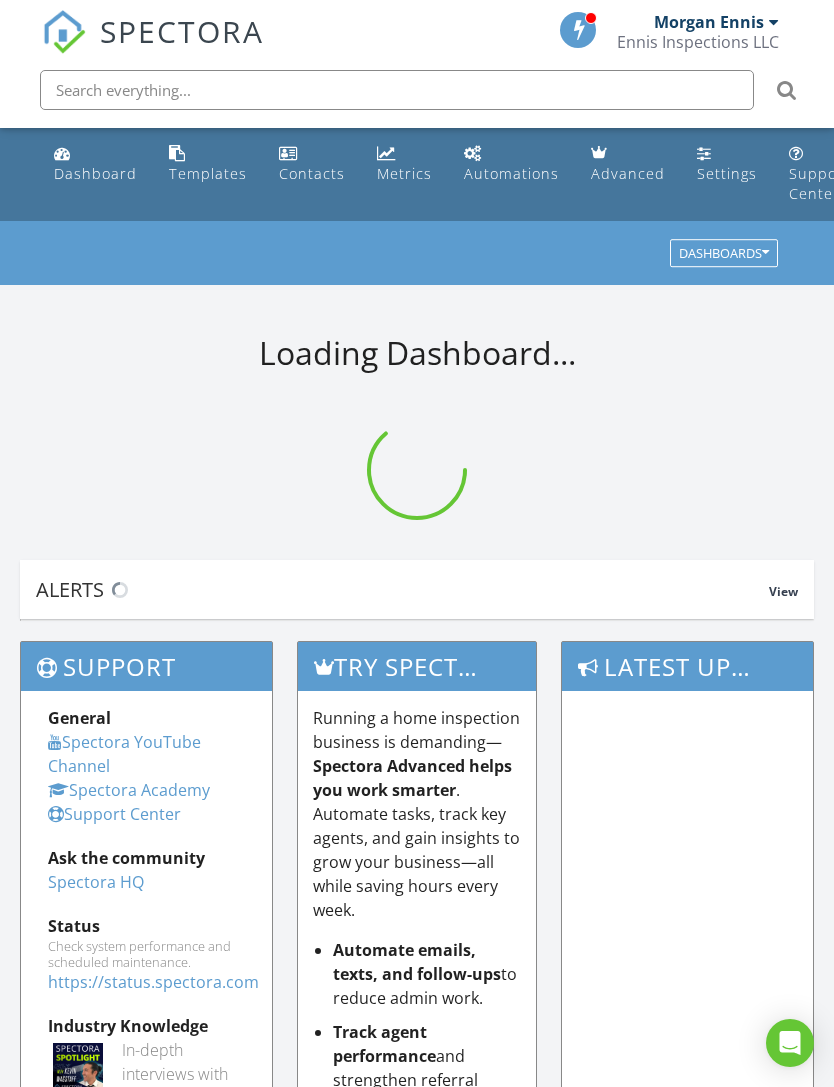 scroll, scrollTop: 0, scrollLeft: 0, axis: both 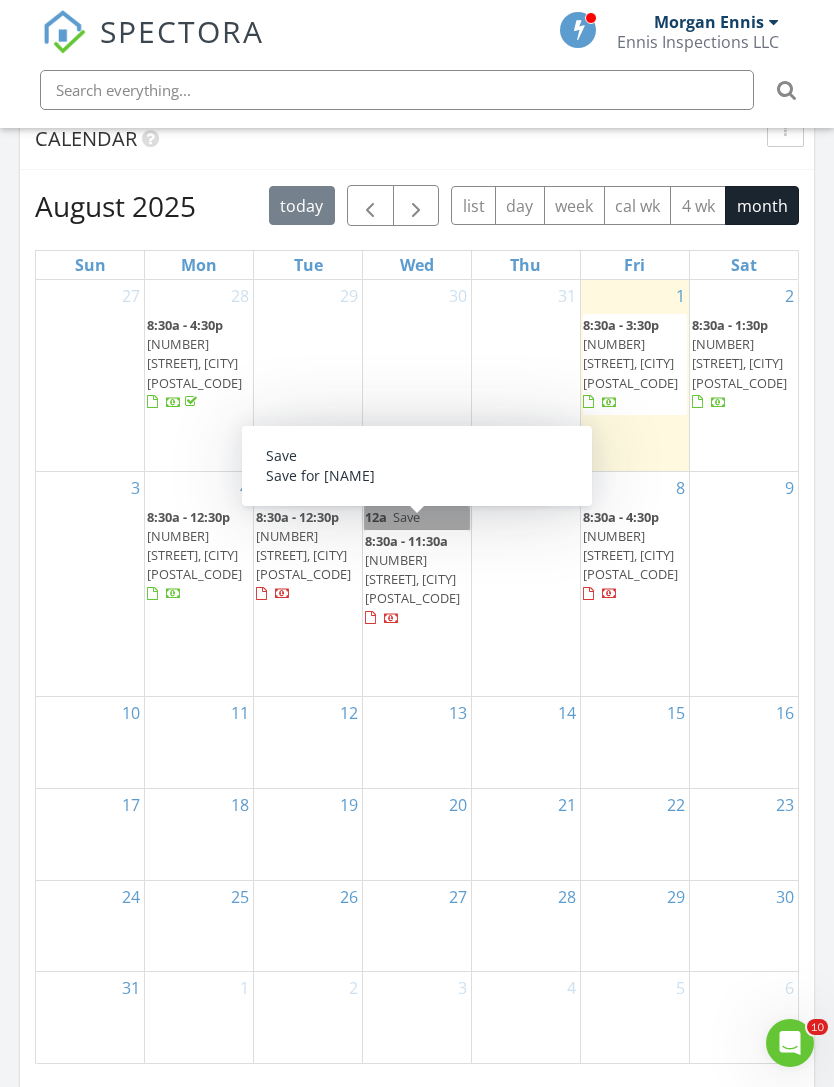 click on "12a
Save" at bounding box center (417, 517) 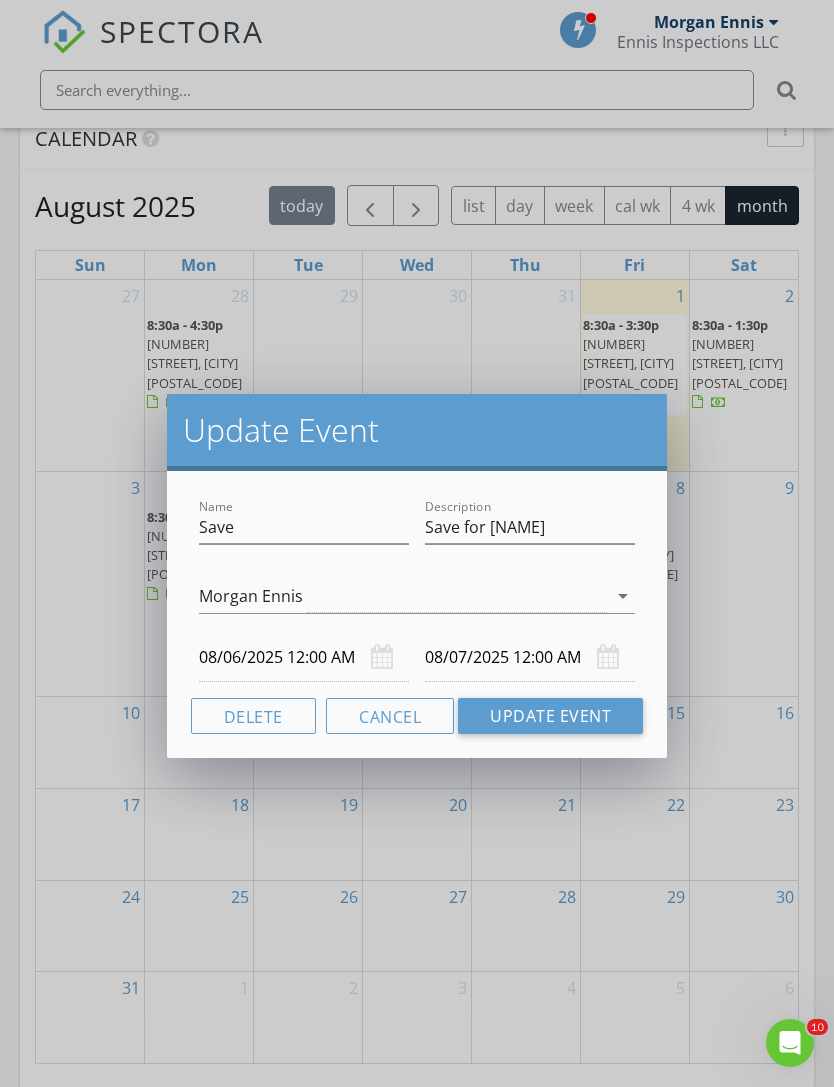 click on "Delete" at bounding box center [253, 716] 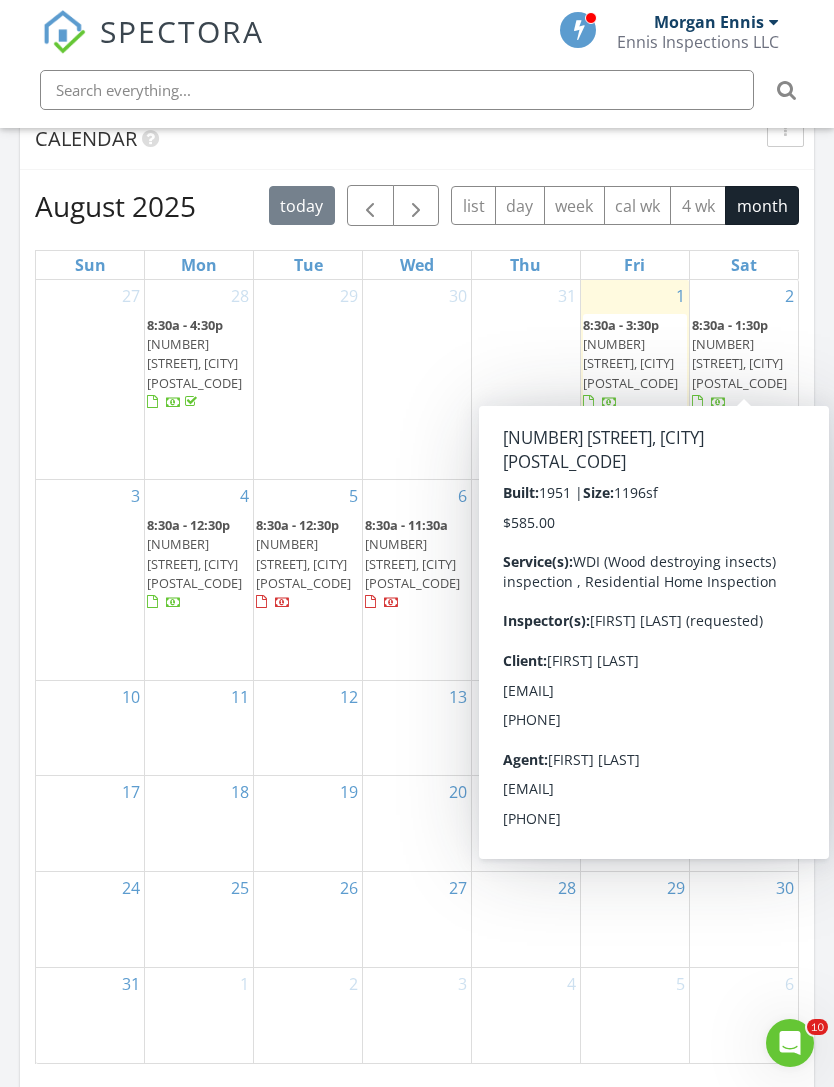click on "[NUMBER] [STREET], [CITY] [POSTAL_CODE]" at bounding box center (739, 363) 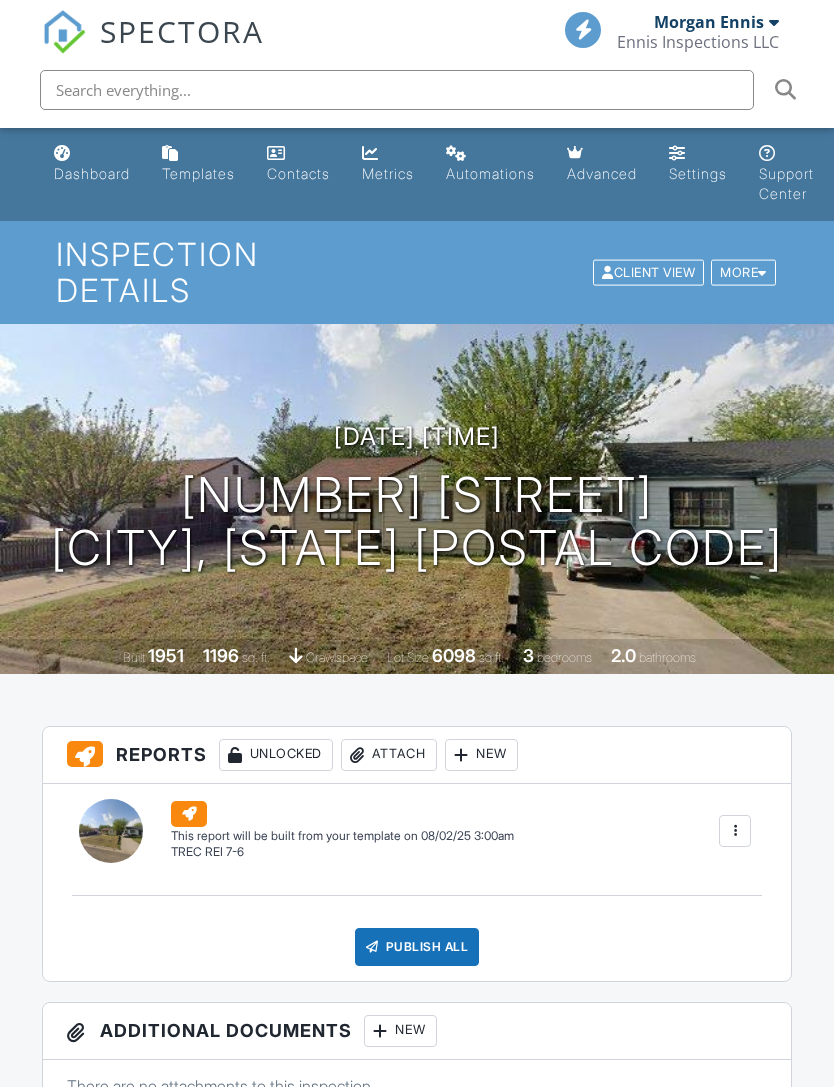 scroll, scrollTop: 0, scrollLeft: 0, axis: both 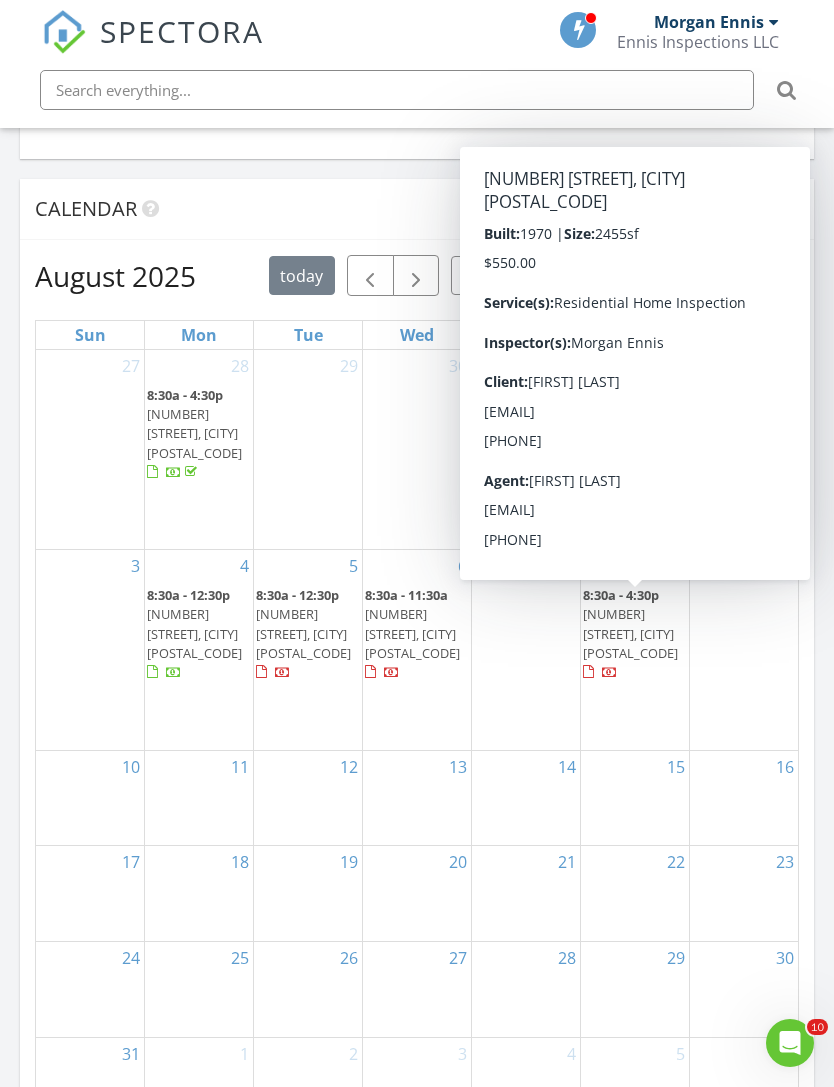 click on "909 W Bedford St, Dimmitt 79027" at bounding box center [630, 633] 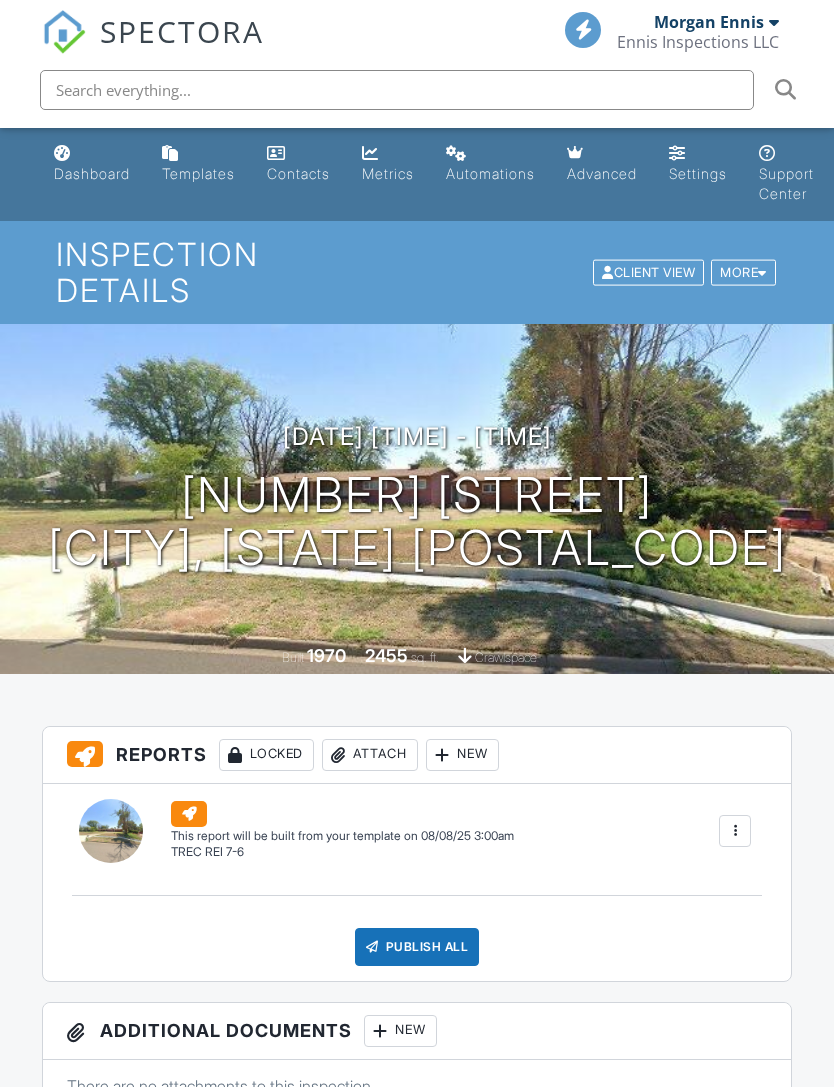 scroll, scrollTop: 0, scrollLeft: 0, axis: both 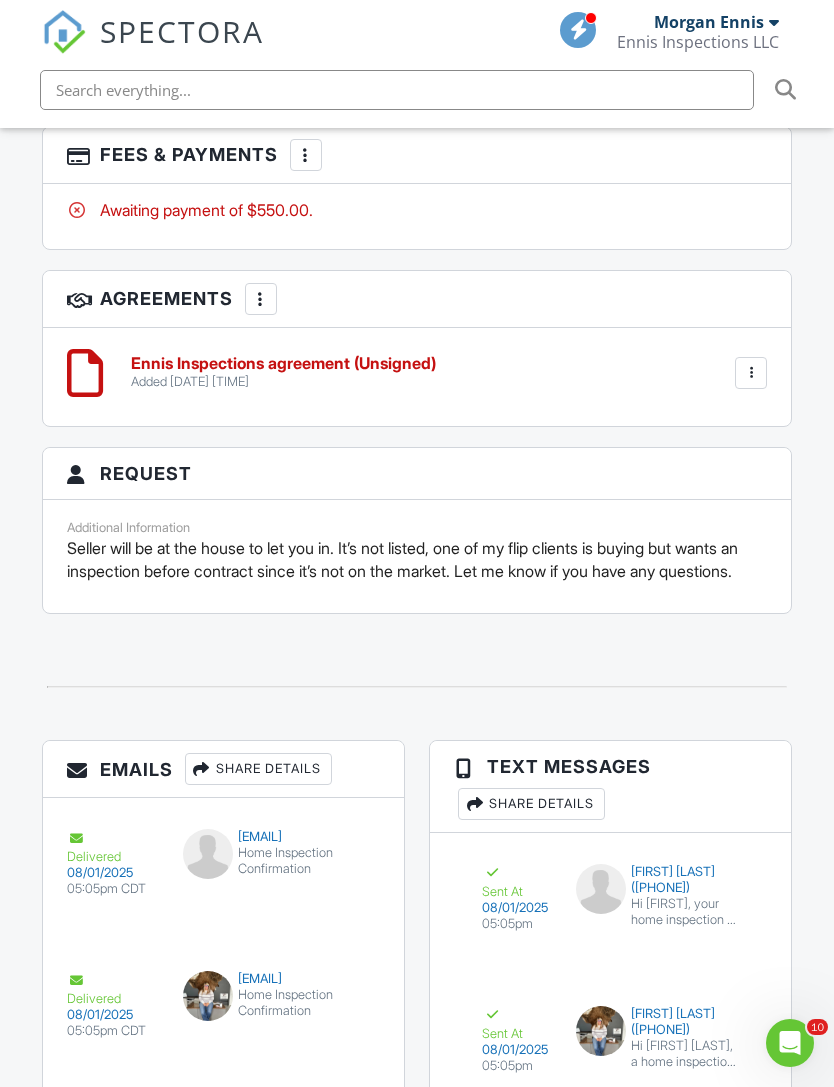 click on "Seller will be at the house to let you in.
It’s not listed, one of my flip clients is buying but wants an inspection before contract since it’s not on the market.
Let me know if you have any questions." at bounding box center (417, 559) 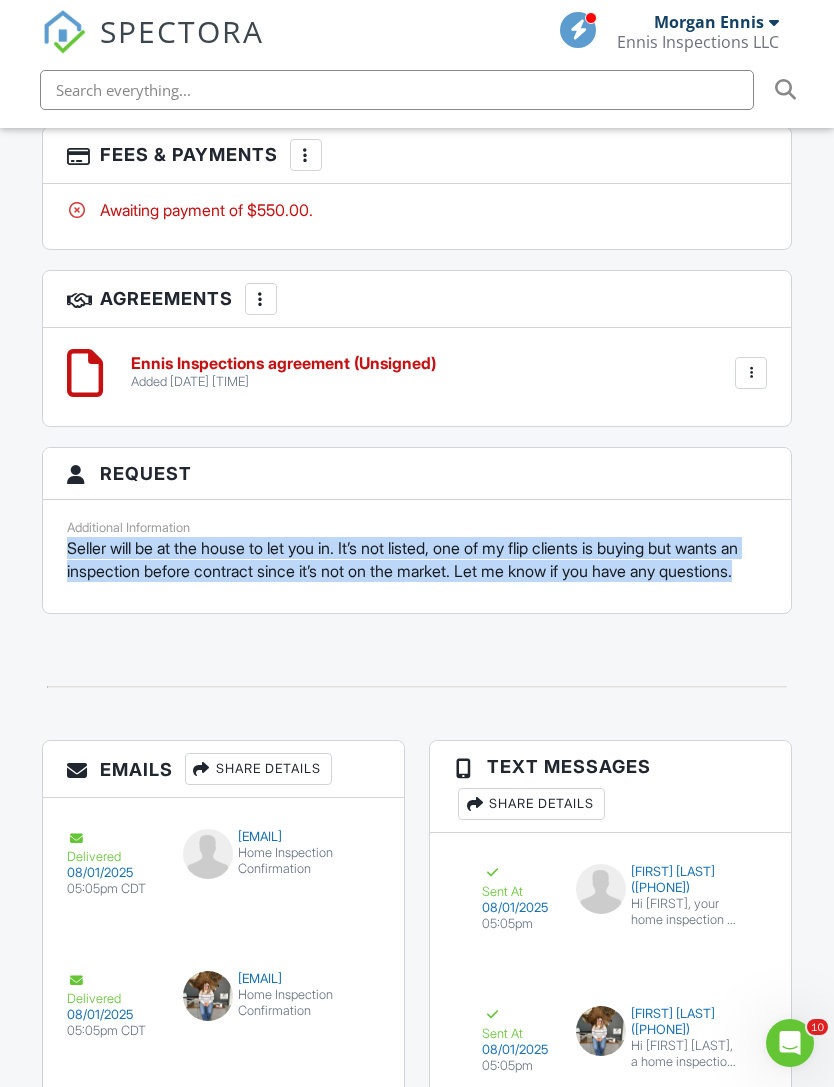 copy on "Seller will be at the house to let you in.
It’s not listed, one of my flip clients is buying but wants an inspection before contract since it’s not on the market.
Let me know if you have any questions." 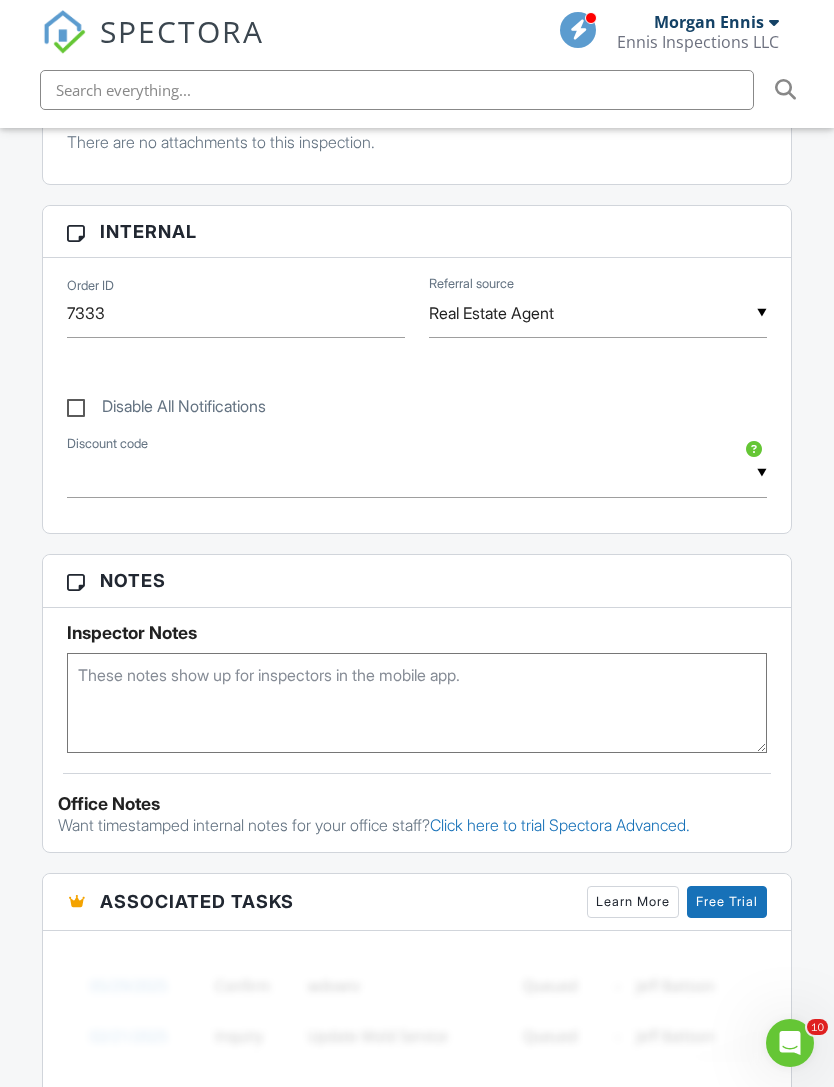 scroll, scrollTop: 941, scrollLeft: 0, axis: vertical 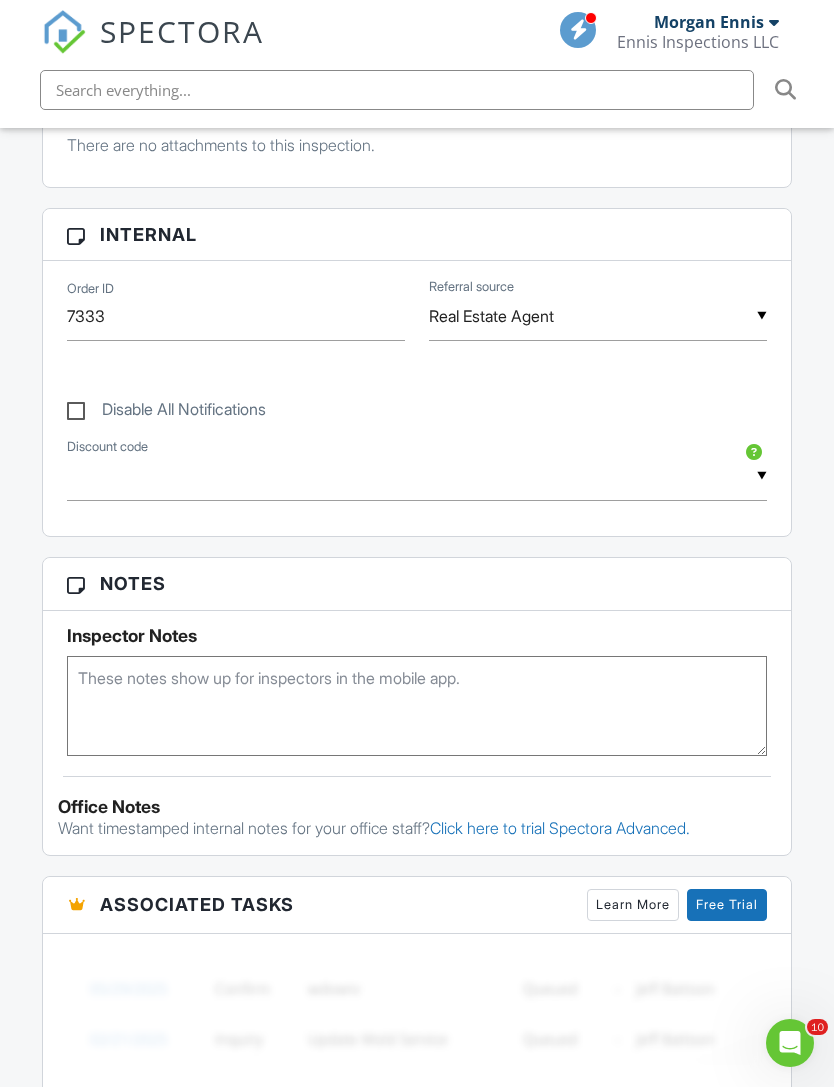 click at bounding box center [417, 706] 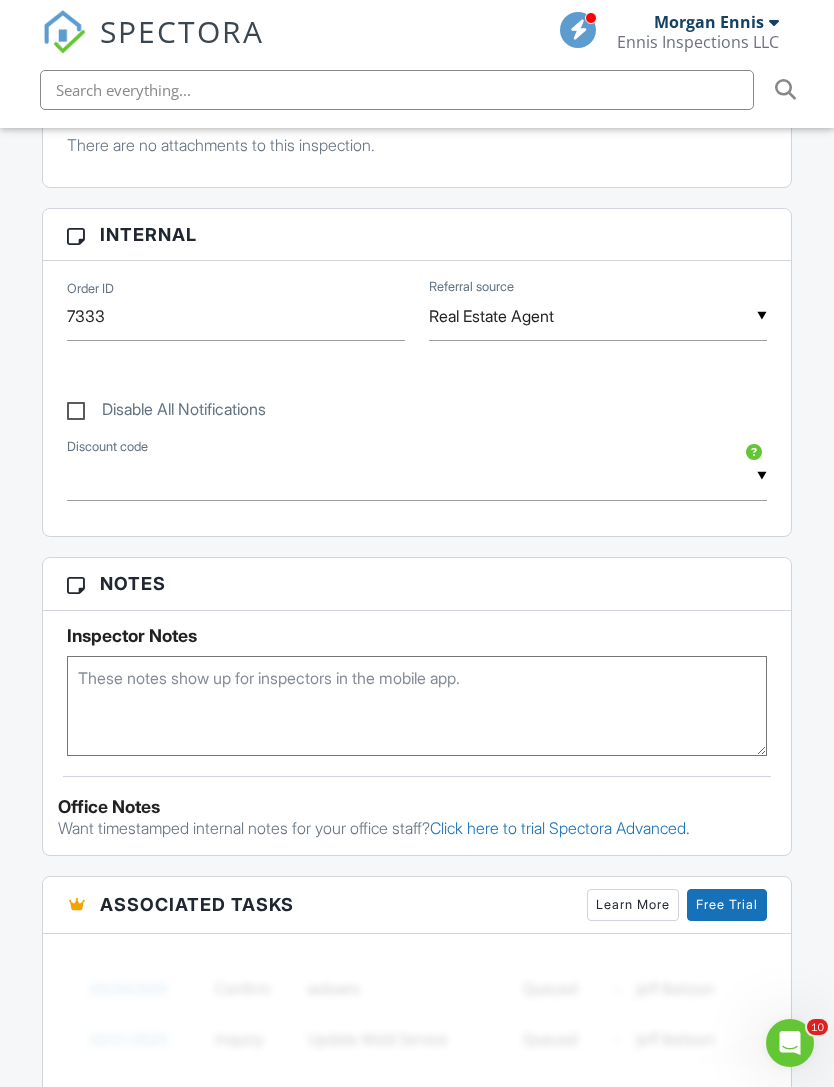click at bounding box center [417, 706] 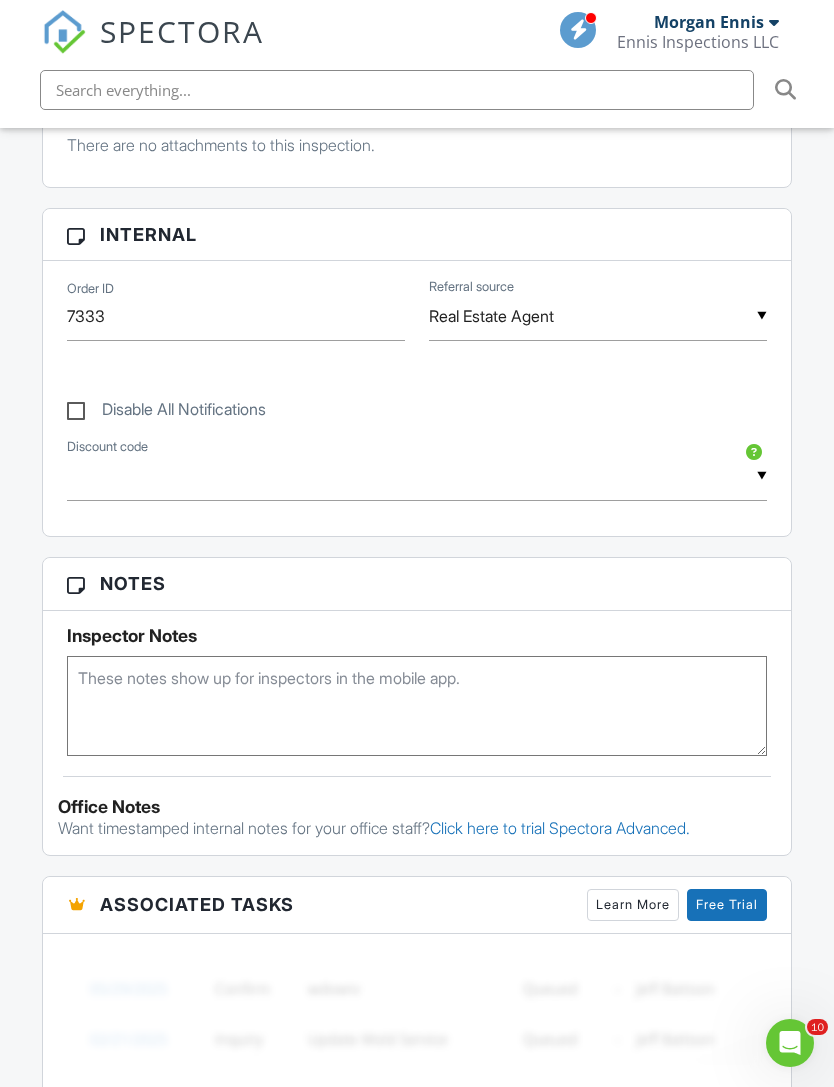paste on "Seller will be at the house to let you in. It’s not listed, one of my flip clients is buying but wants an inspection before contract since it’s not on the market. Let me know if you have any questions." 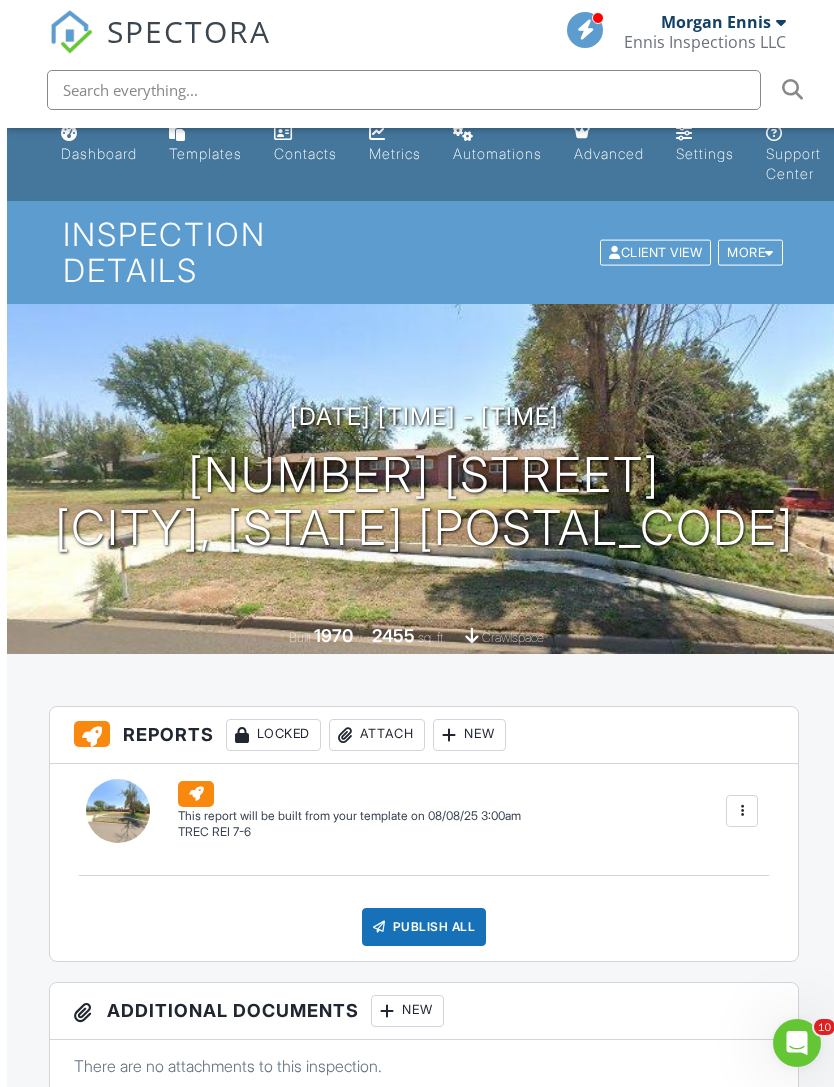 scroll, scrollTop: 0, scrollLeft: 0, axis: both 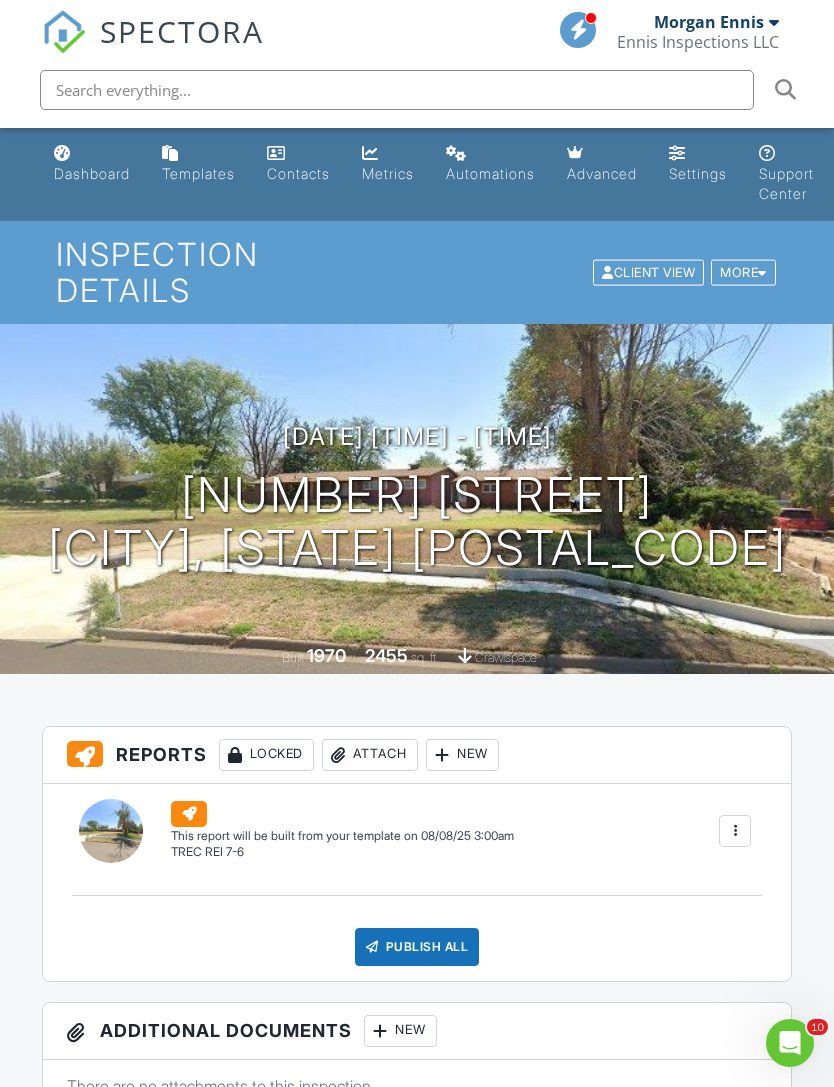 type on "Seller will be at the house to let you in. It’s not listed." 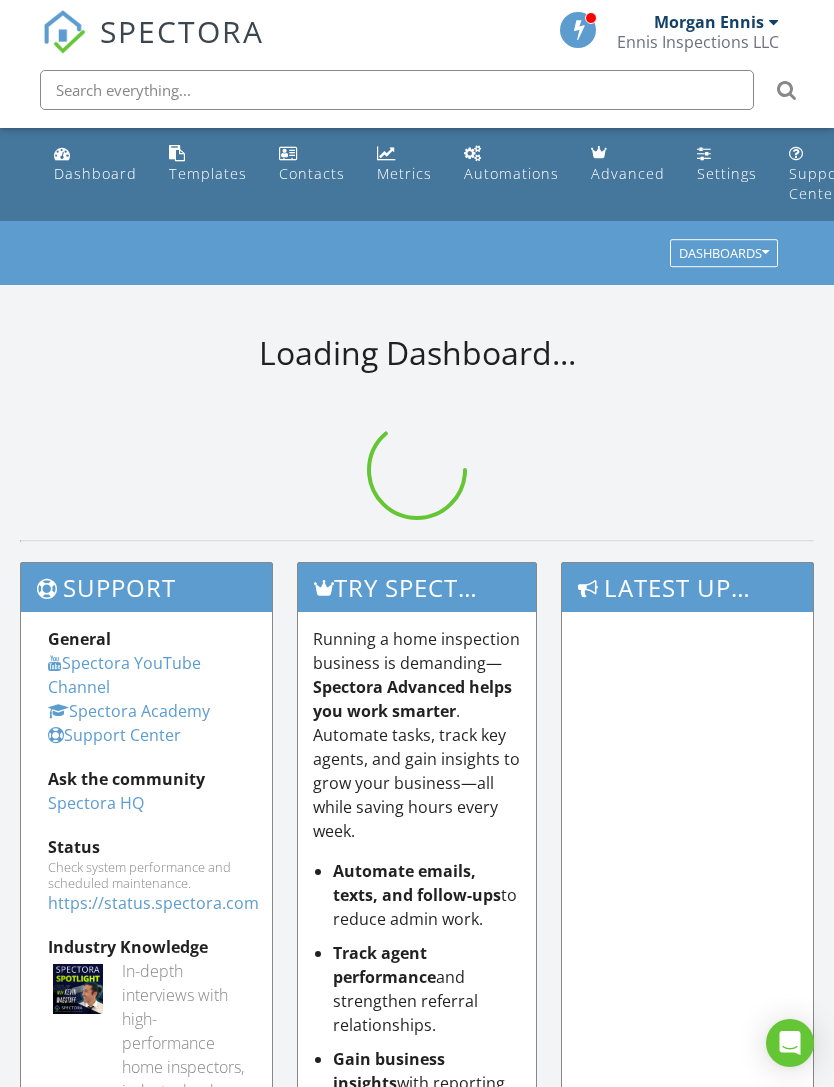 scroll, scrollTop: 0, scrollLeft: 0, axis: both 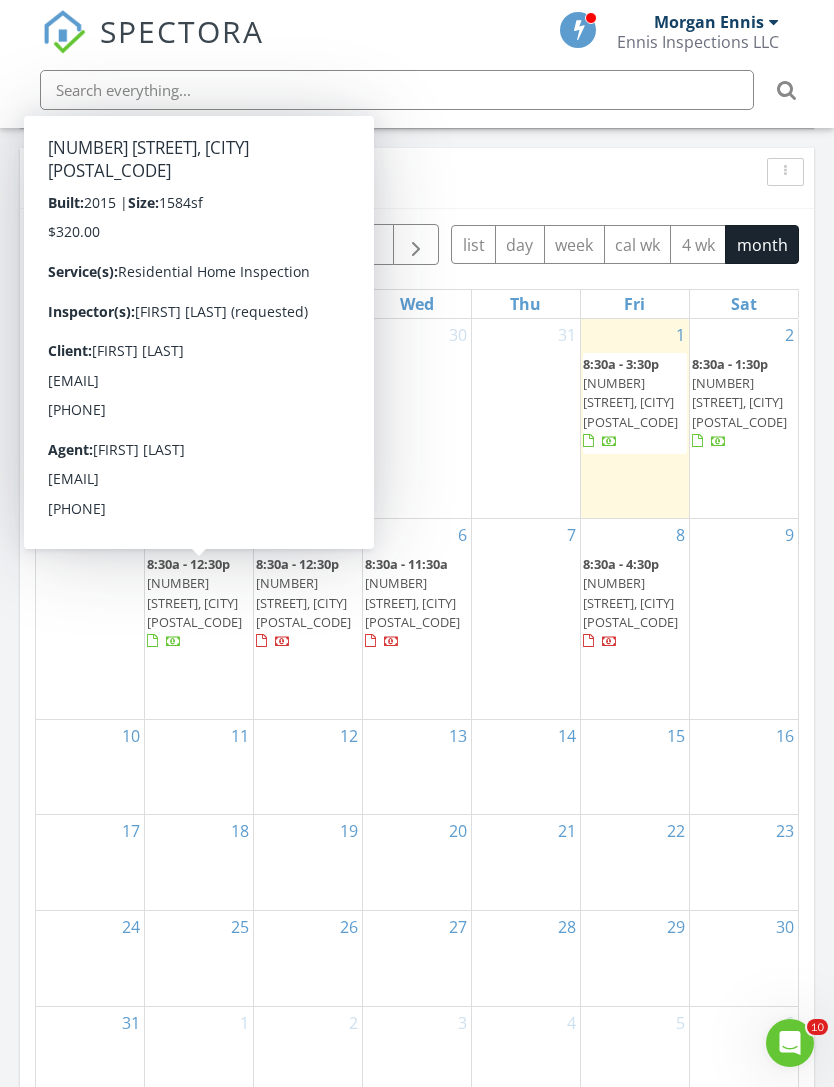 click on "23 Sandra Ln, Canyon 79015" at bounding box center [194, 602] 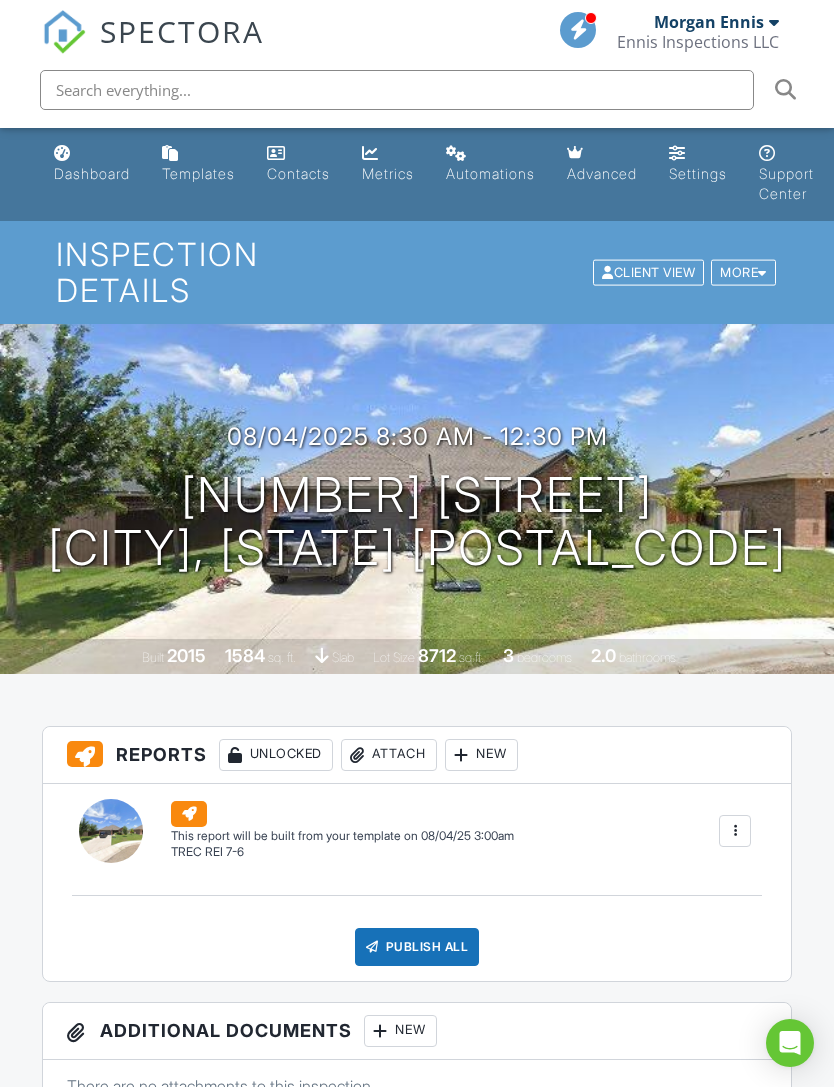 scroll, scrollTop: 0, scrollLeft: 0, axis: both 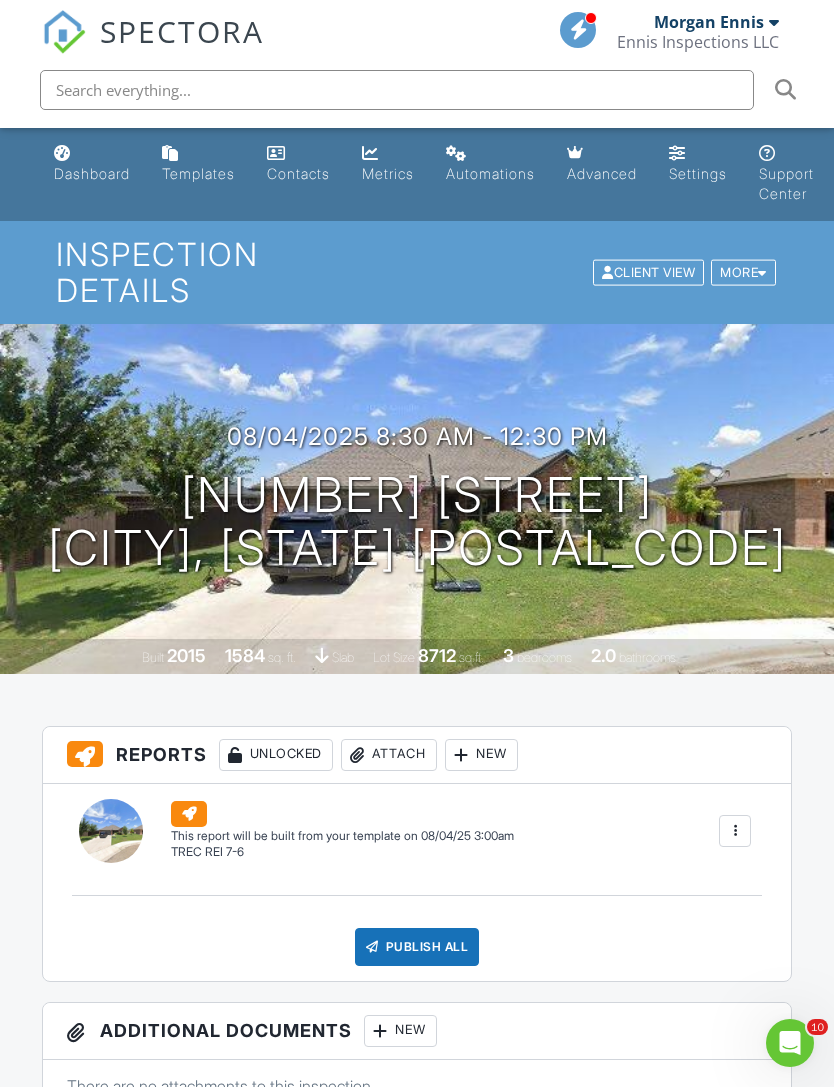 click on "Dashboard" at bounding box center (92, 173) 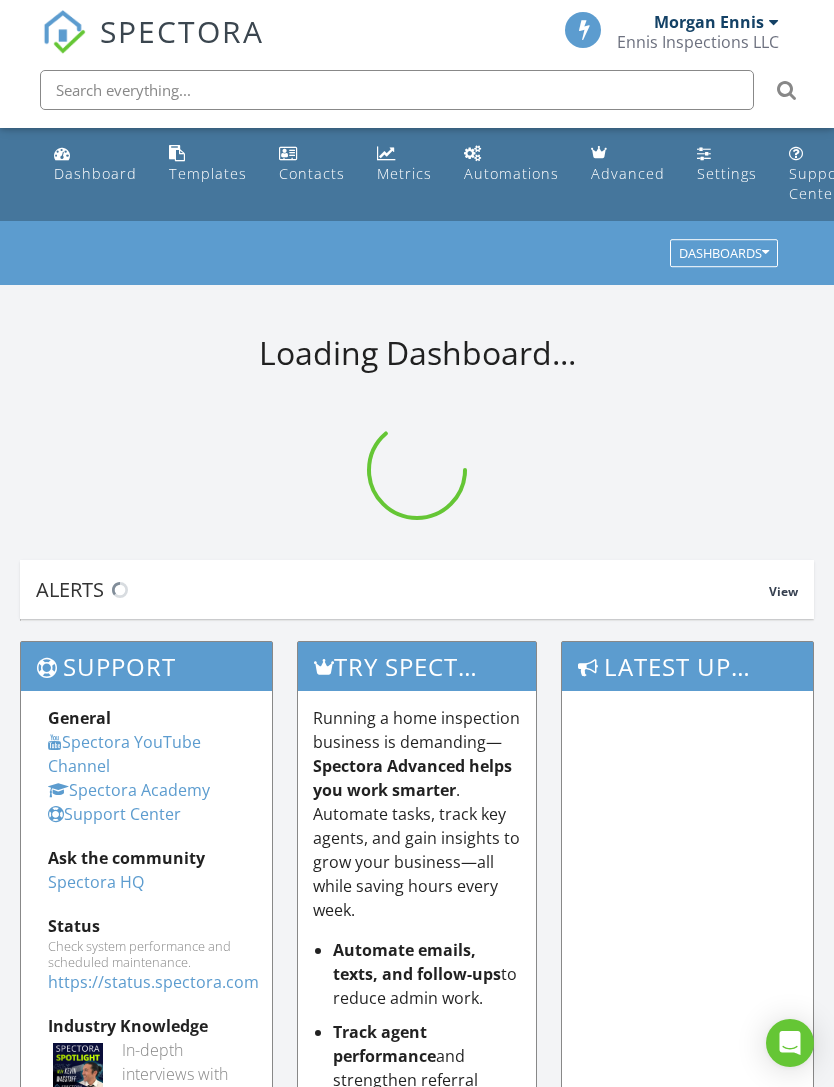scroll, scrollTop: 0, scrollLeft: 0, axis: both 